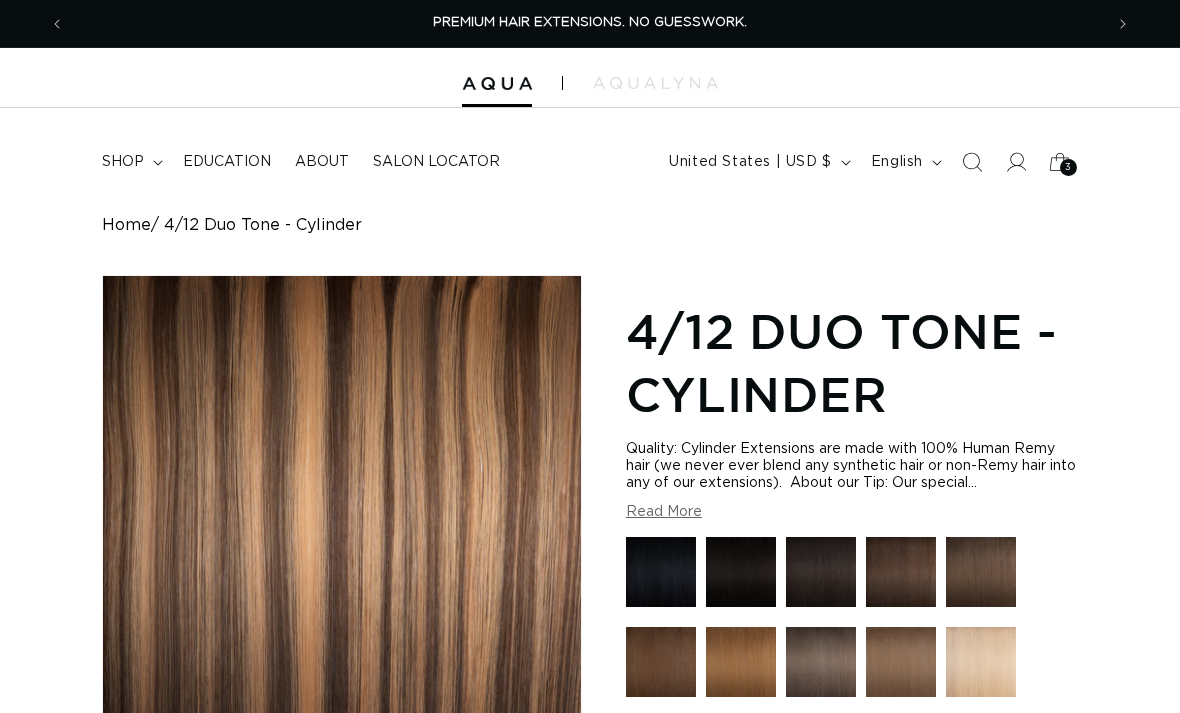 scroll, scrollTop: 0, scrollLeft: 0, axis: both 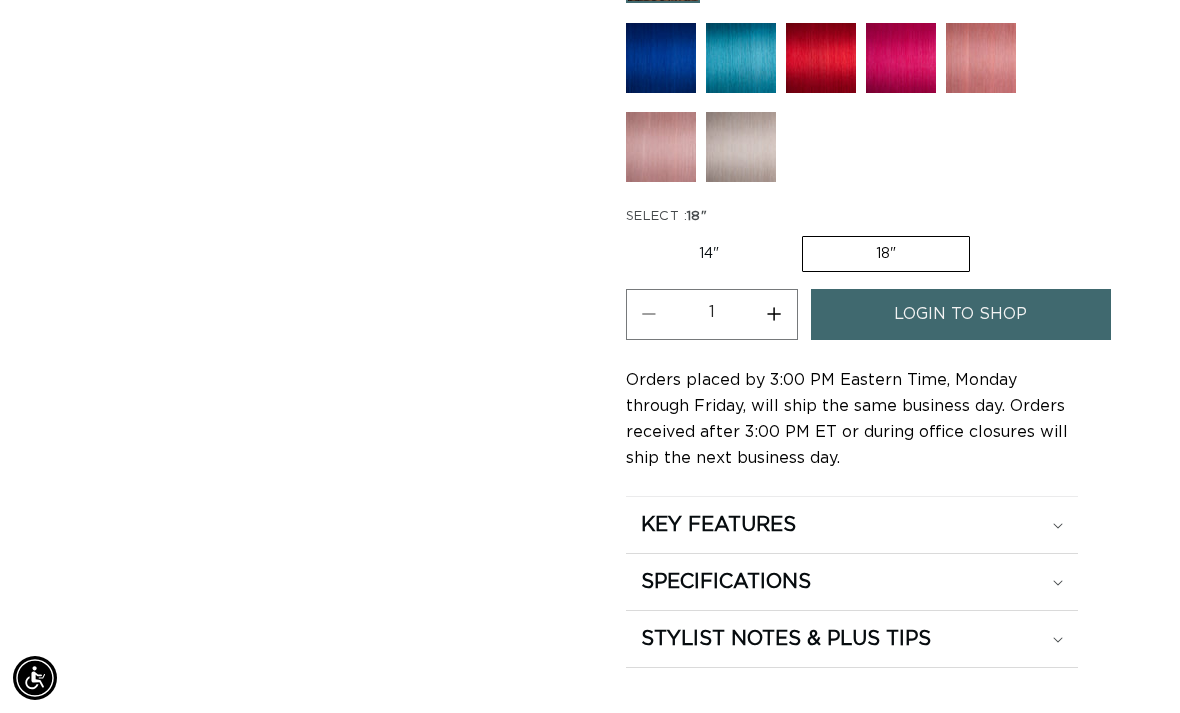 click on "login to shop" at bounding box center (961, 314) 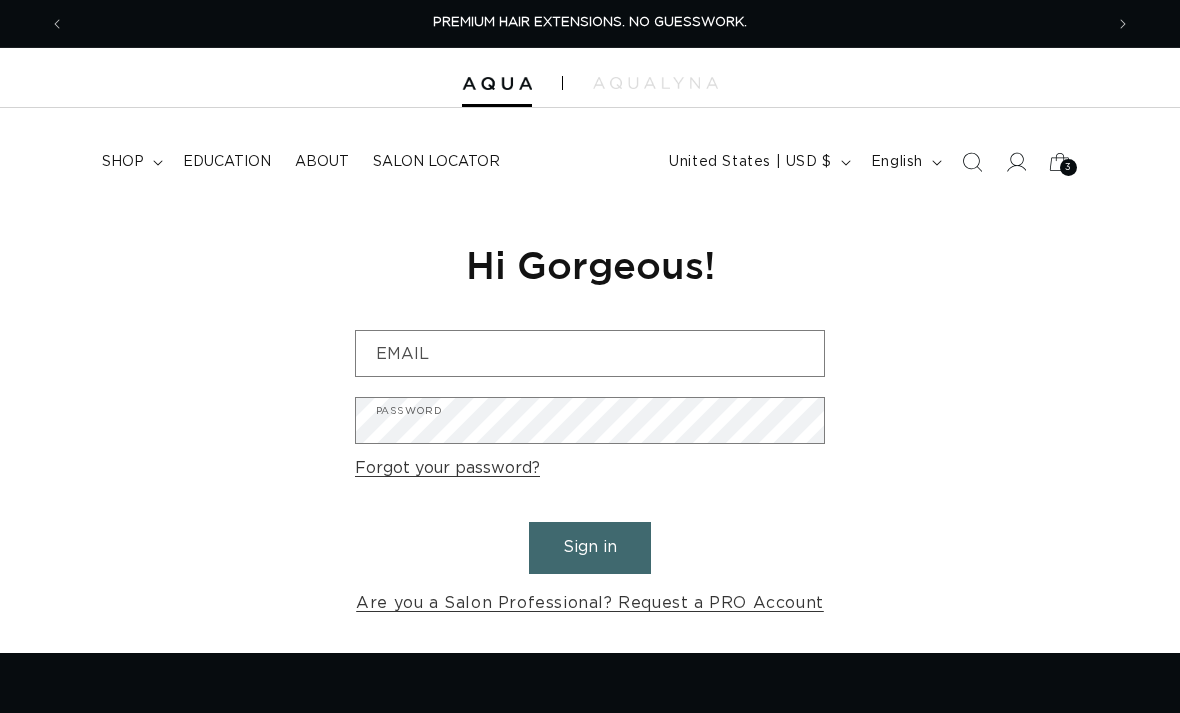 scroll, scrollTop: 175, scrollLeft: 0, axis: vertical 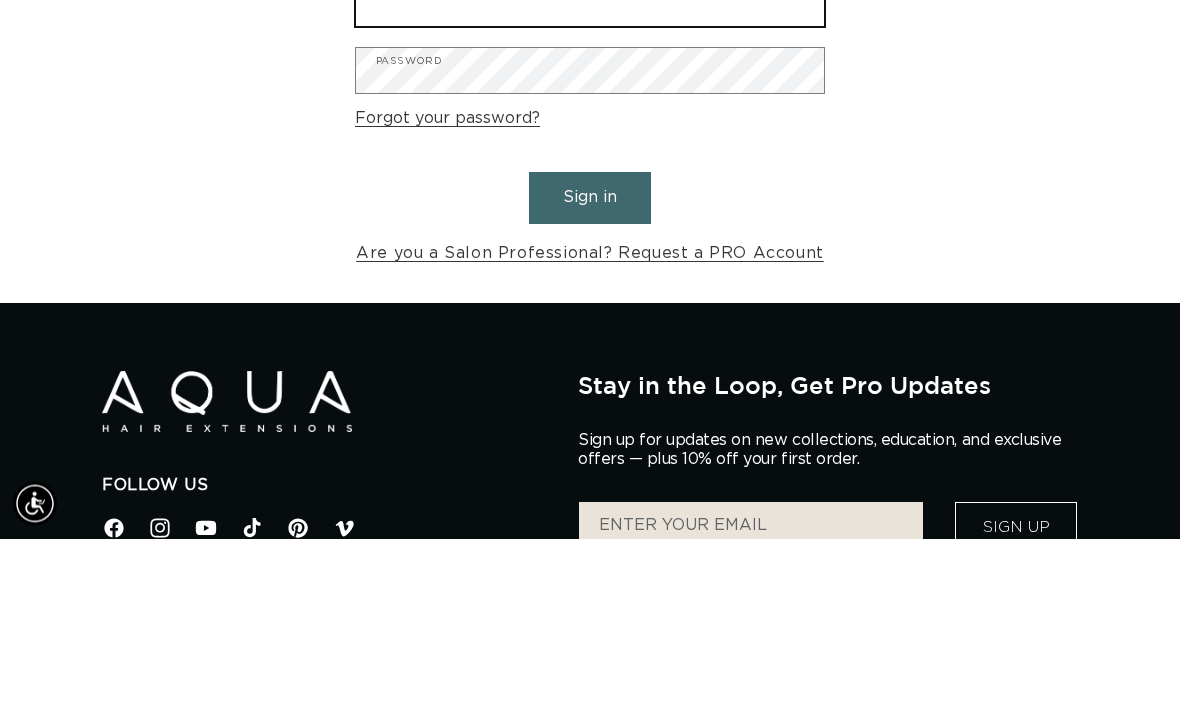 type on "cozycreationconnections@gmail.com" 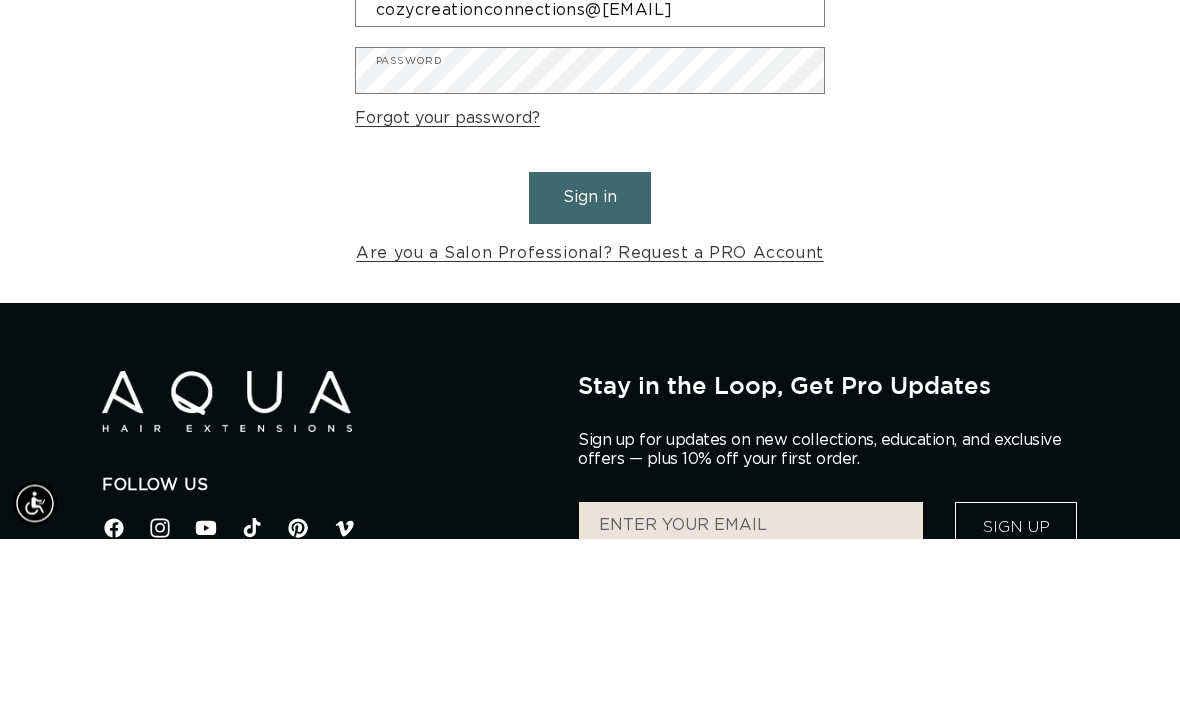 click on "Sign in" at bounding box center [590, 372] 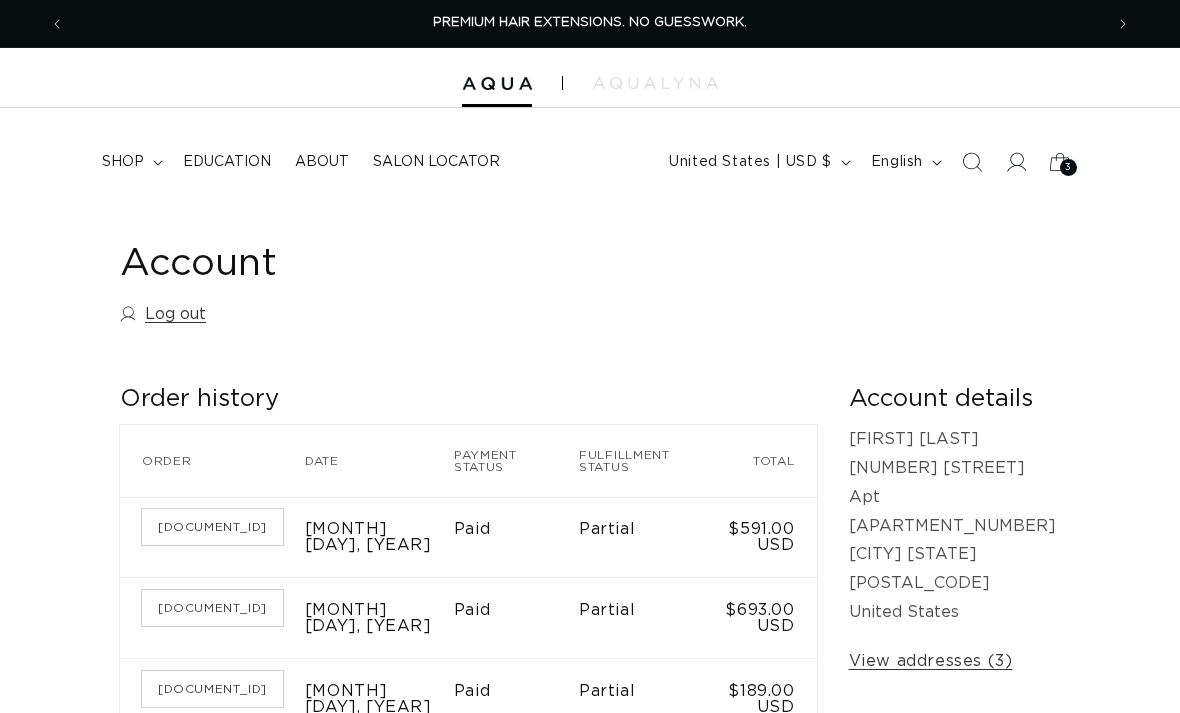 scroll, scrollTop: 0, scrollLeft: 0, axis: both 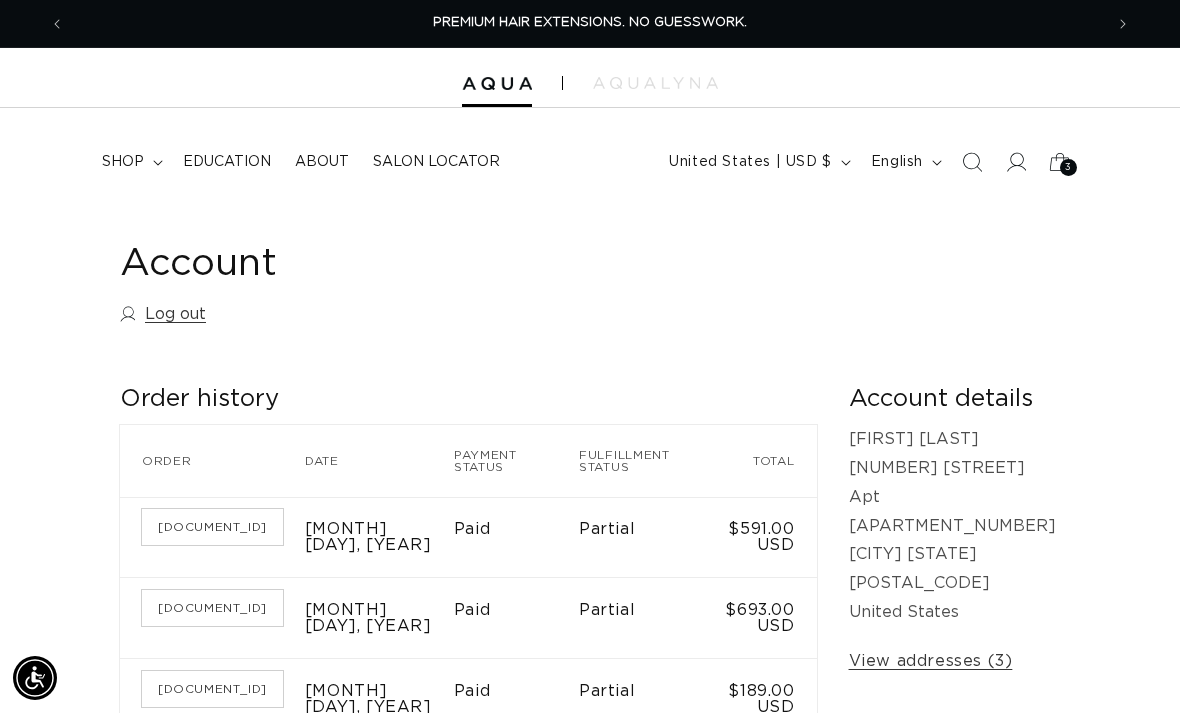 click on "shop" at bounding box center (123, 162) 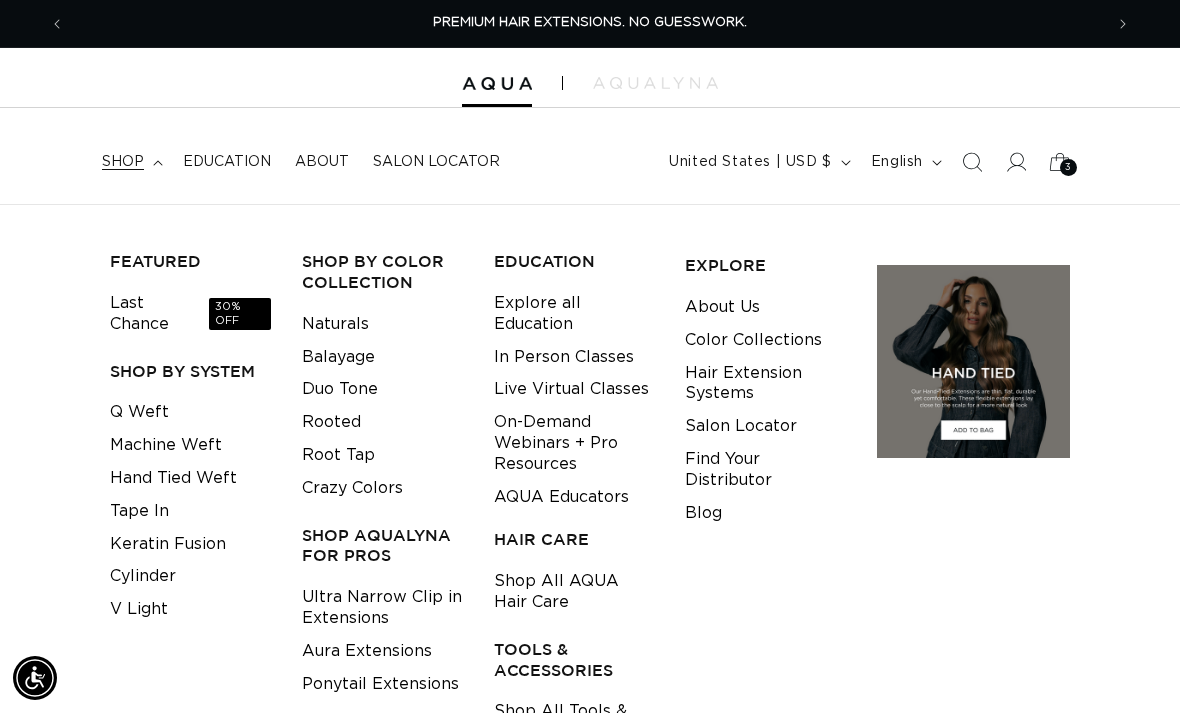 click on "Last Chance
30% OFF" at bounding box center (190, 314) 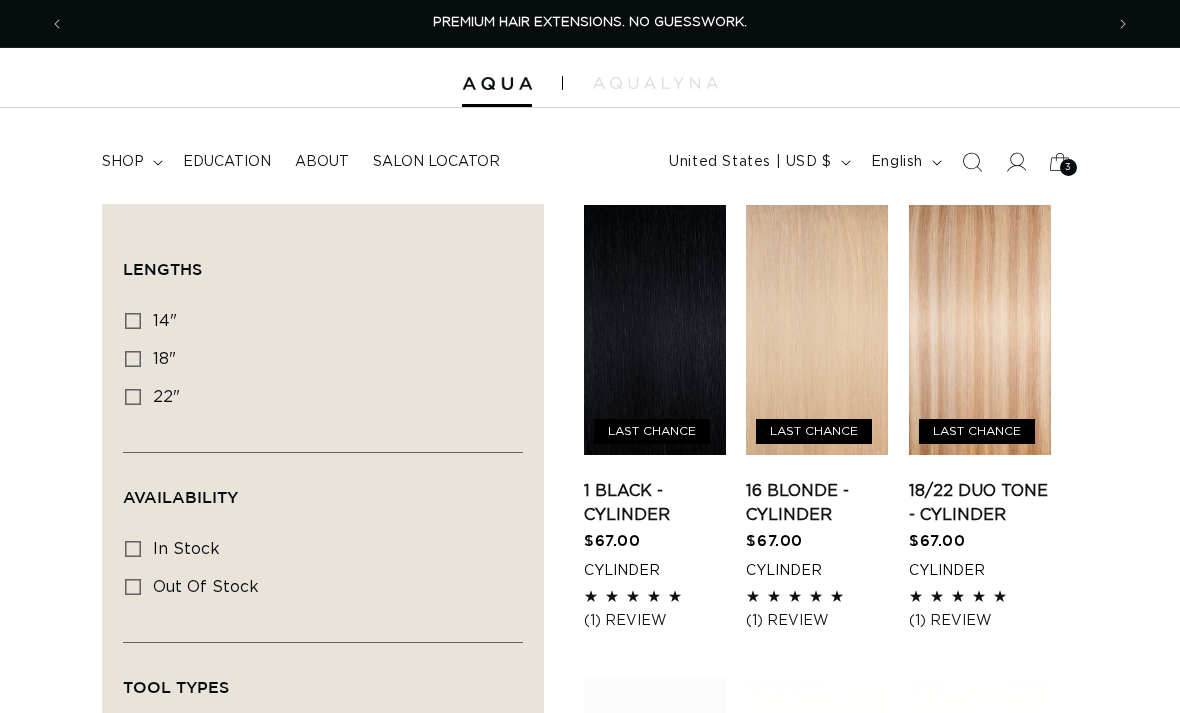 scroll, scrollTop: 0, scrollLeft: 0, axis: both 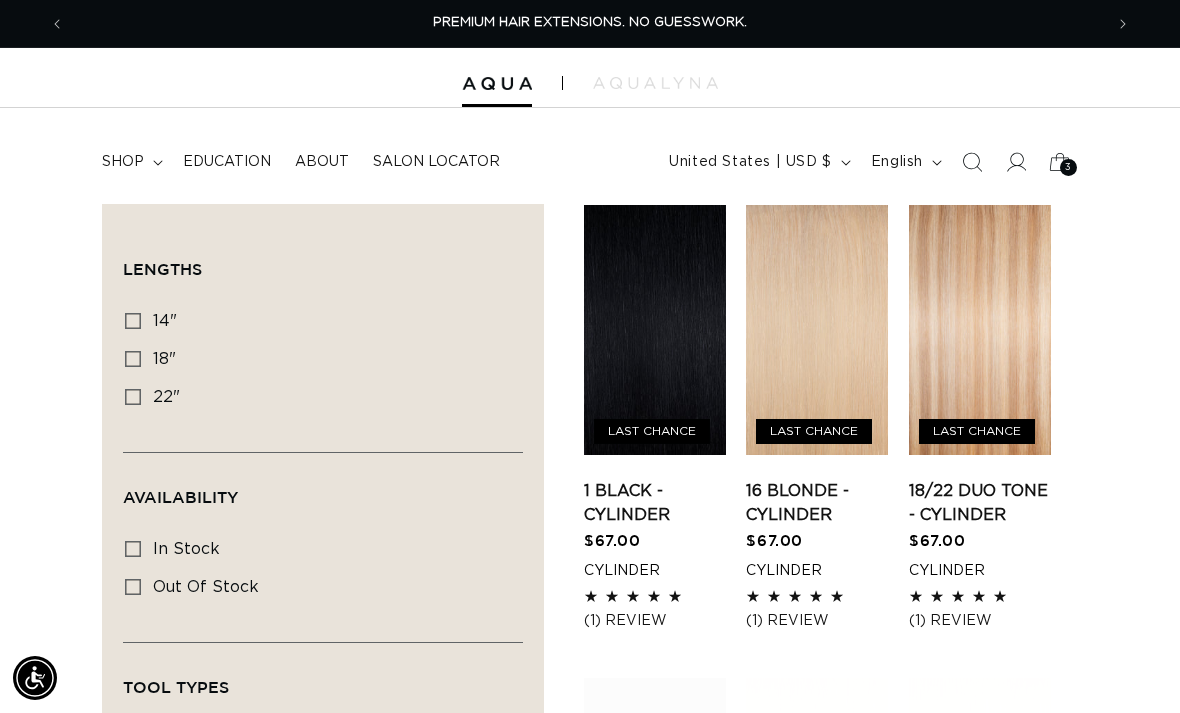click on "18"" at bounding box center [164, 359] 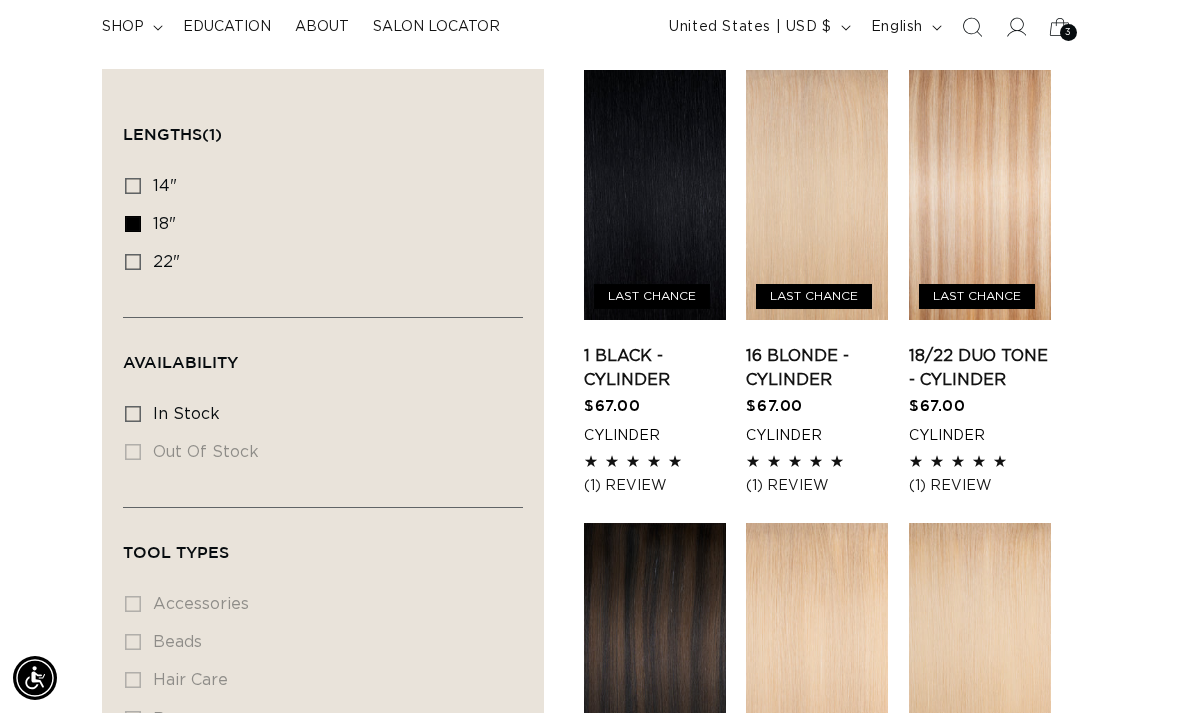 scroll, scrollTop: 137, scrollLeft: 0, axis: vertical 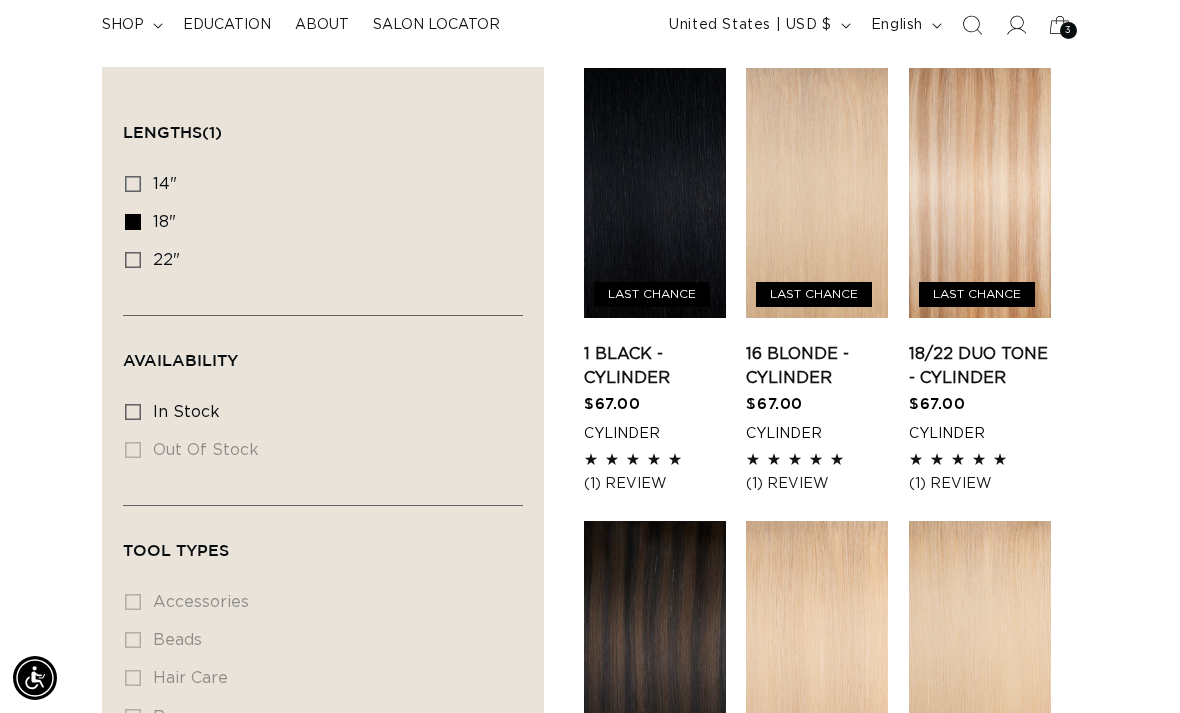 click on "In stock
In stock (22 products)" at bounding box center (317, 413) 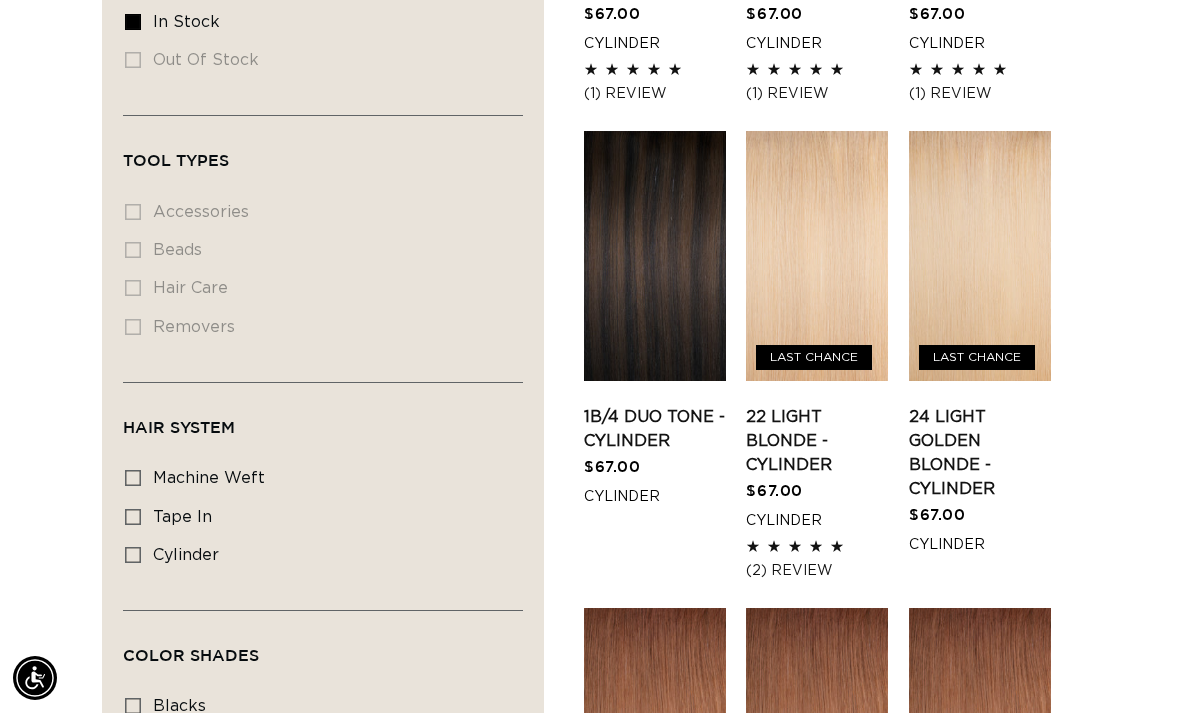 scroll, scrollTop: 526, scrollLeft: 0, axis: vertical 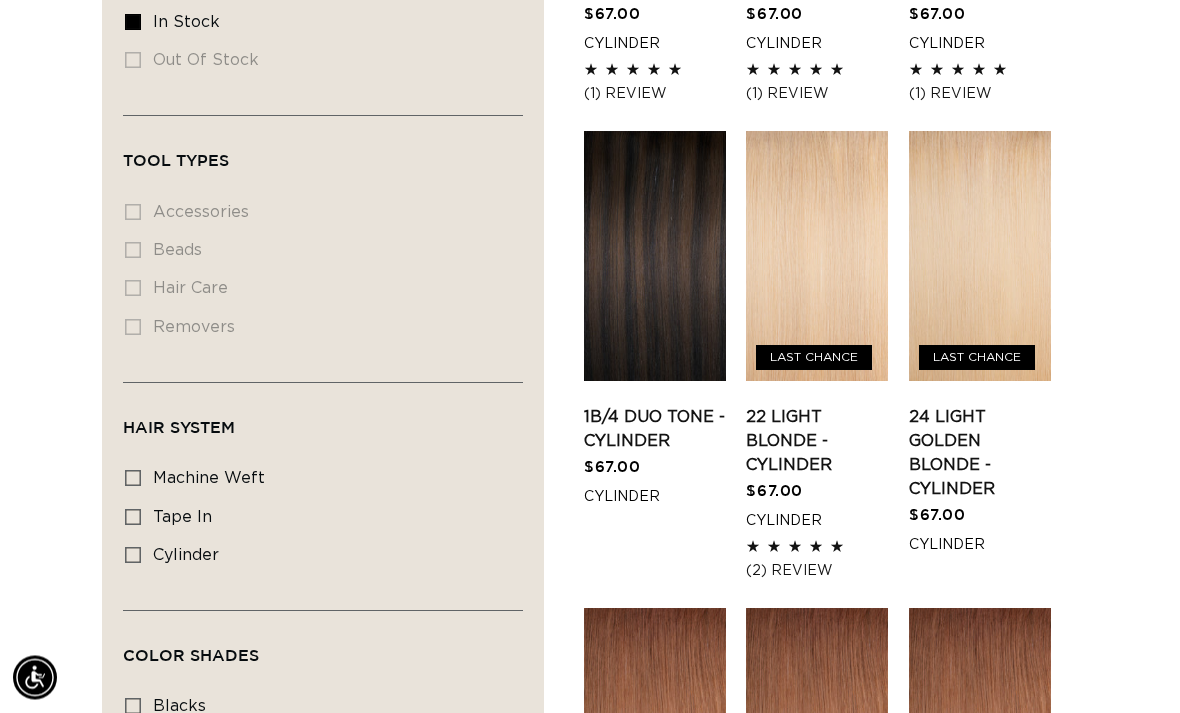 click 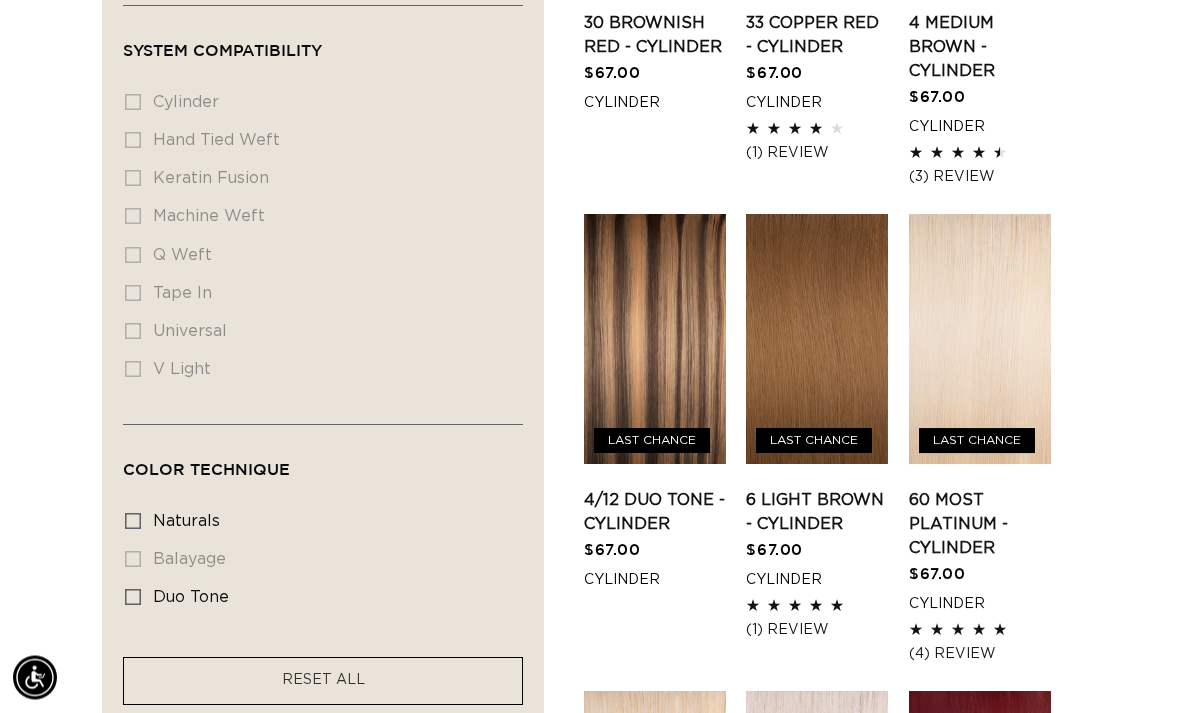 scroll, scrollTop: 1404, scrollLeft: 0, axis: vertical 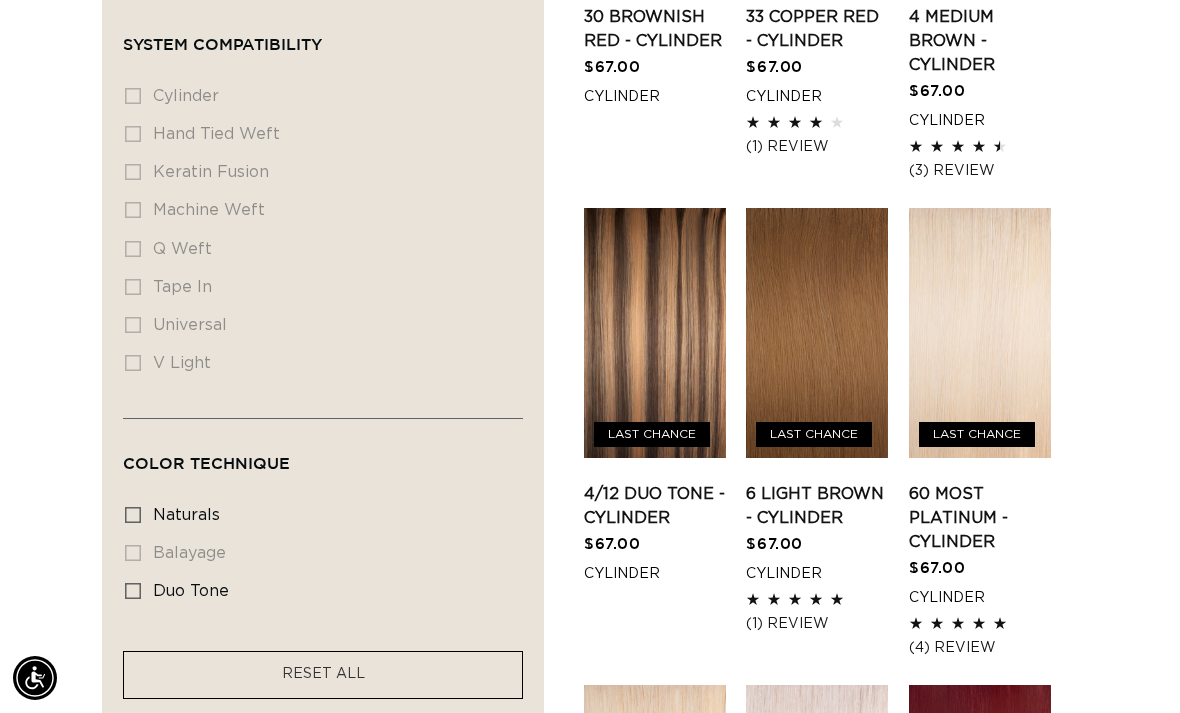 click on "4/12 Duo Tone - Cylinder" at bounding box center (655, 506) 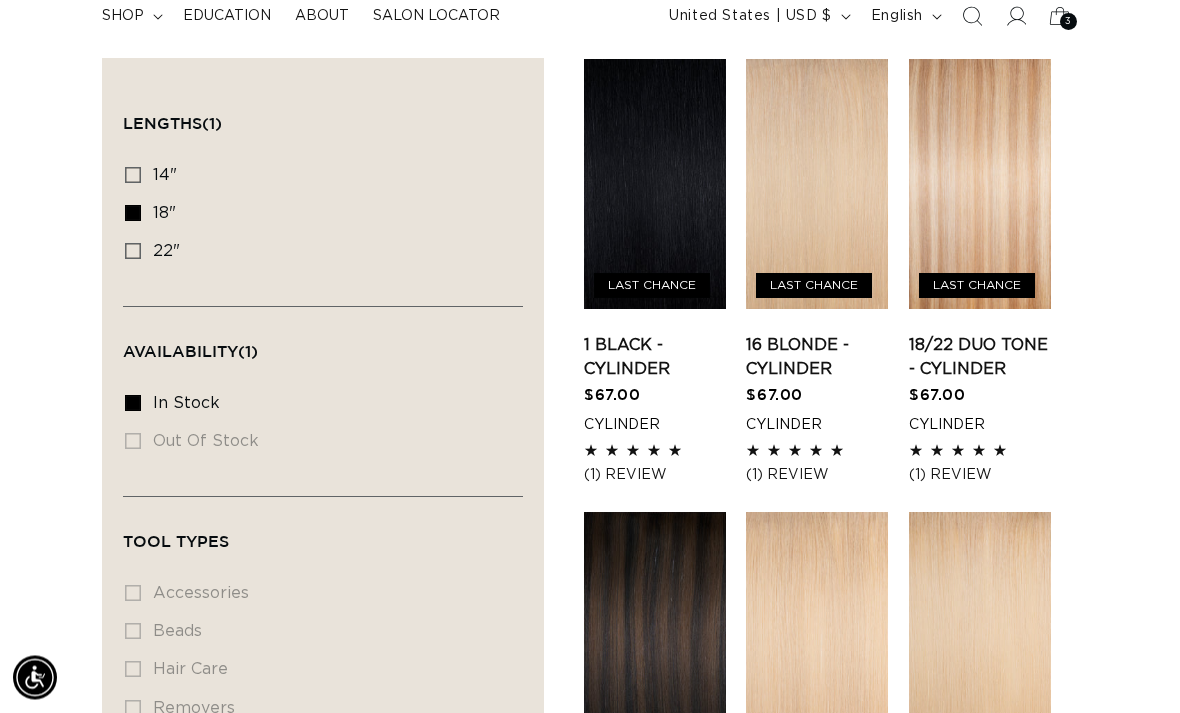 scroll, scrollTop: 146, scrollLeft: 0, axis: vertical 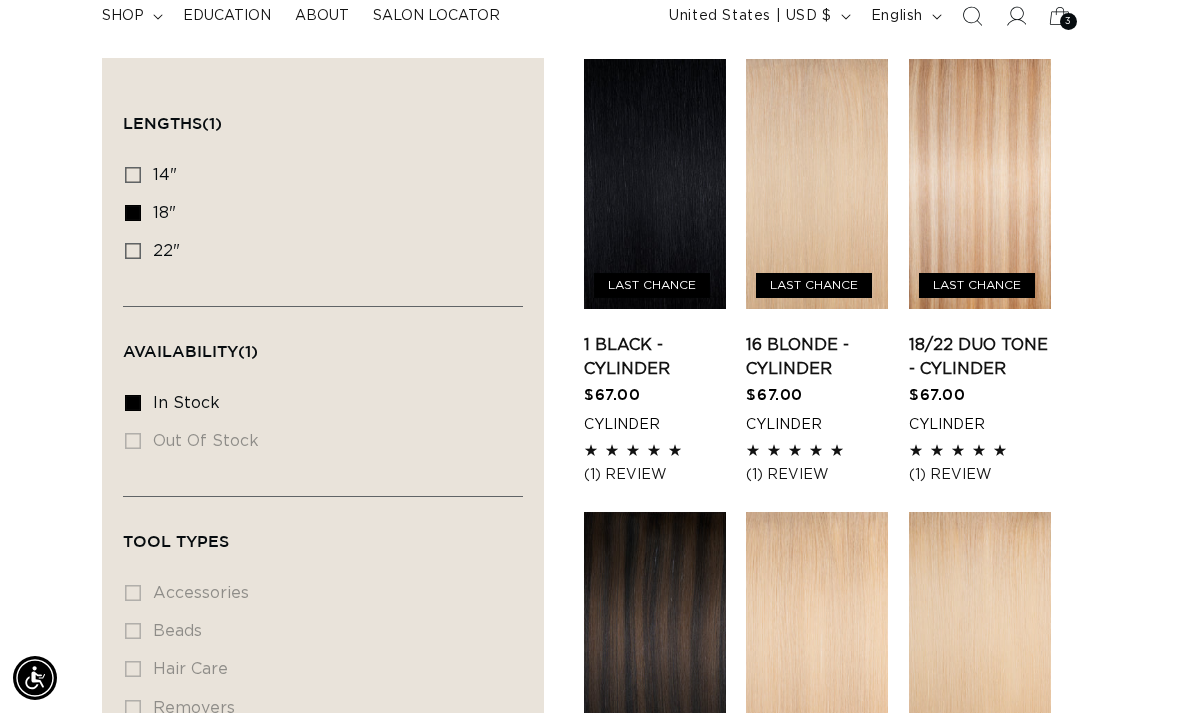 click on "18/22 Duo Tone - Cylinder" at bounding box center [980, 357] 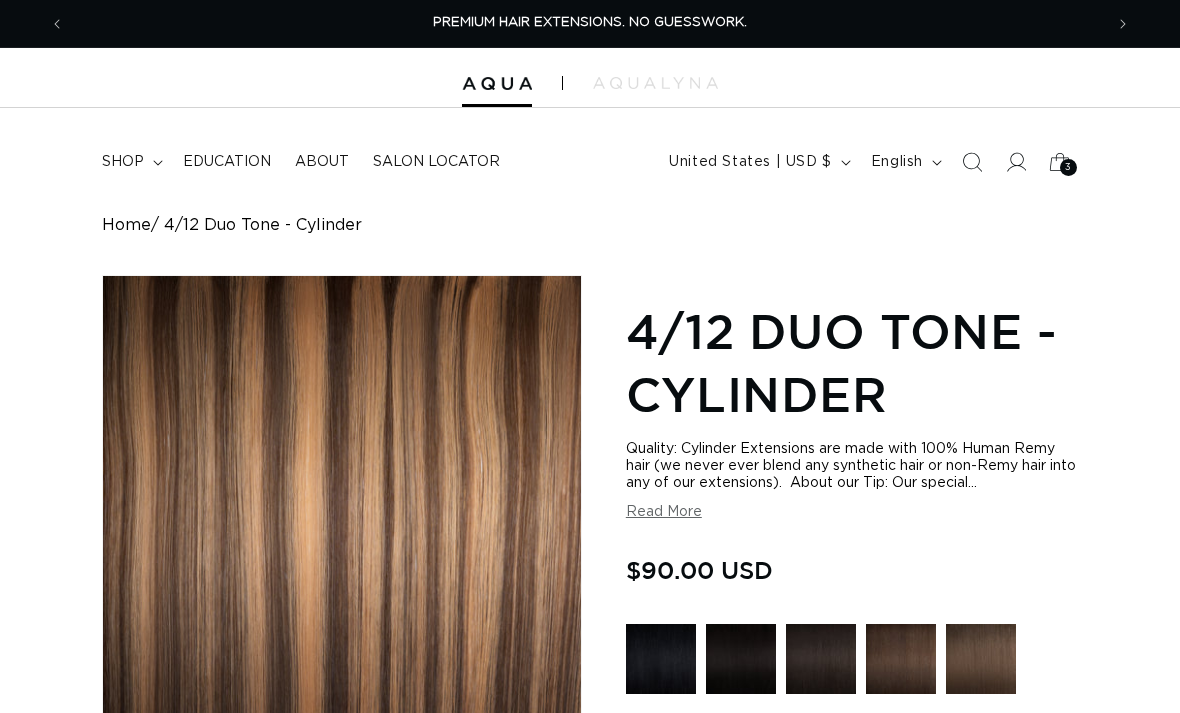 scroll, scrollTop: 259, scrollLeft: 0, axis: vertical 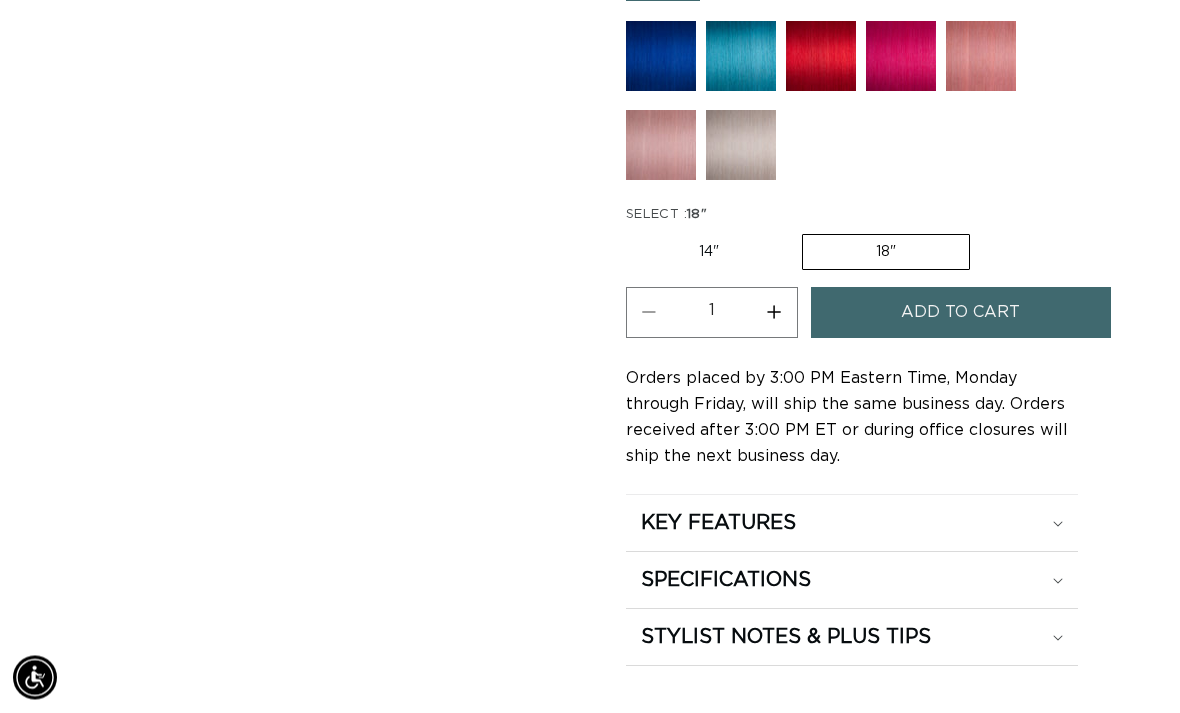 click on "Add to cart" at bounding box center (961, 313) 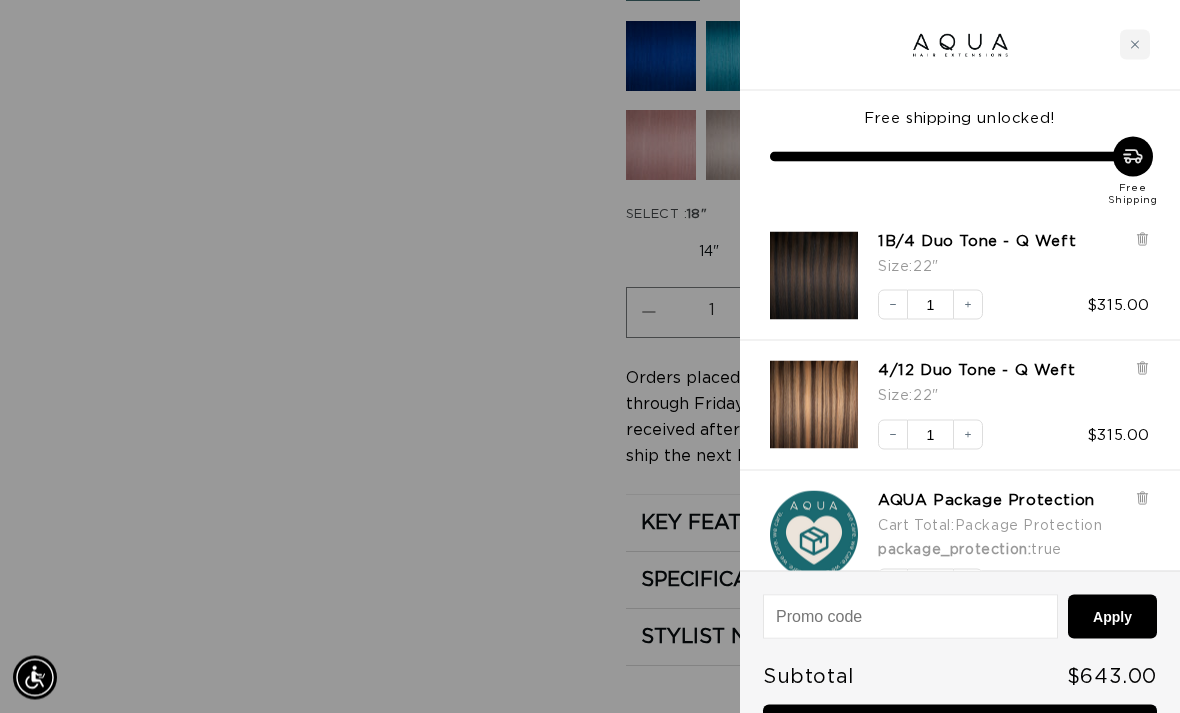 scroll, scrollTop: 1236, scrollLeft: 0, axis: vertical 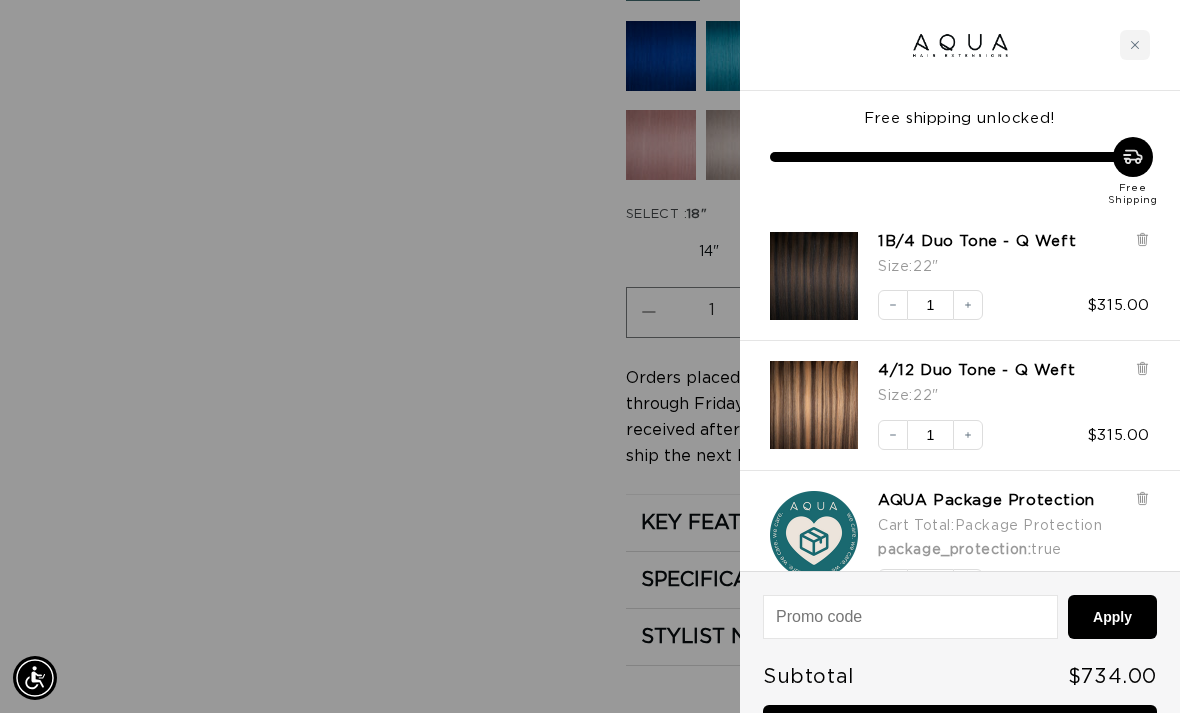 click 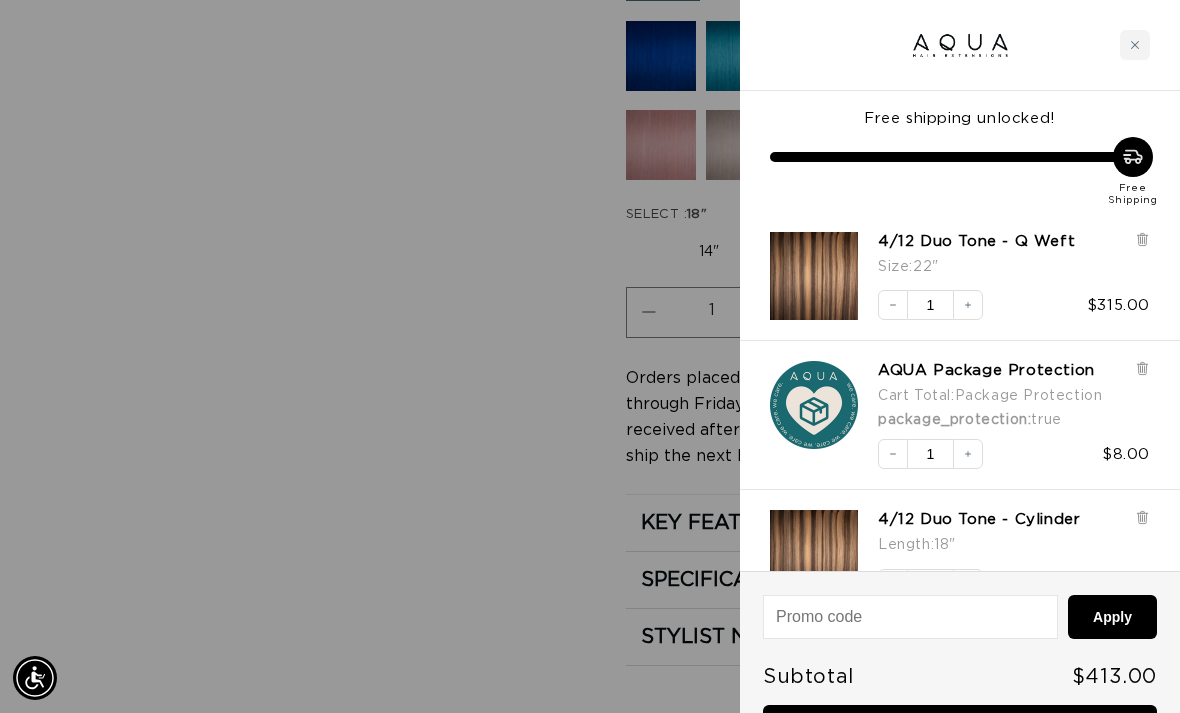 click 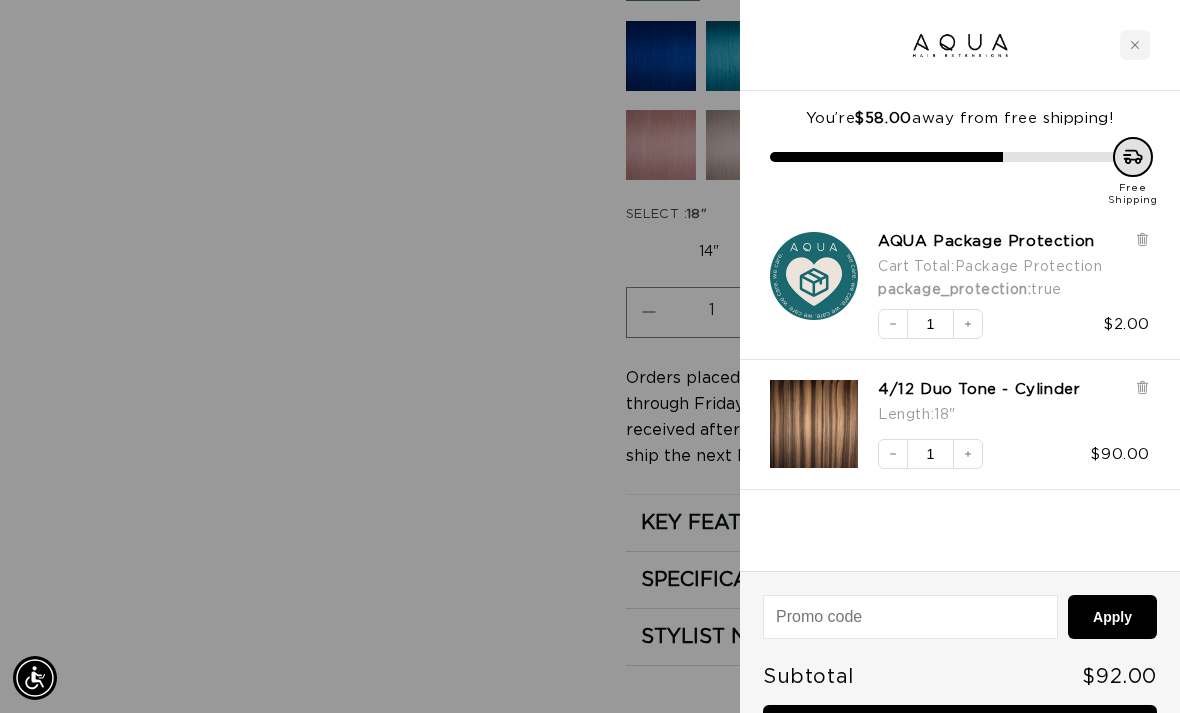 click at bounding box center (1142, 266) 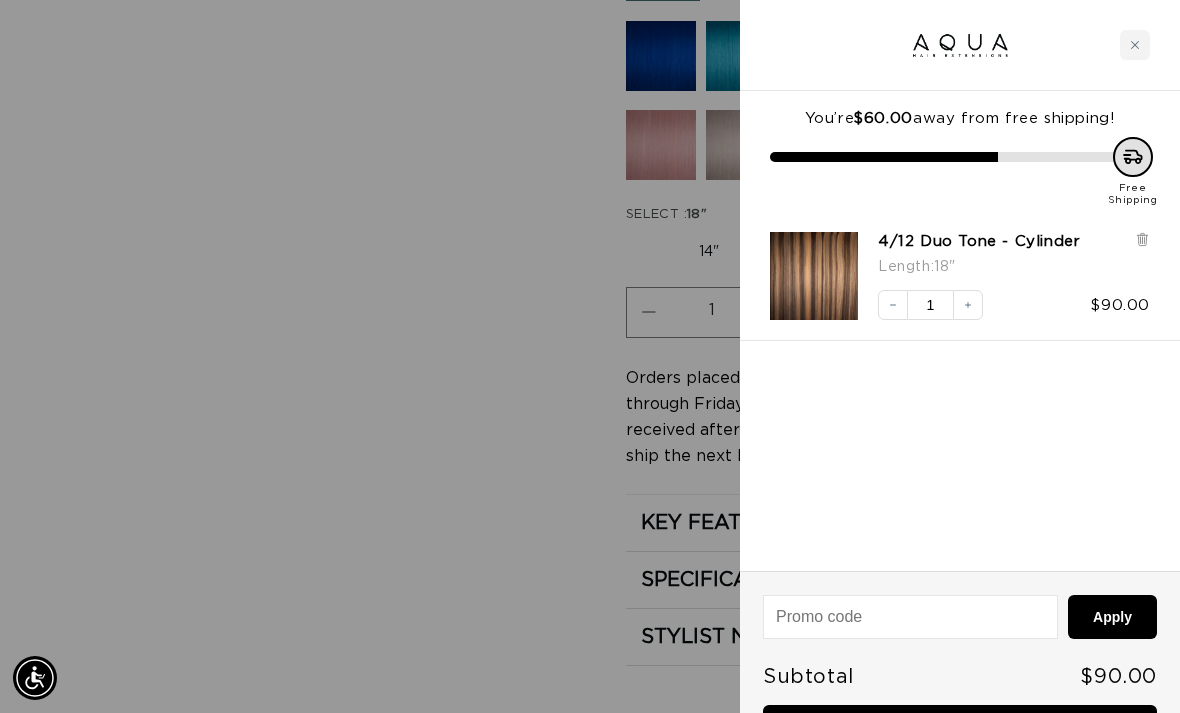 click at bounding box center (590, 356) 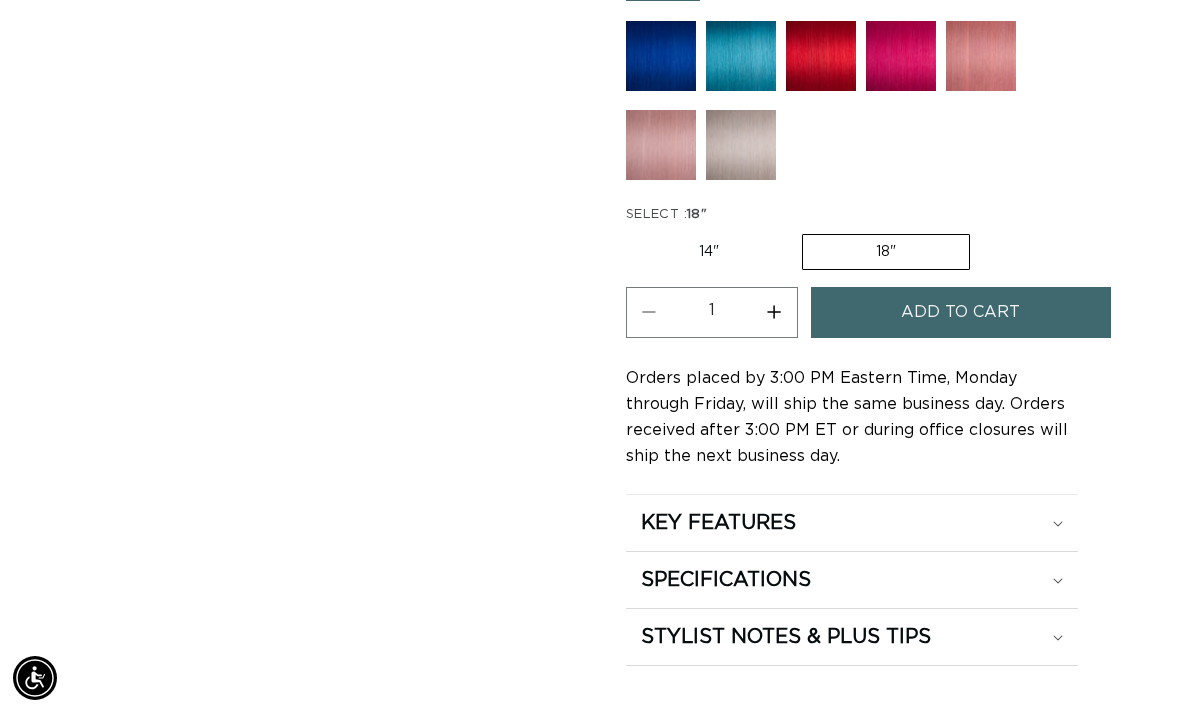 click on "14" Variant sold out or unavailable" at bounding box center [709, 252] 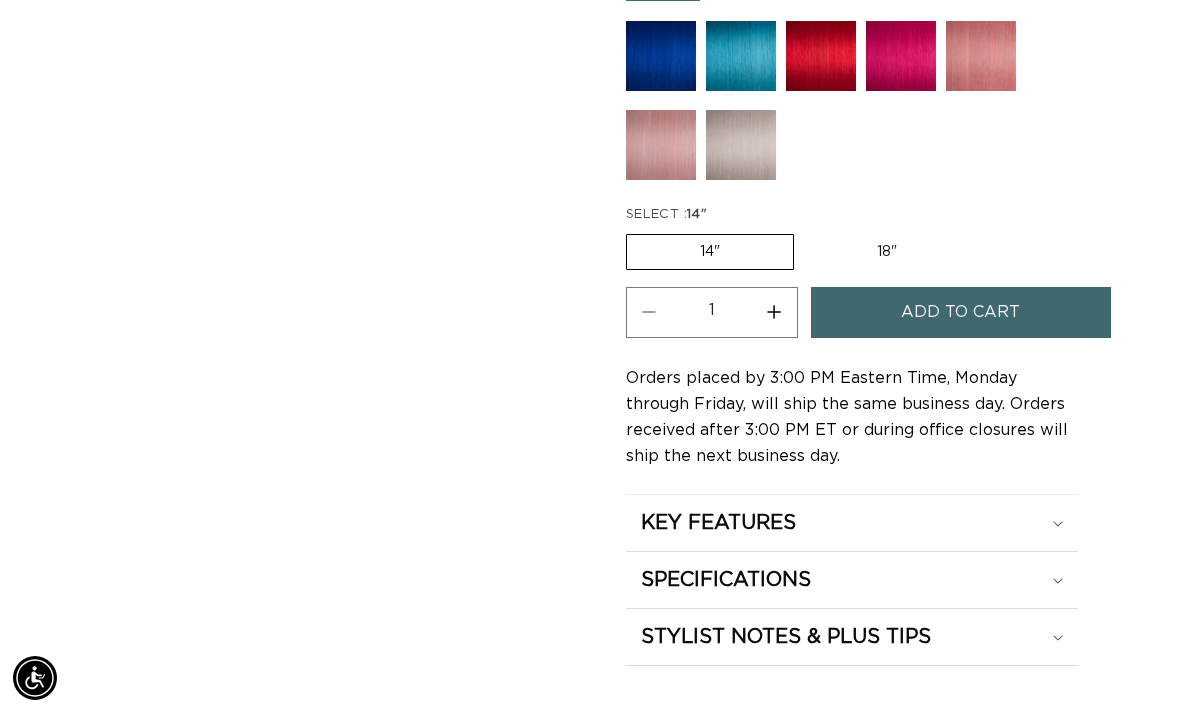 click on "18" Variant sold out or unavailable" at bounding box center [887, 252] 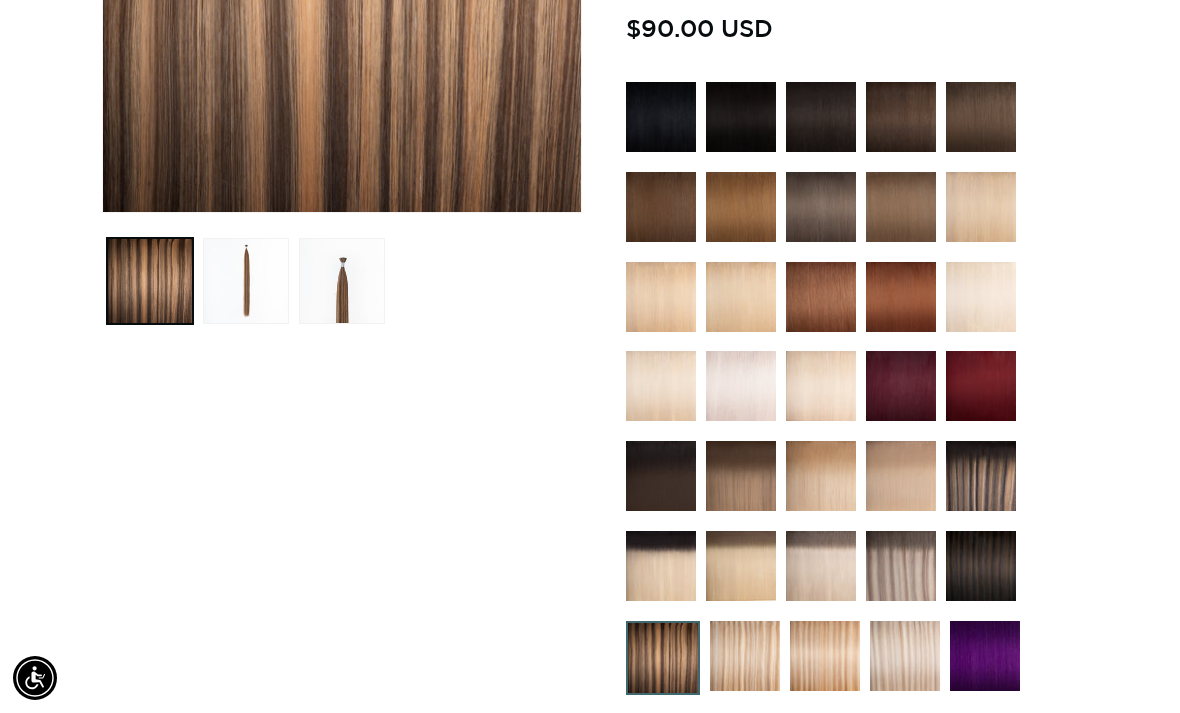 scroll, scrollTop: 528, scrollLeft: 0, axis: vertical 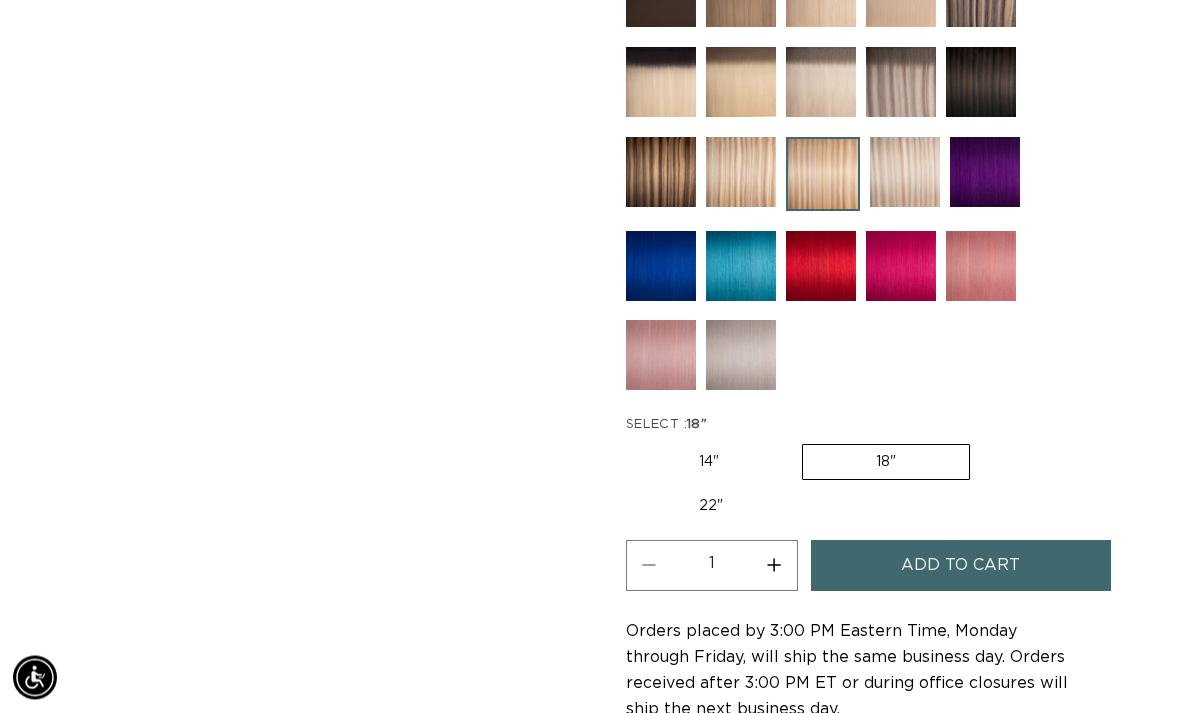 click on "Add to cart" at bounding box center (961, 566) 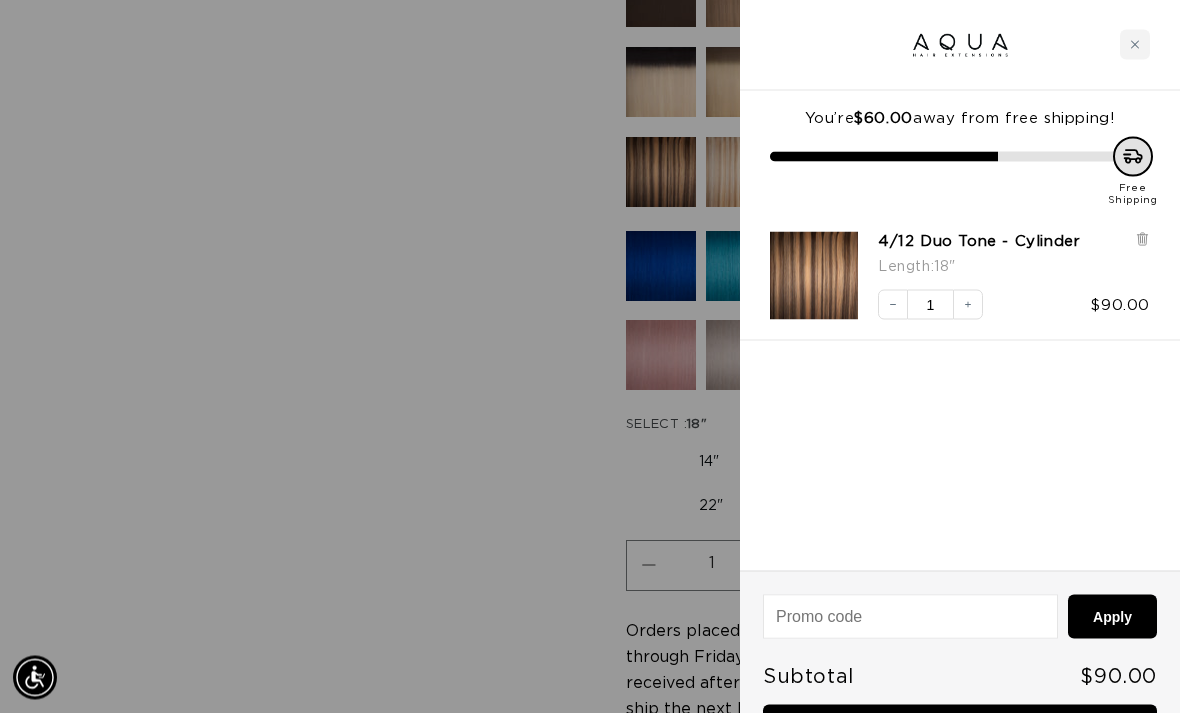 scroll, scrollTop: 1026, scrollLeft: 0, axis: vertical 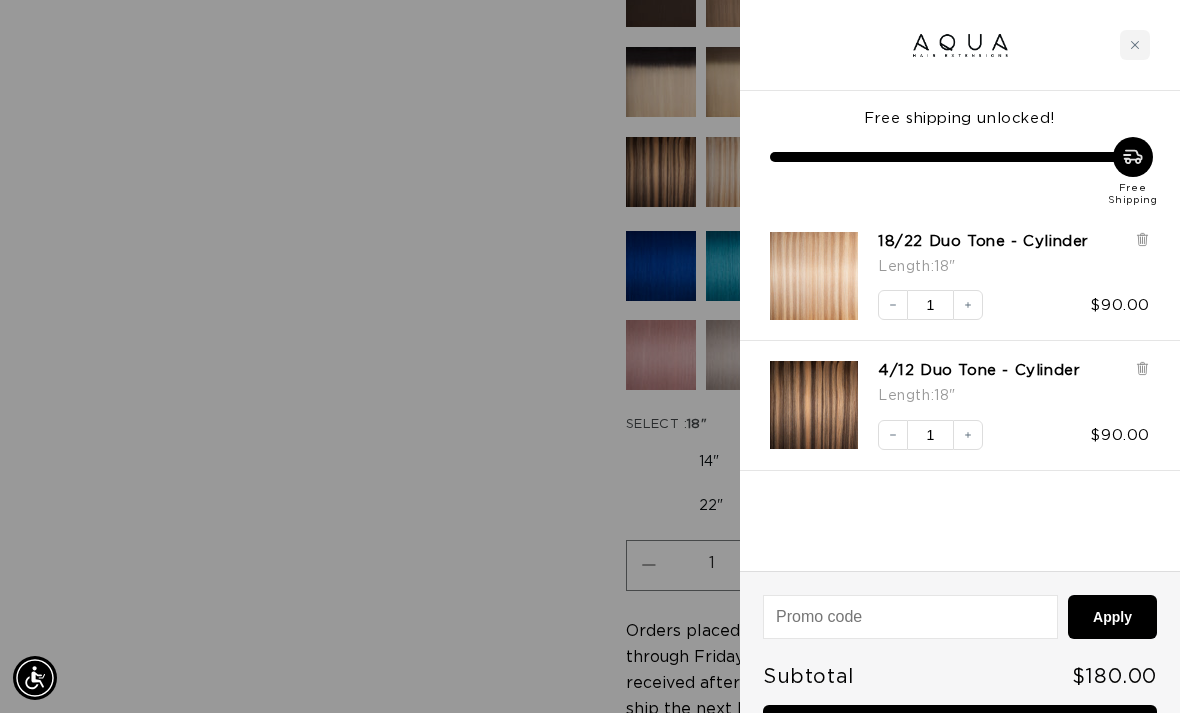 click at bounding box center [590, 356] 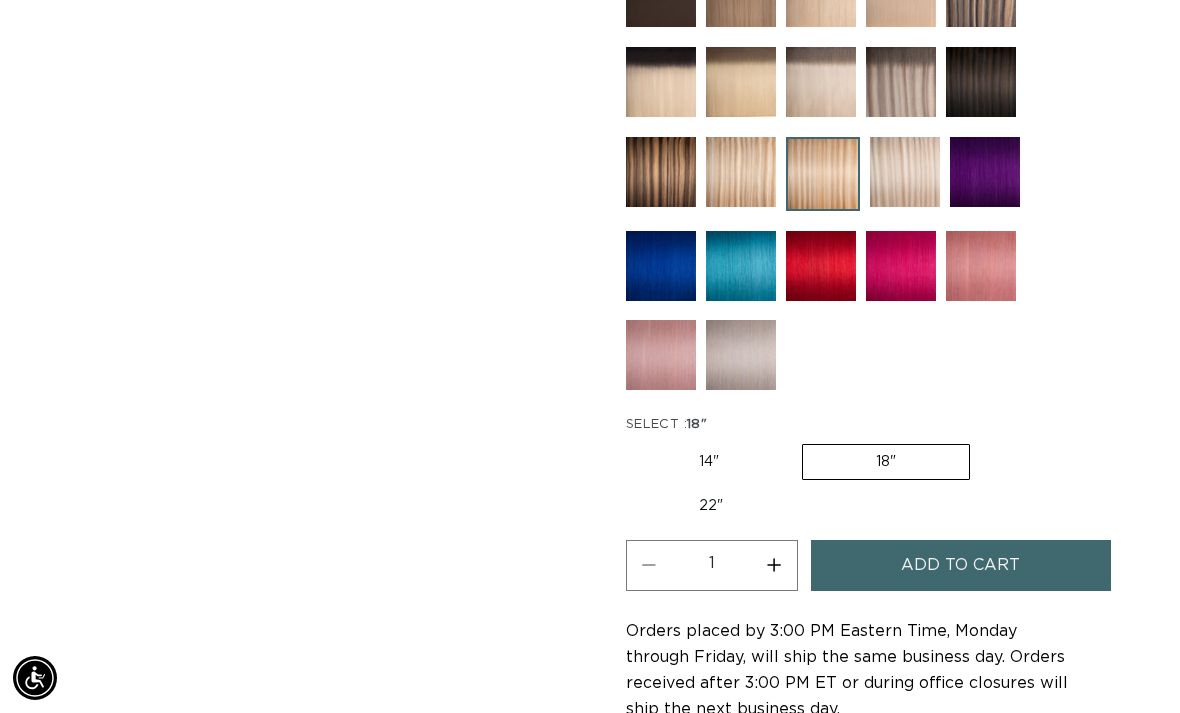 click on "14" Variant sold out or unavailable" at bounding box center [709, 462] 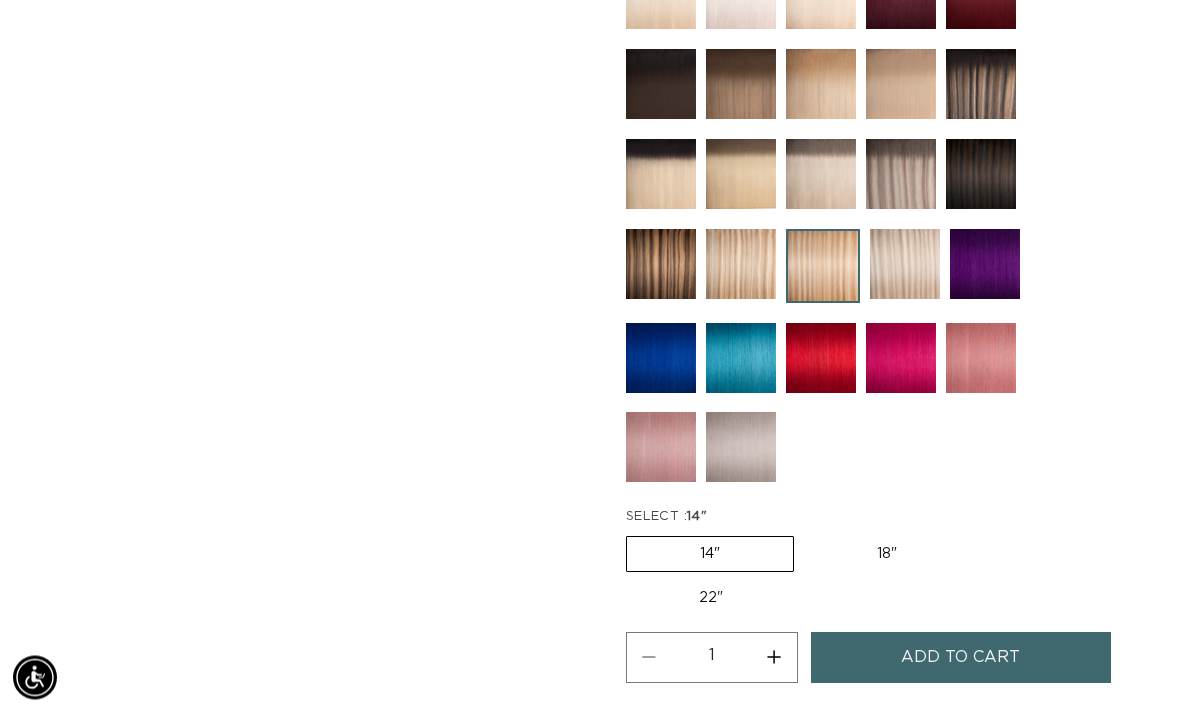 scroll, scrollTop: 977, scrollLeft: 0, axis: vertical 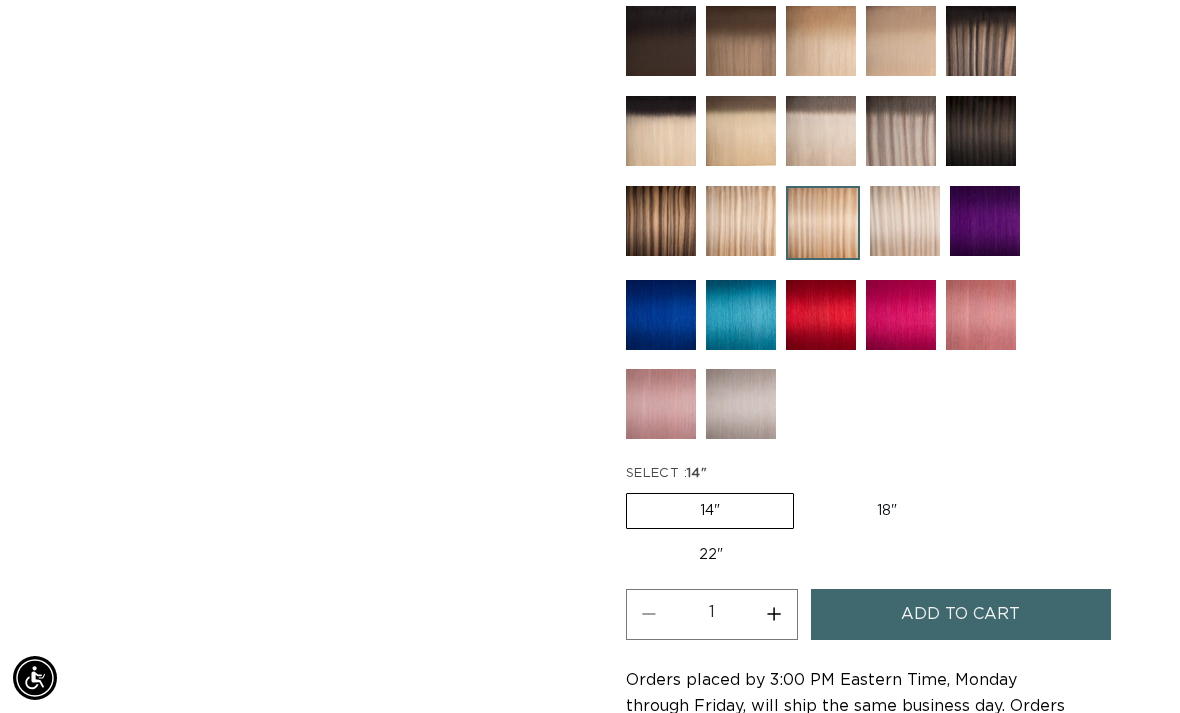 click on "Add to cart" at bounding box center [961, 614] 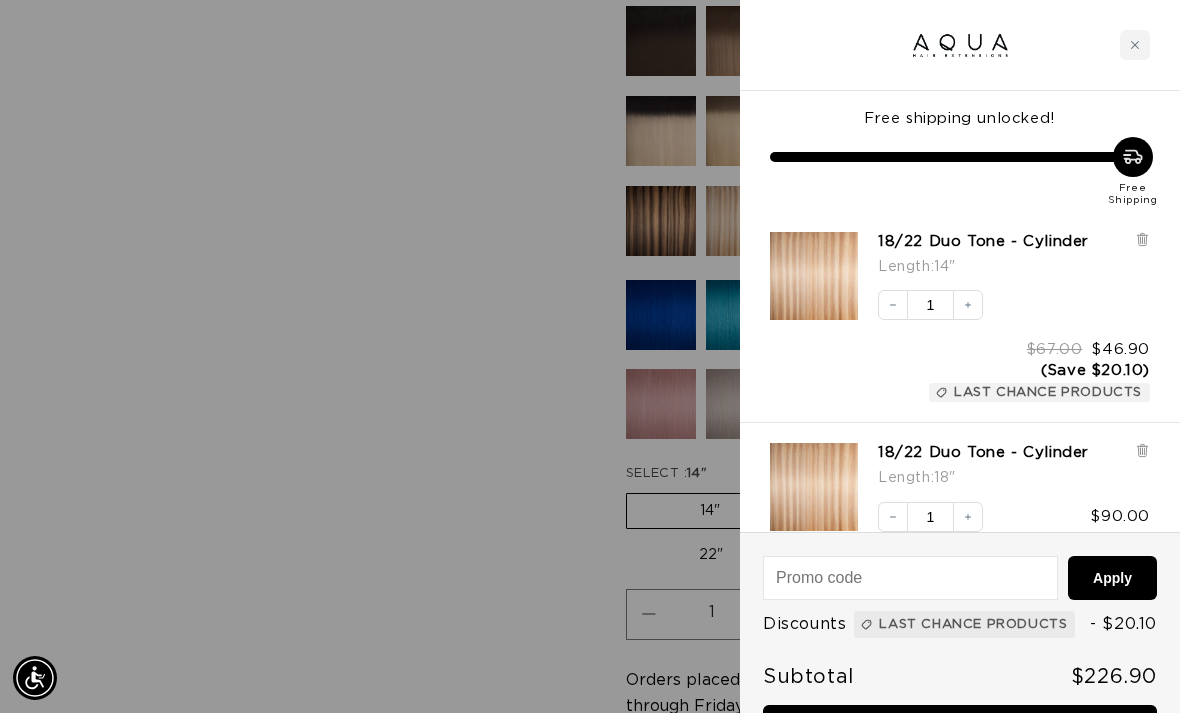 click at bounding box center [590, 356] 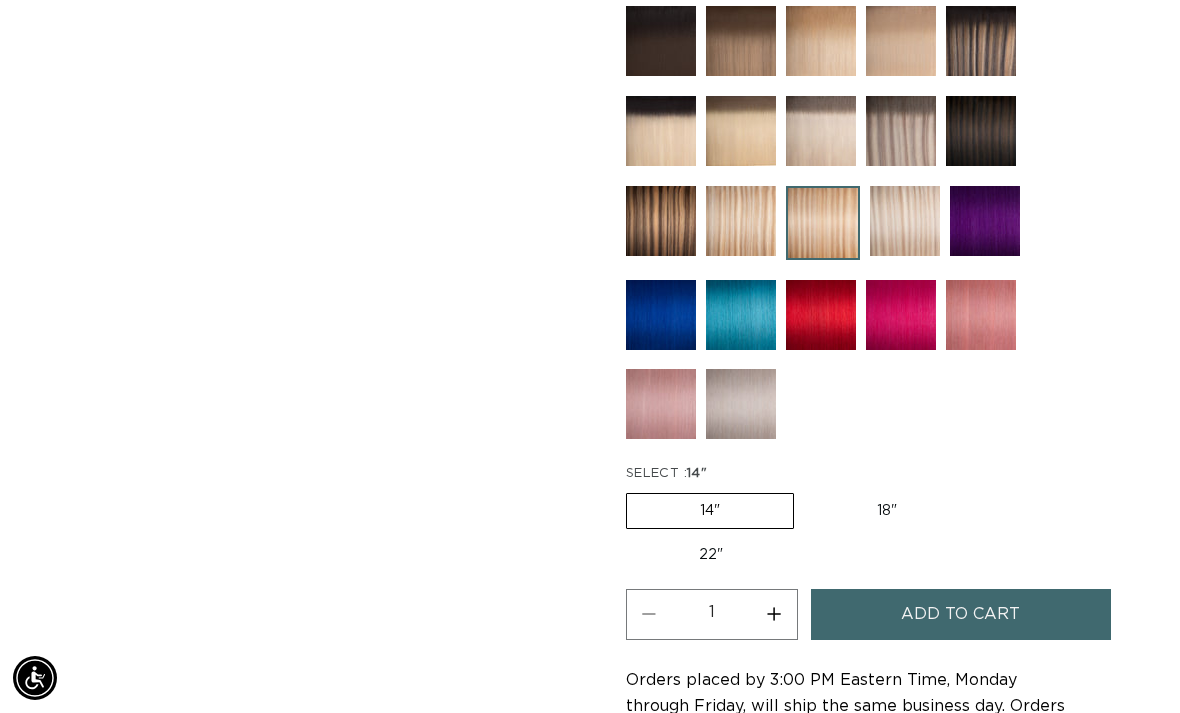 click on "22" Variant sold out or unavailable" at bounding box center [711, 555] 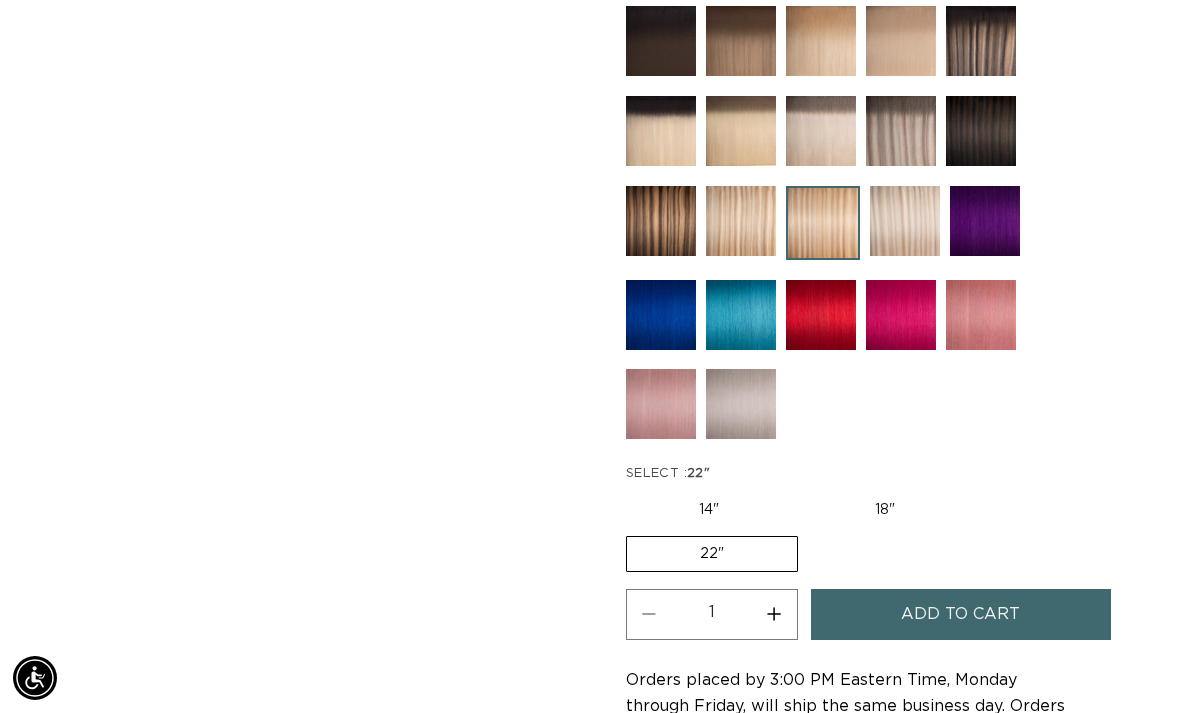 click at bounding box center (661, 221) 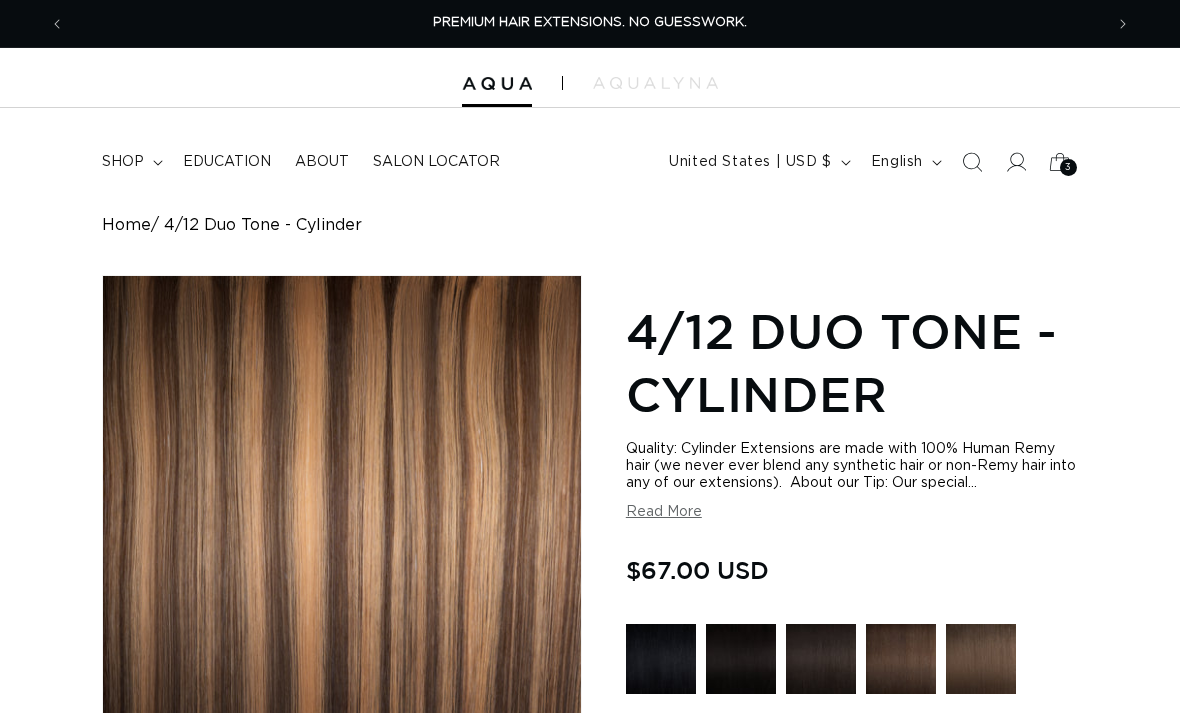 scroll, scrollTop: 0, scrollLeft: 0, axis: both 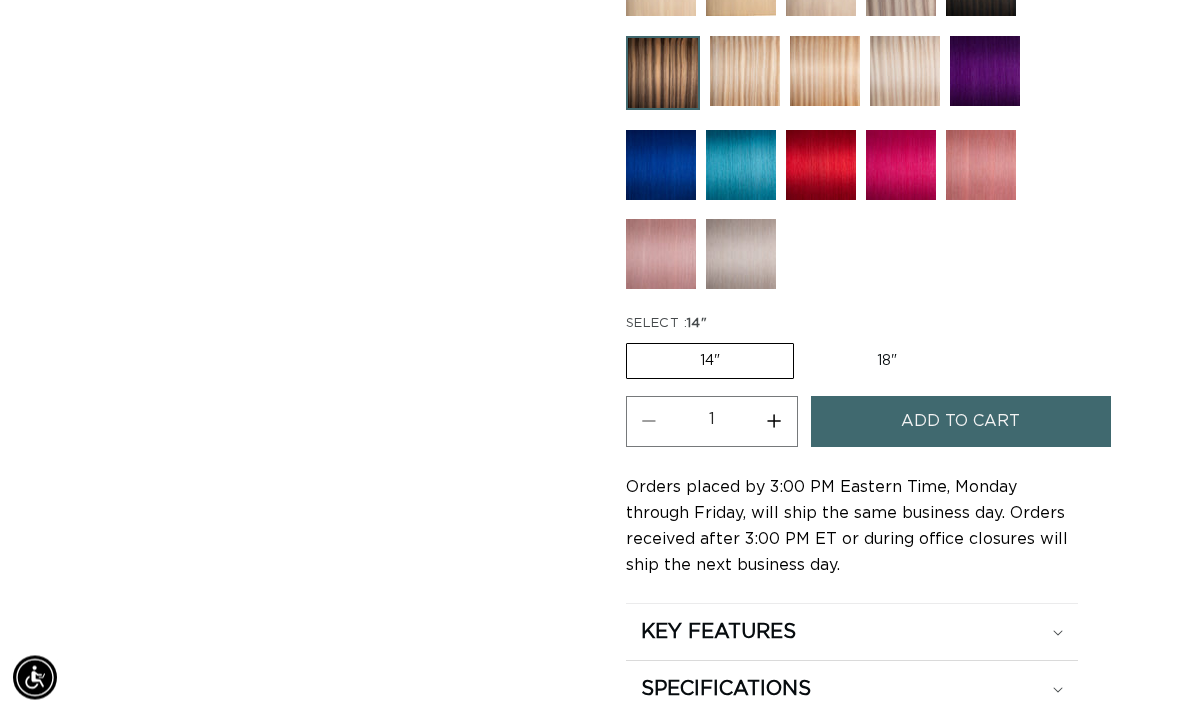 click on "Add to cart" at bounding box center (960, 422) 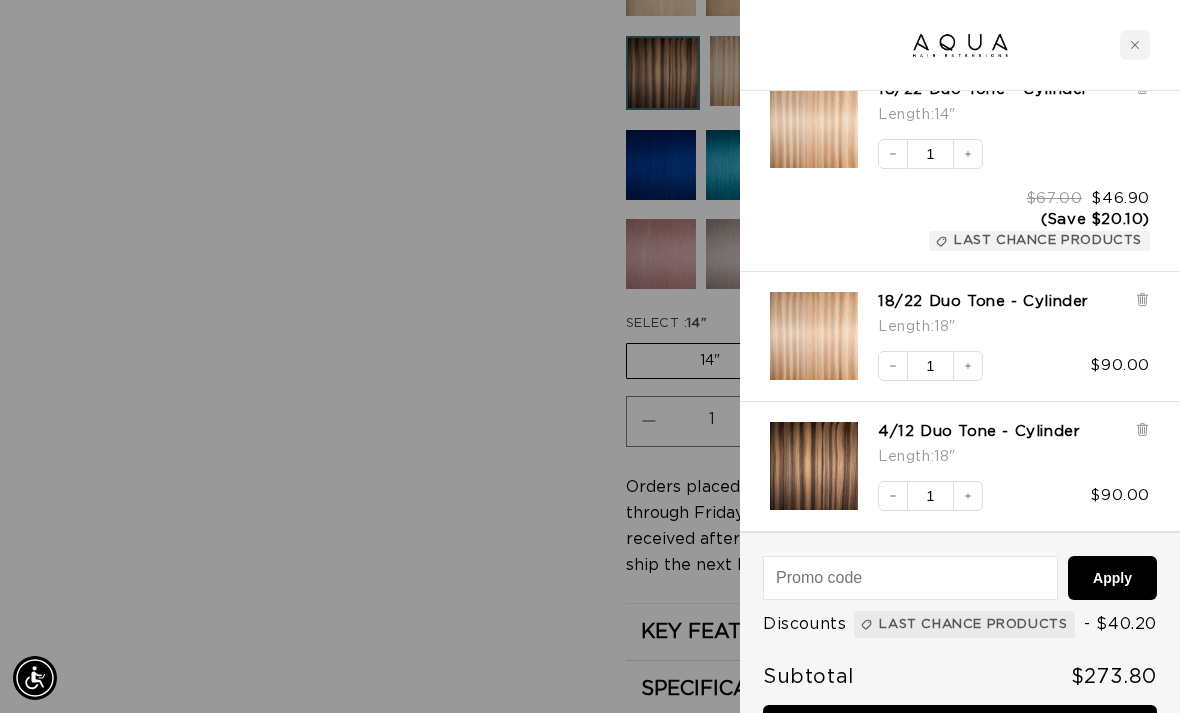 scroll, scrollTop: 378, scrollLeft: 0, axis: vertical 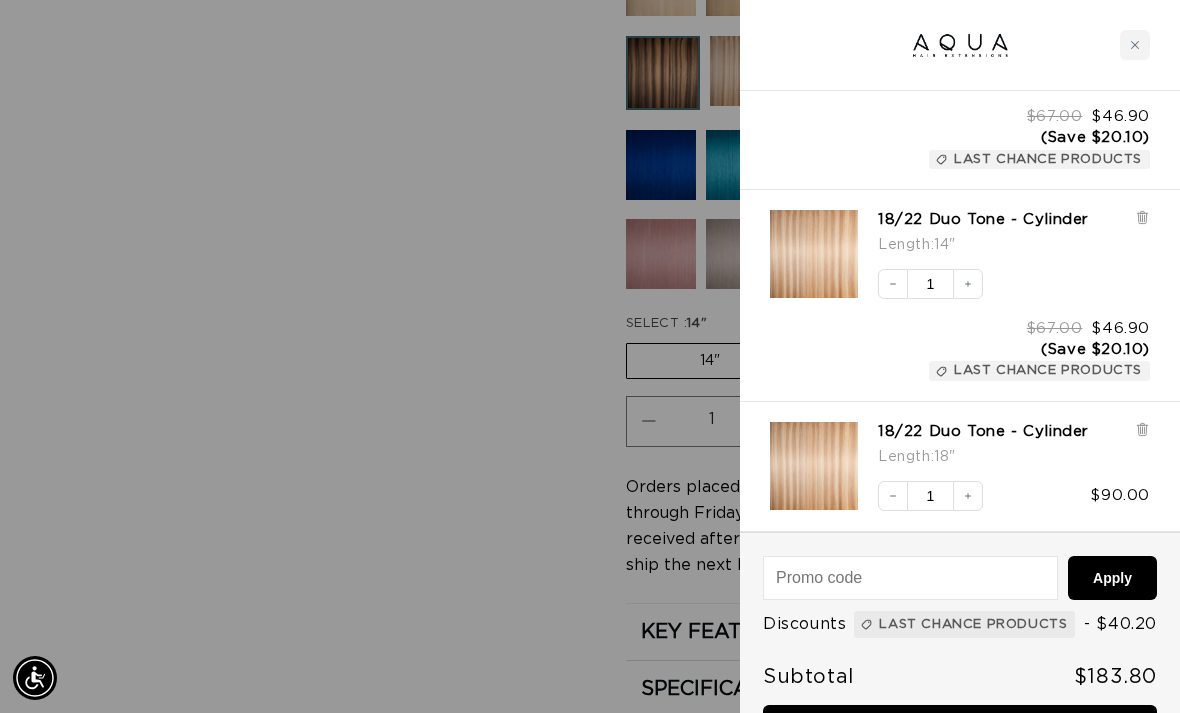 click on "Decrease quantity" at bounding box center (893, 496) 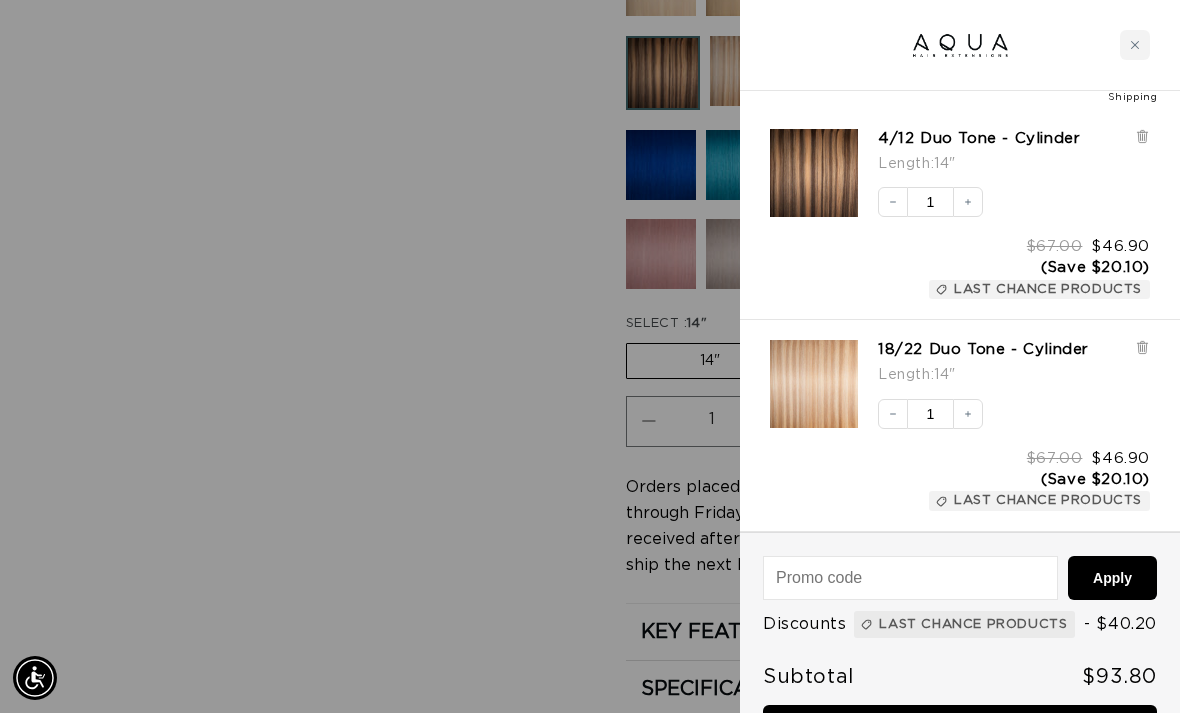 scroll, scrollTop: 120, scrollLeft: 0, axis: vertical 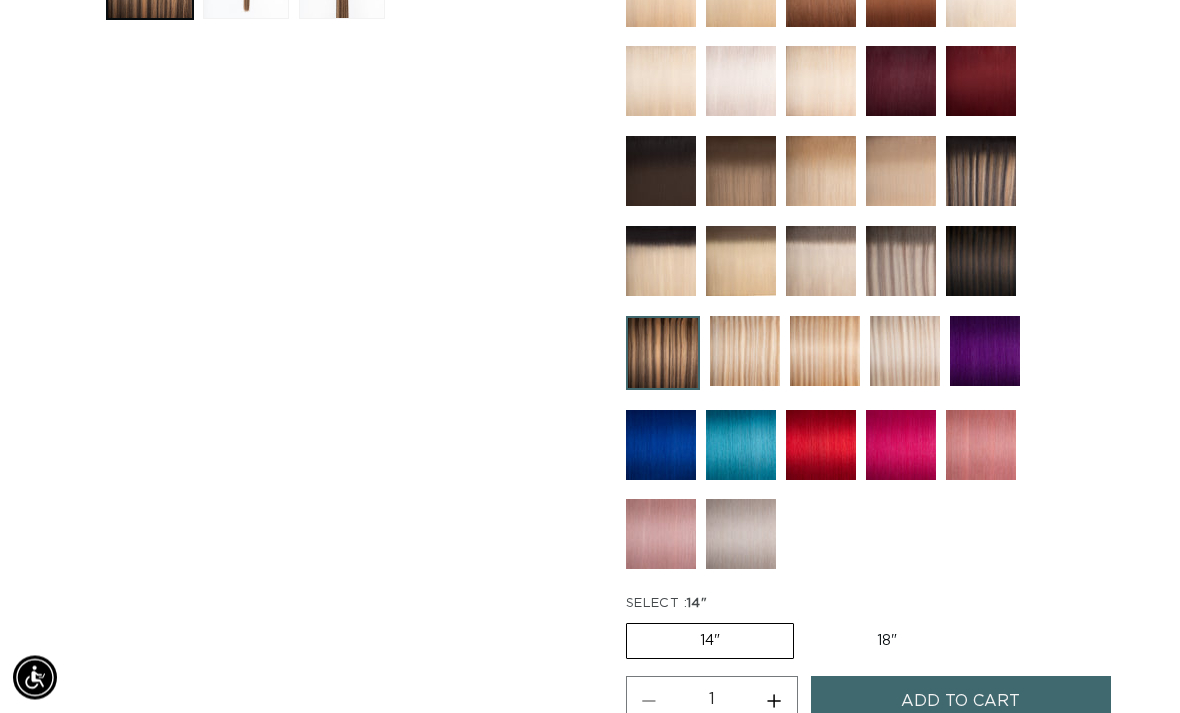 click at bounding box center (901, 262) 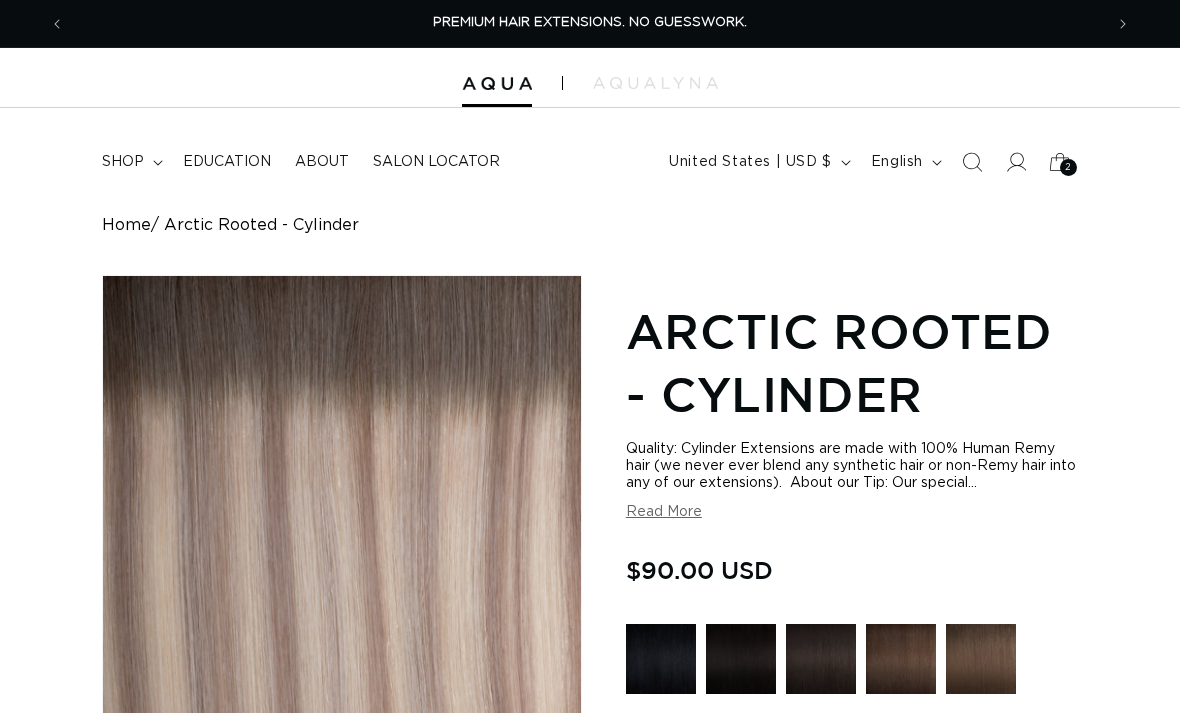 scroll, scrollTop: 0, scrollLeft: 0, axis: both 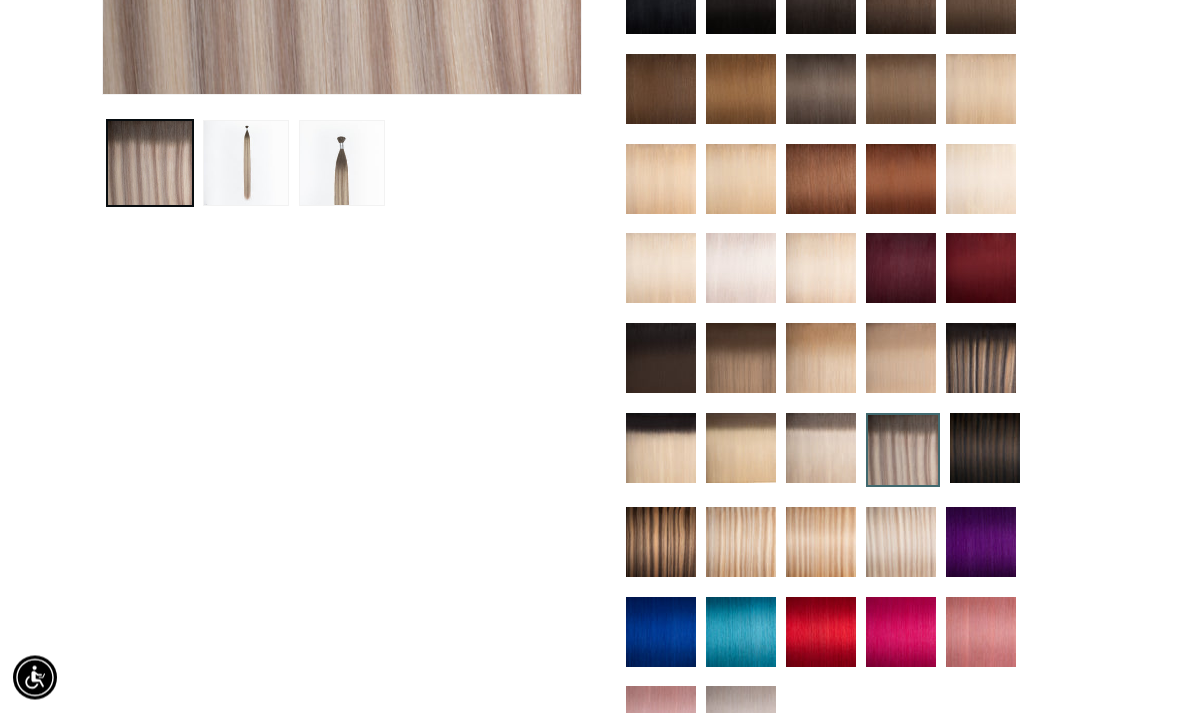 click at bounding box center [981, 359] 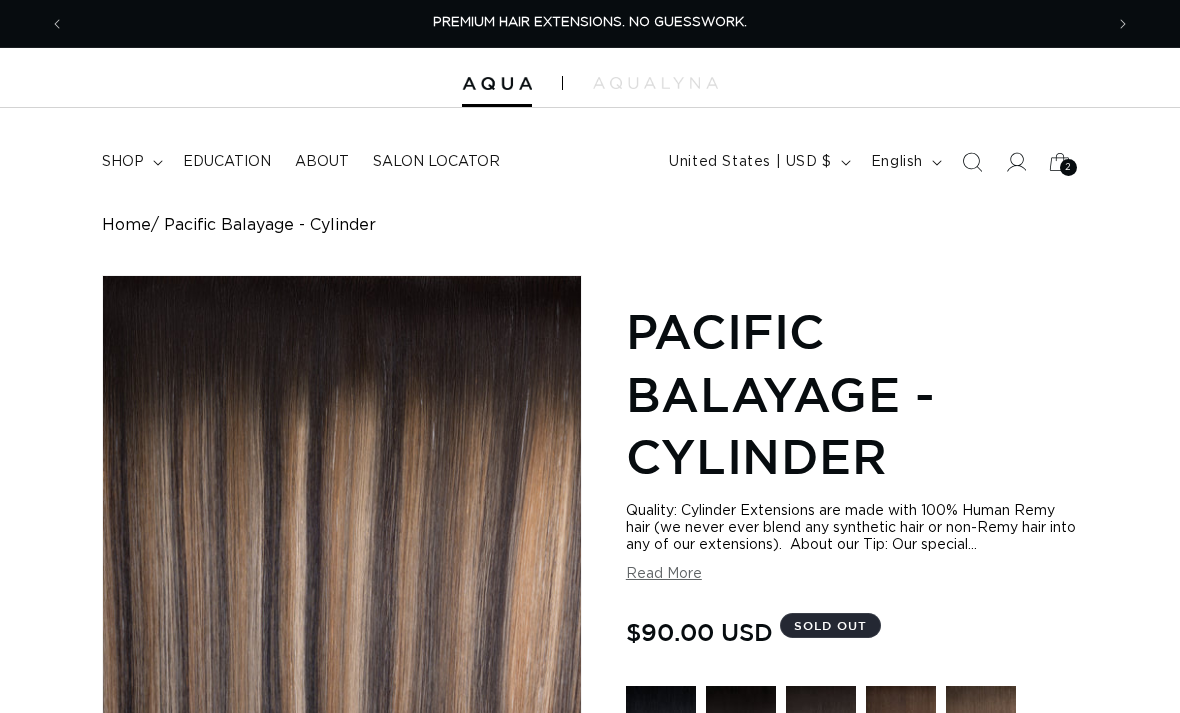 scroll, scrollTop: 0, scrollLeft: 0, axis: both 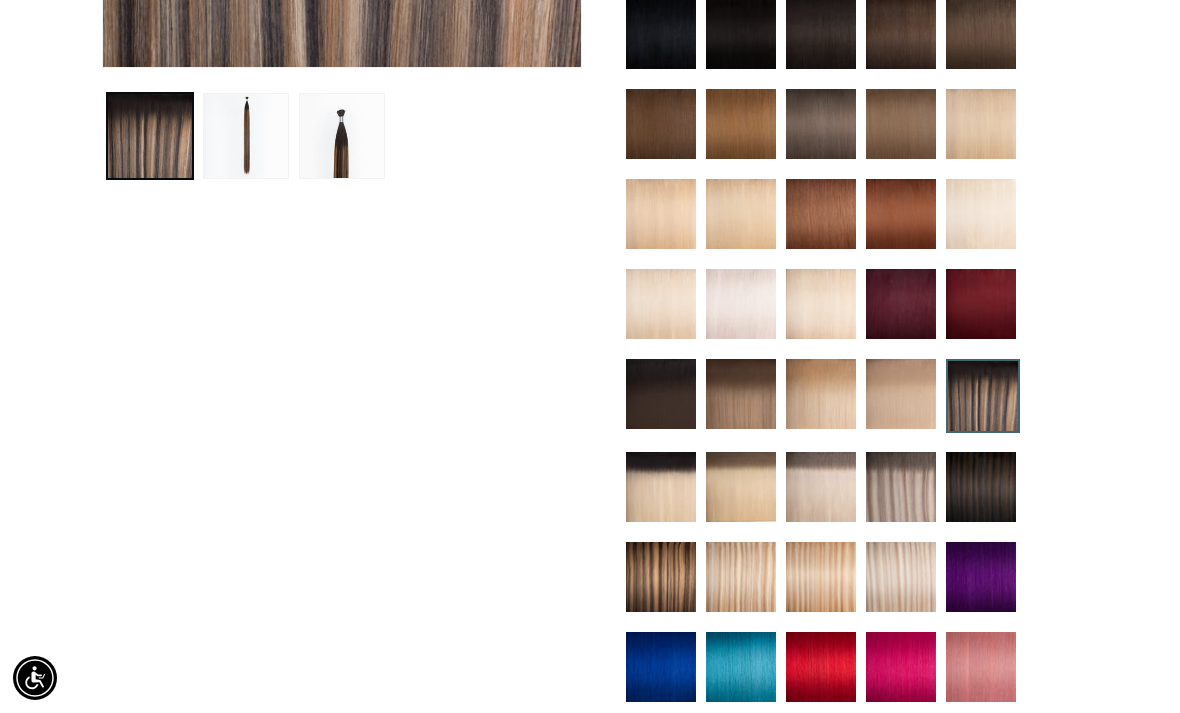 click at bounding box center (741, 394) 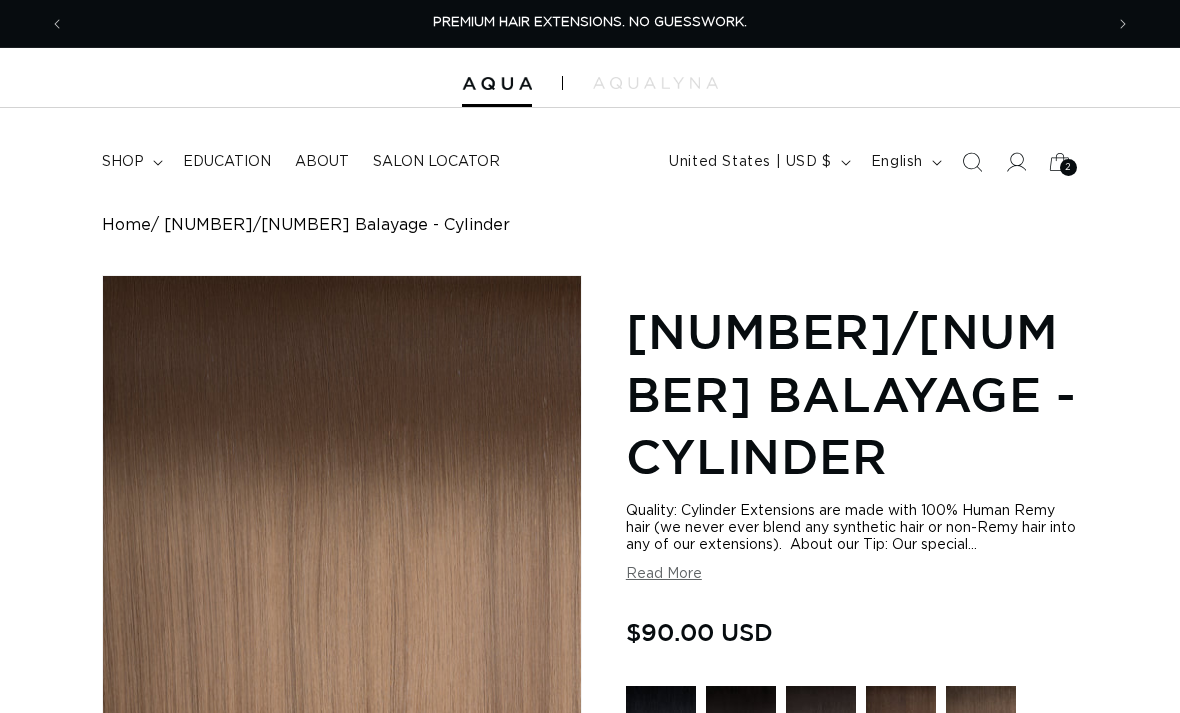scroll, scrollTop: 0, scrollLeft: 0, axis: both 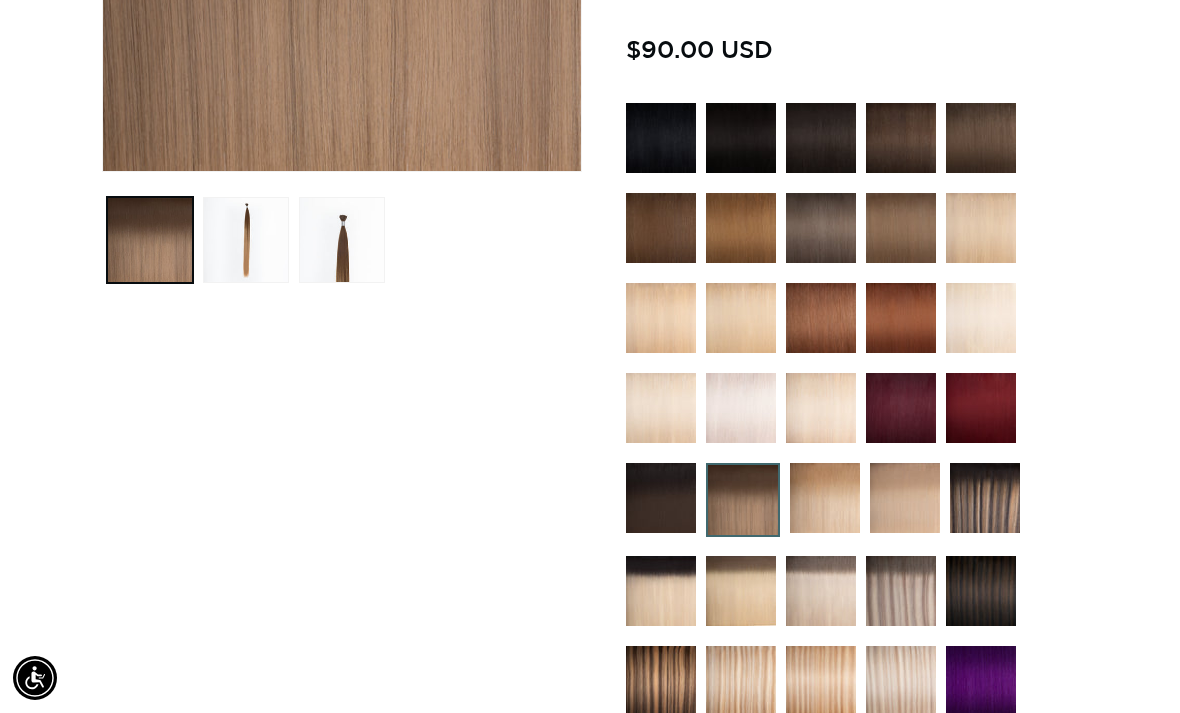click at bounding box center (905, 498) 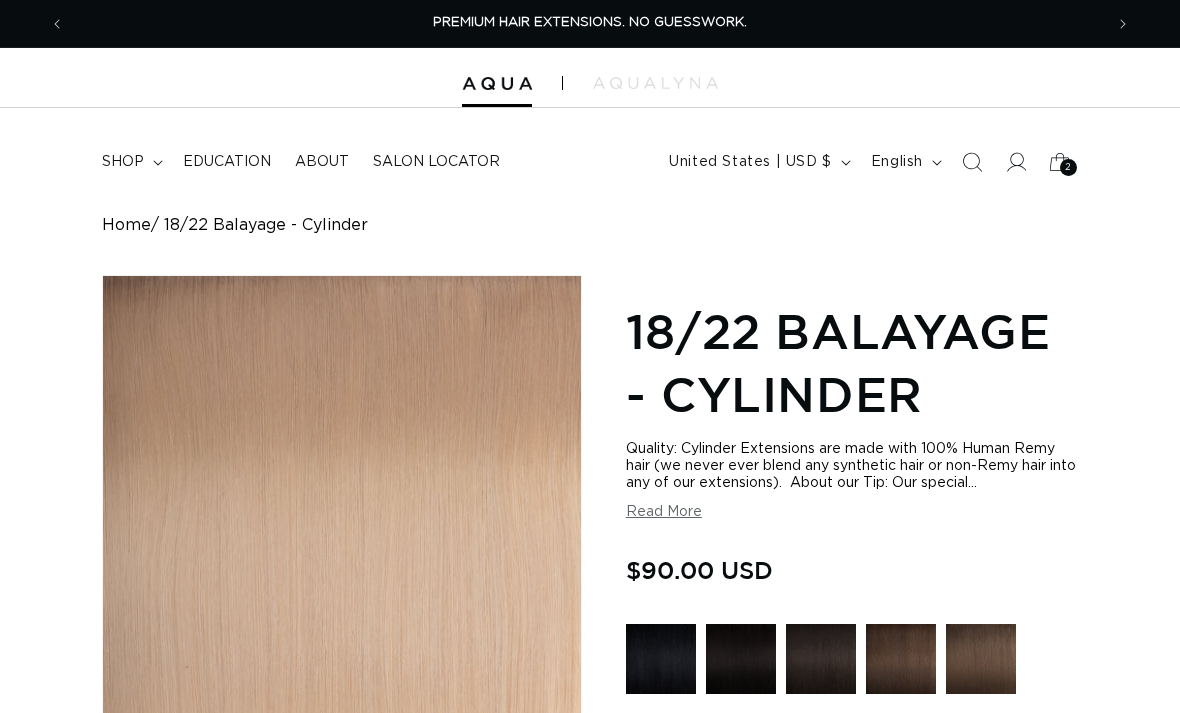 scroll, scrollTop: 0, scrollLeft: 0, axis: both 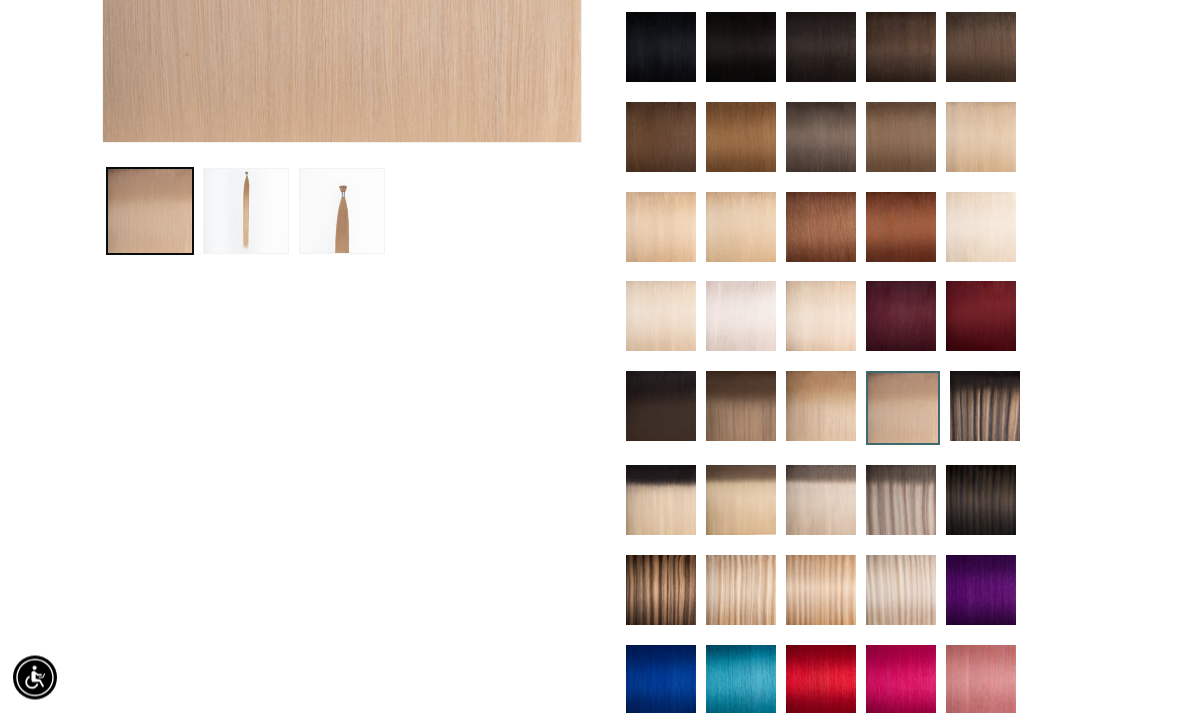 click at bounding box center [901, 138] 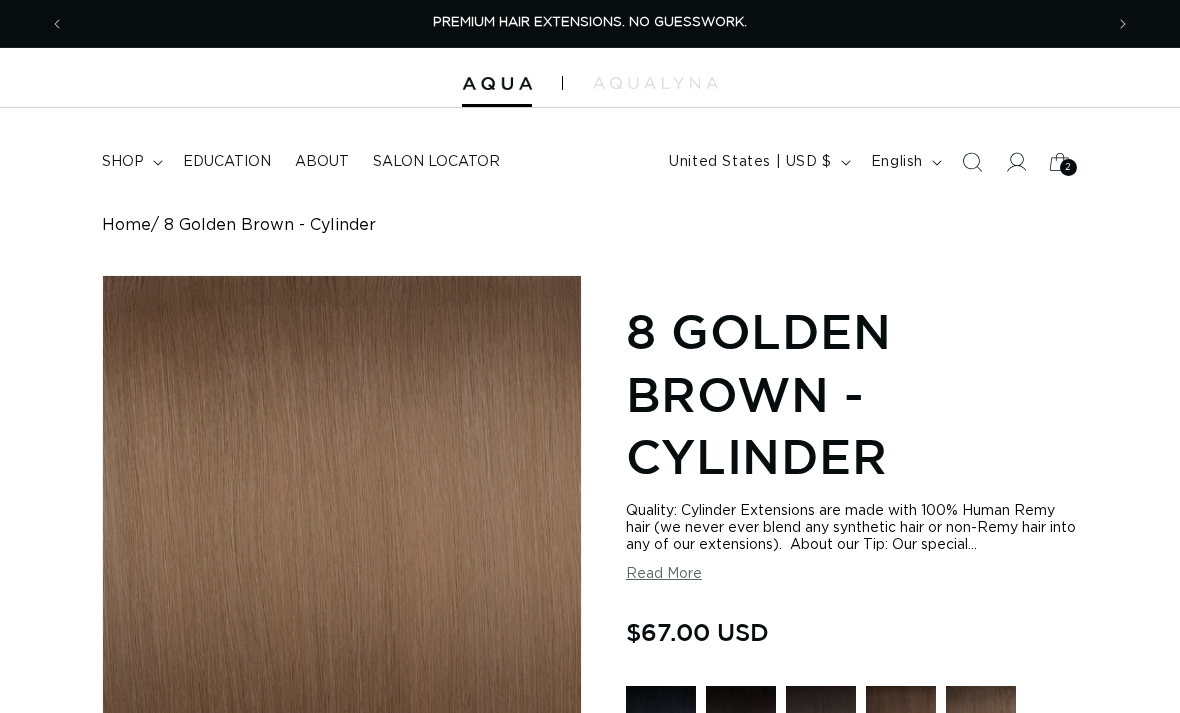 scroll, scrollTop: 0, scrollLeft: 0, axis: both 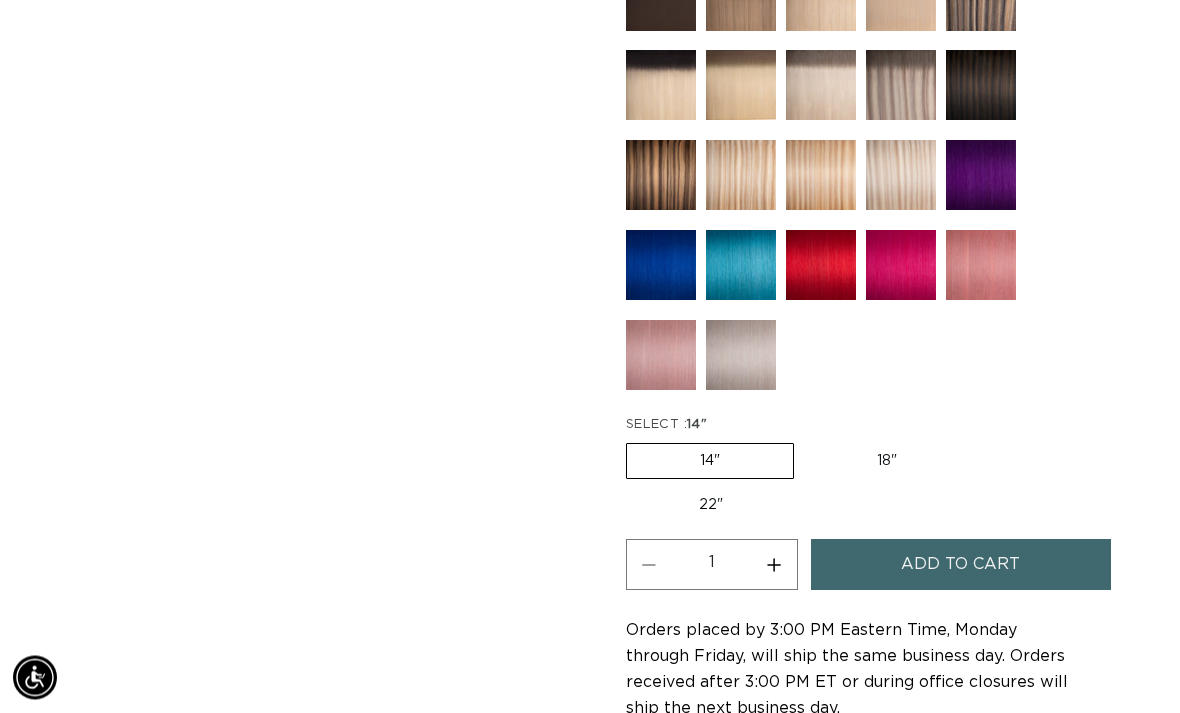 click on "18" Variant sold out or unavailable" at bounding box center [887, 462] 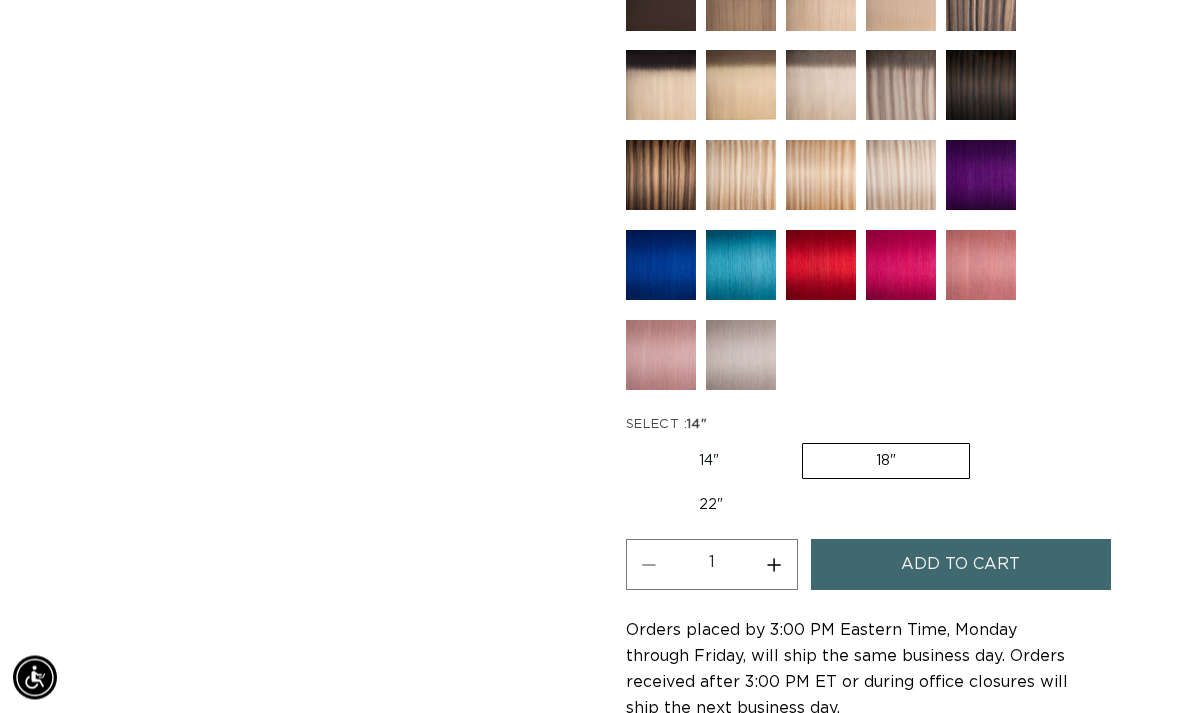 scroll, scrollTop: 1089, scrollLeft: 0, axis: vertical 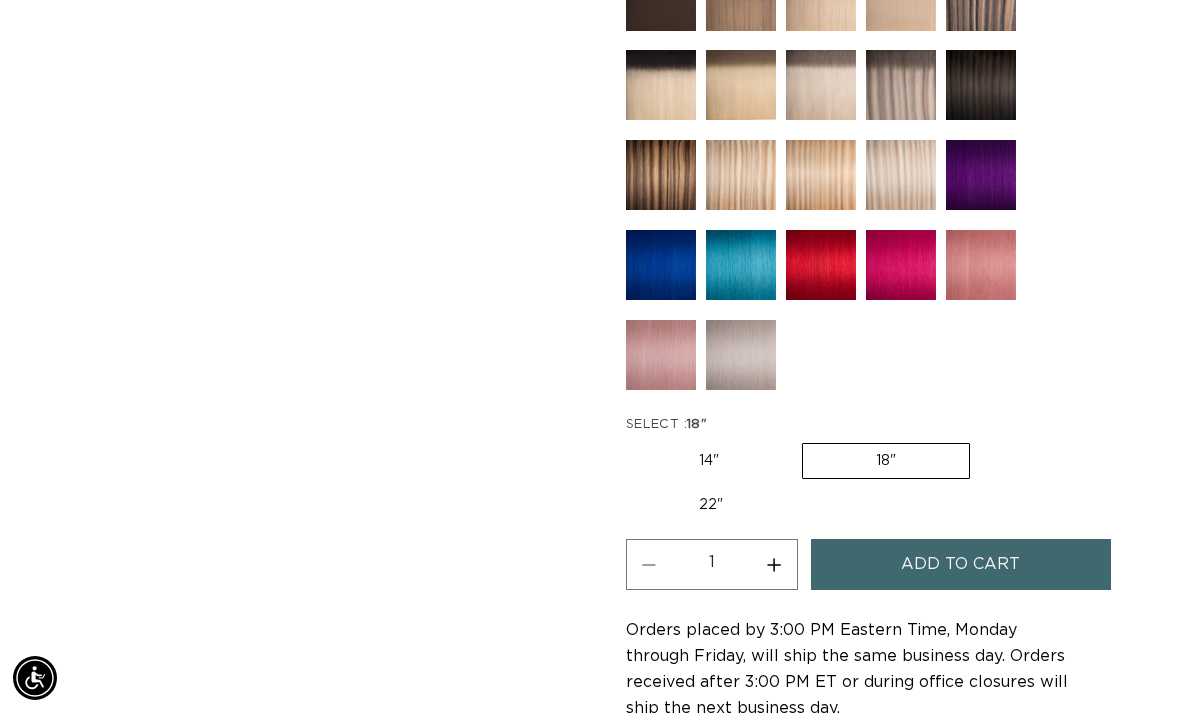 click on "Add to cart" at bounding box center [961, 564] 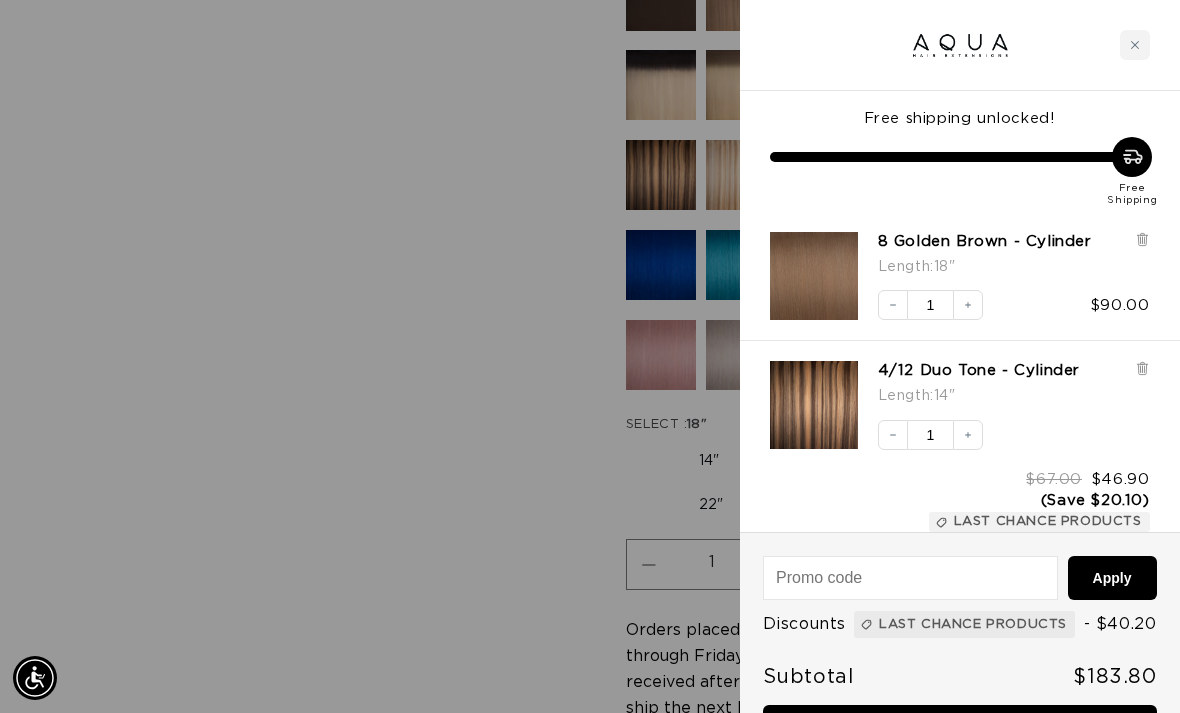 scroll, scrollTop: 0, scrollLeft: 0, axis: both 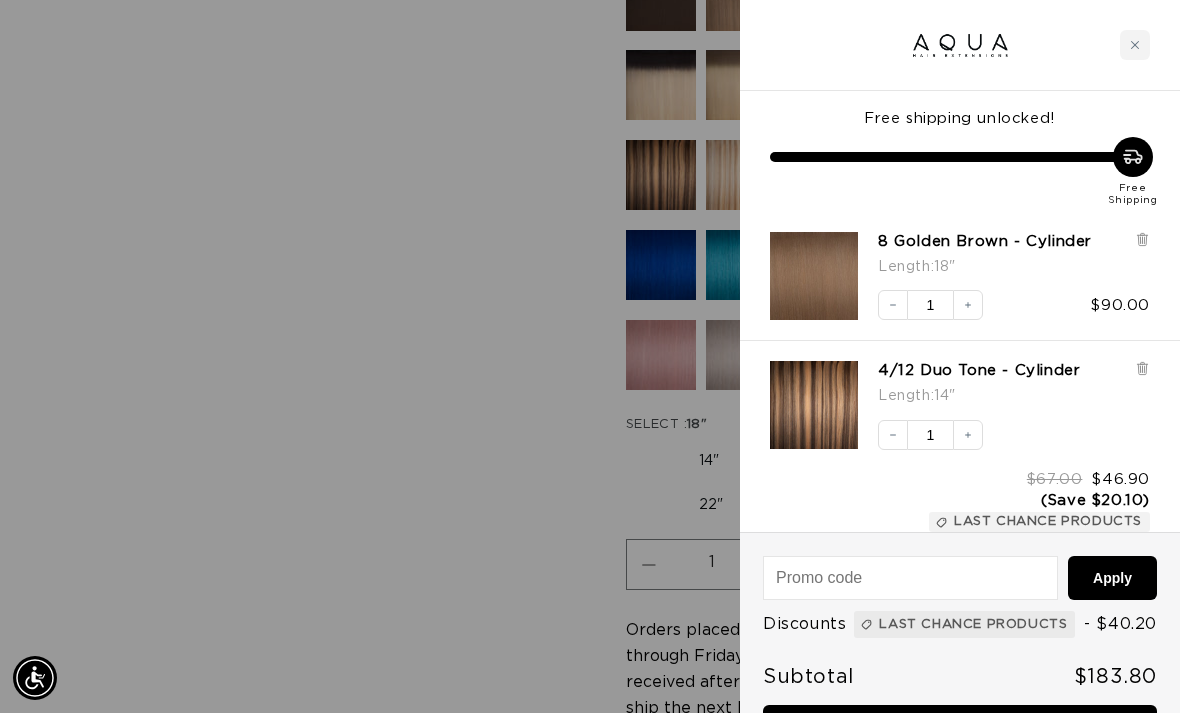 click at bounding box center [590, 356] 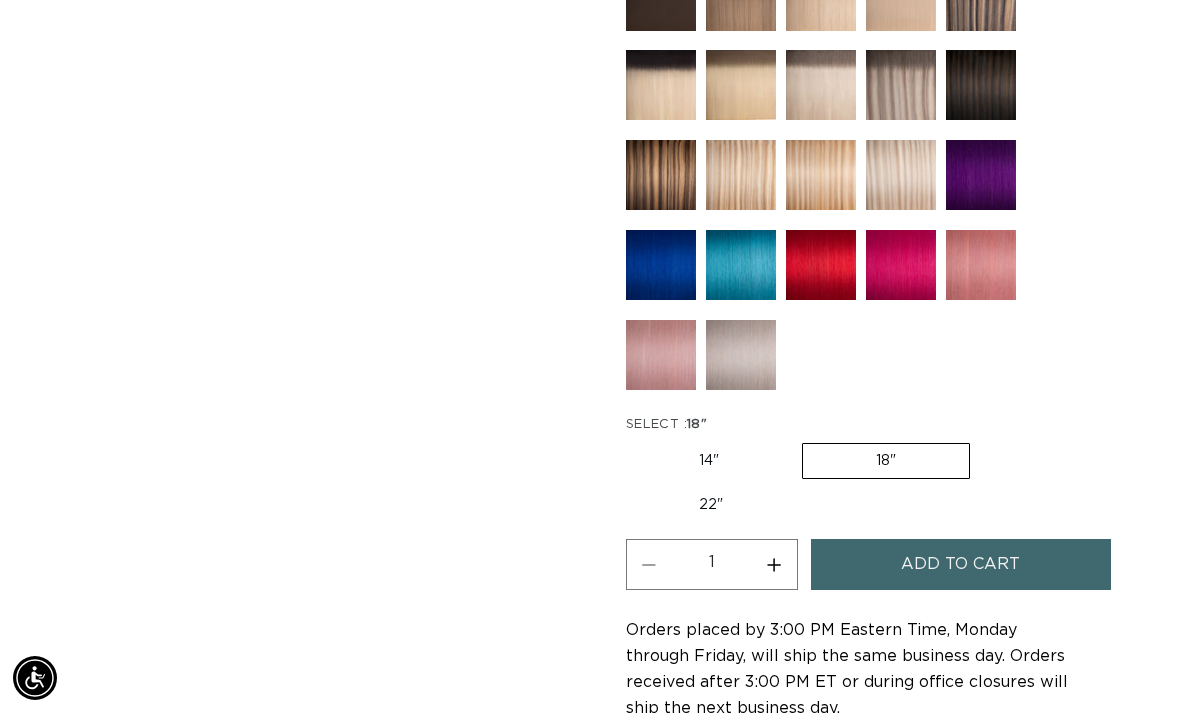click on "14" Variant sold out or unavailable" at bounding box center [709, 461] 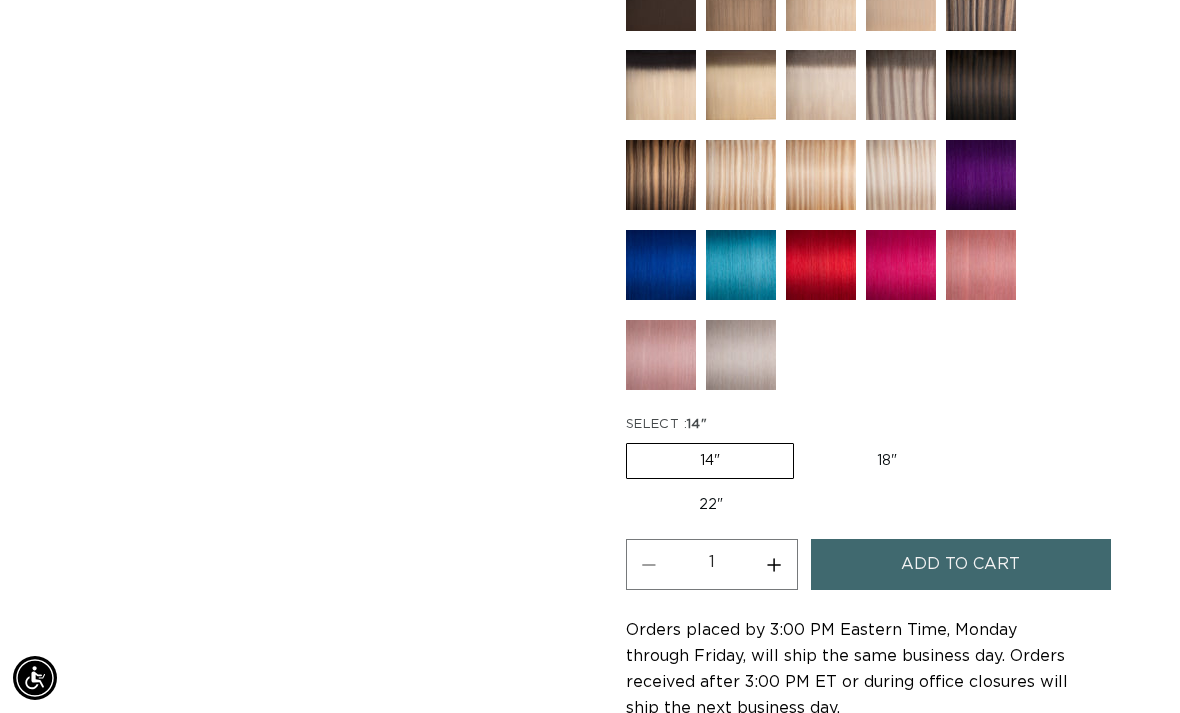 click on "22" Variant sold out or unavailable" at bounding box center [711, 505] 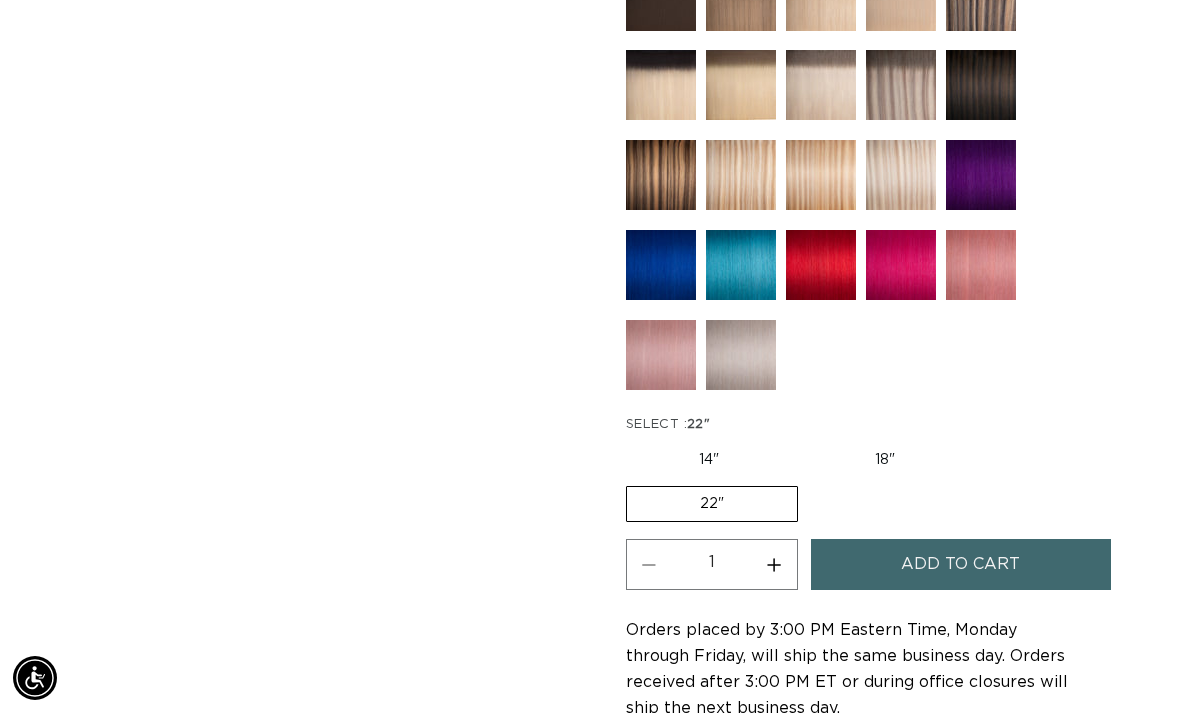 click on "Add to cart" at bounding box center (960, 564) 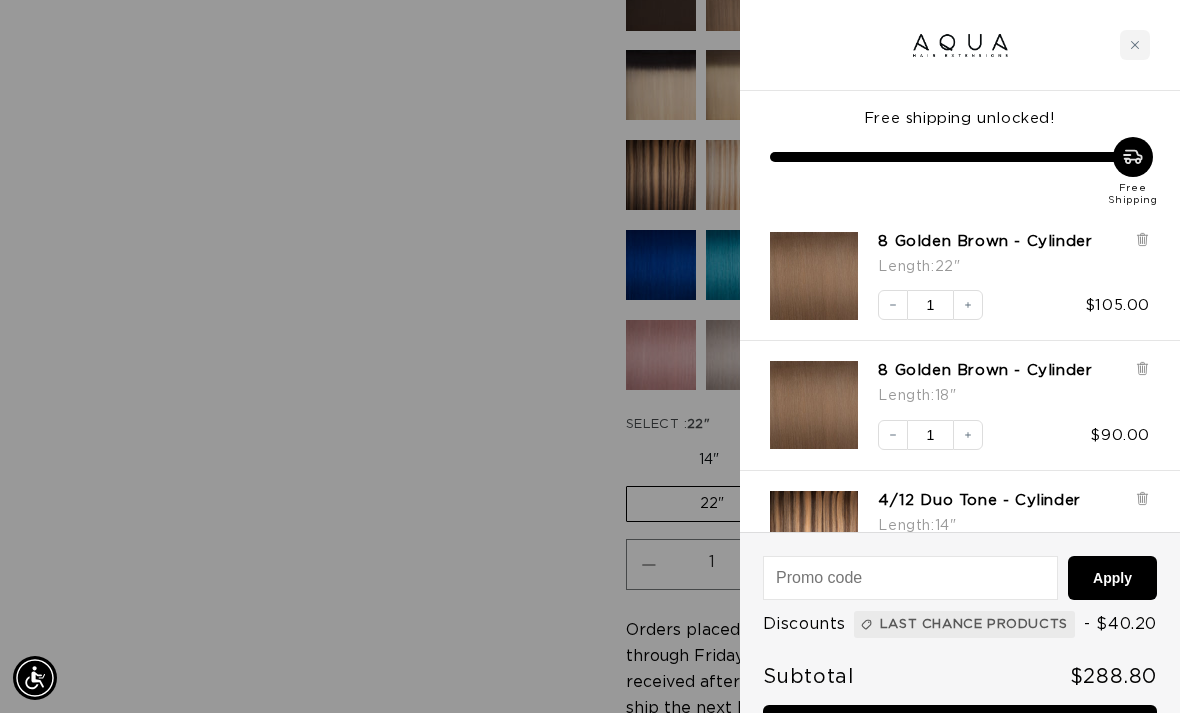 click 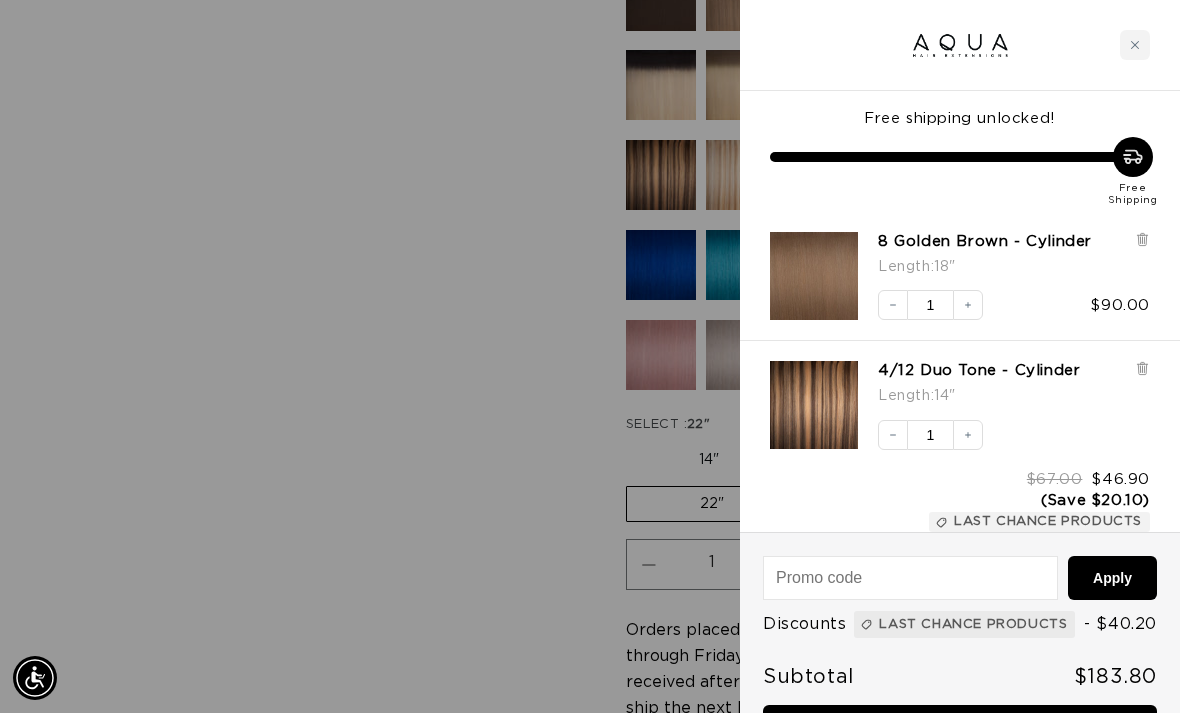 click 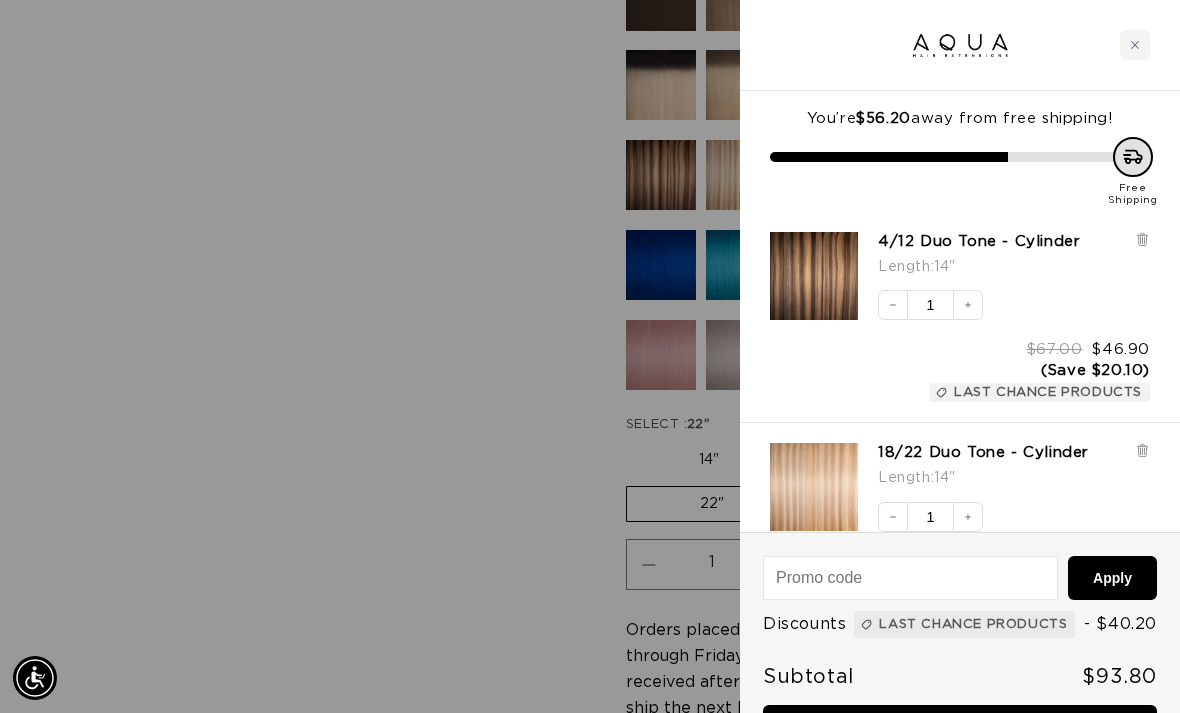 click at bounding box center [590, 356] 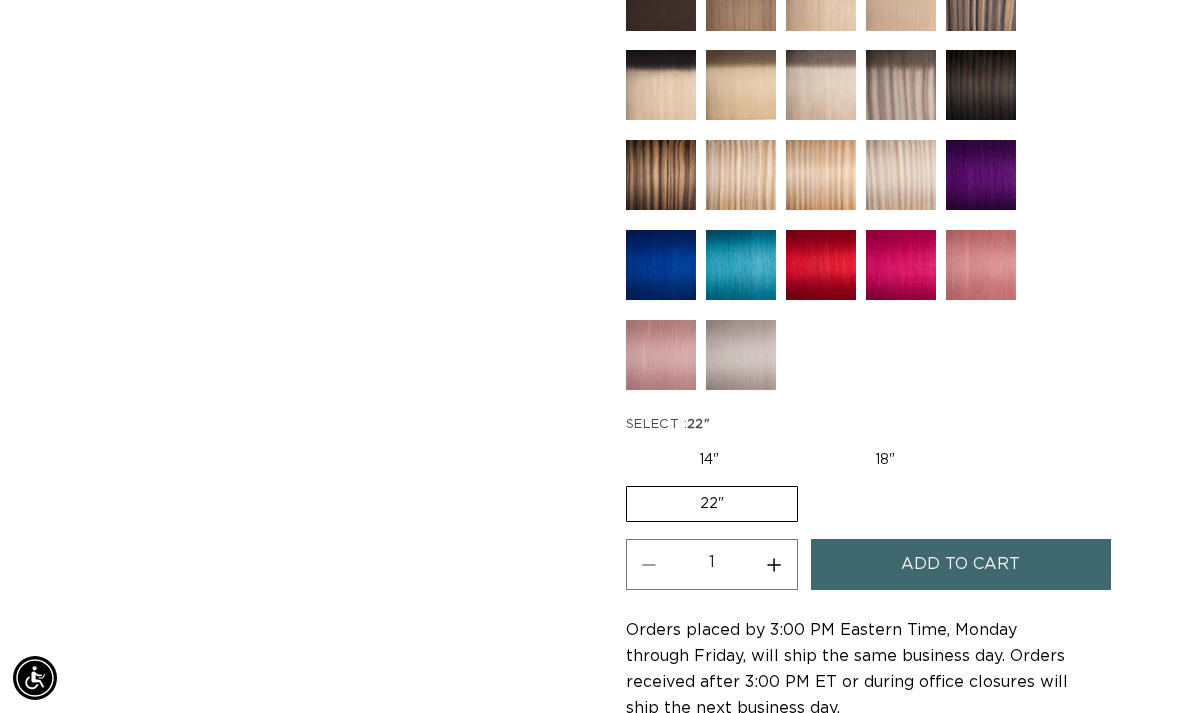 click on "14" Variant sold out or unavailable" at bounding box center [709, 460] 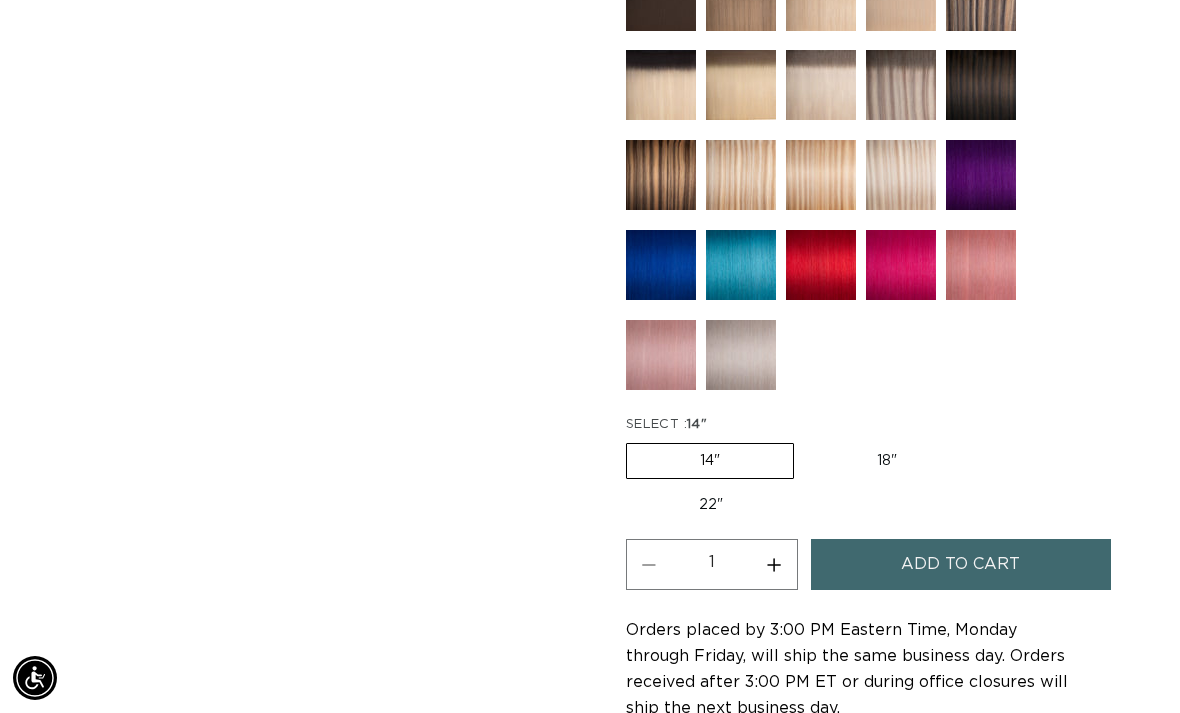 click on "Add to cart" at bounding box center (961, 564) 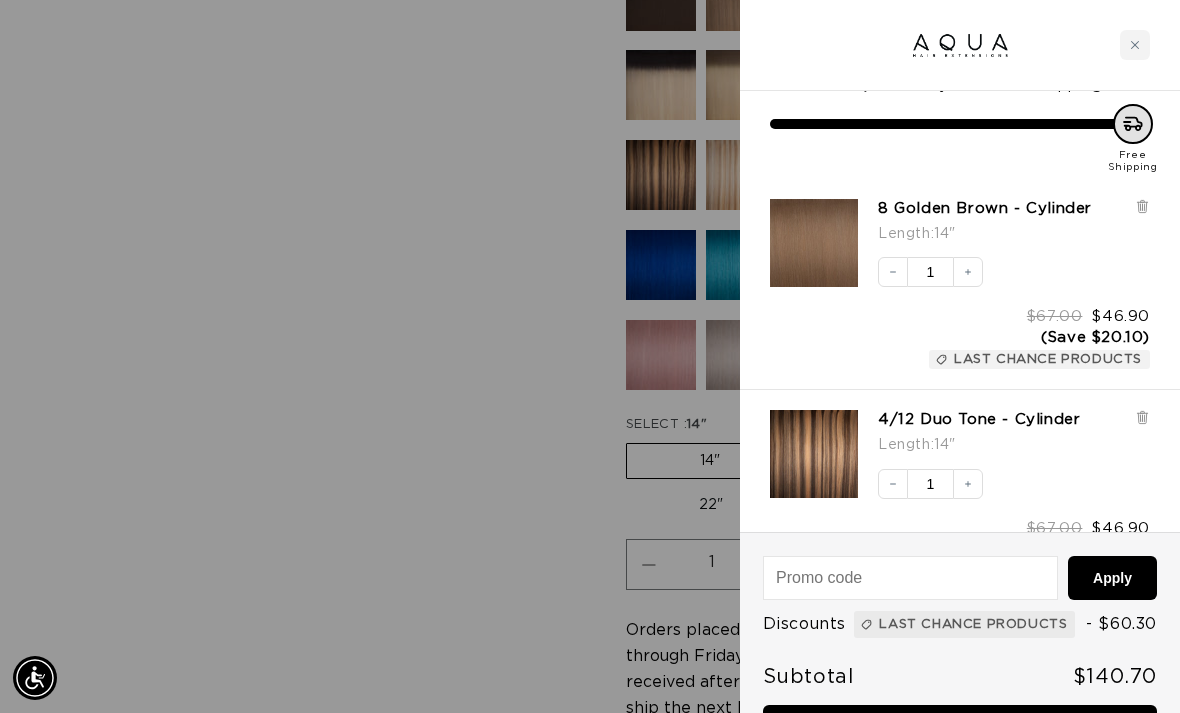 scroll, scrollTop: 32, scrollLeft: 0, axis: vertical 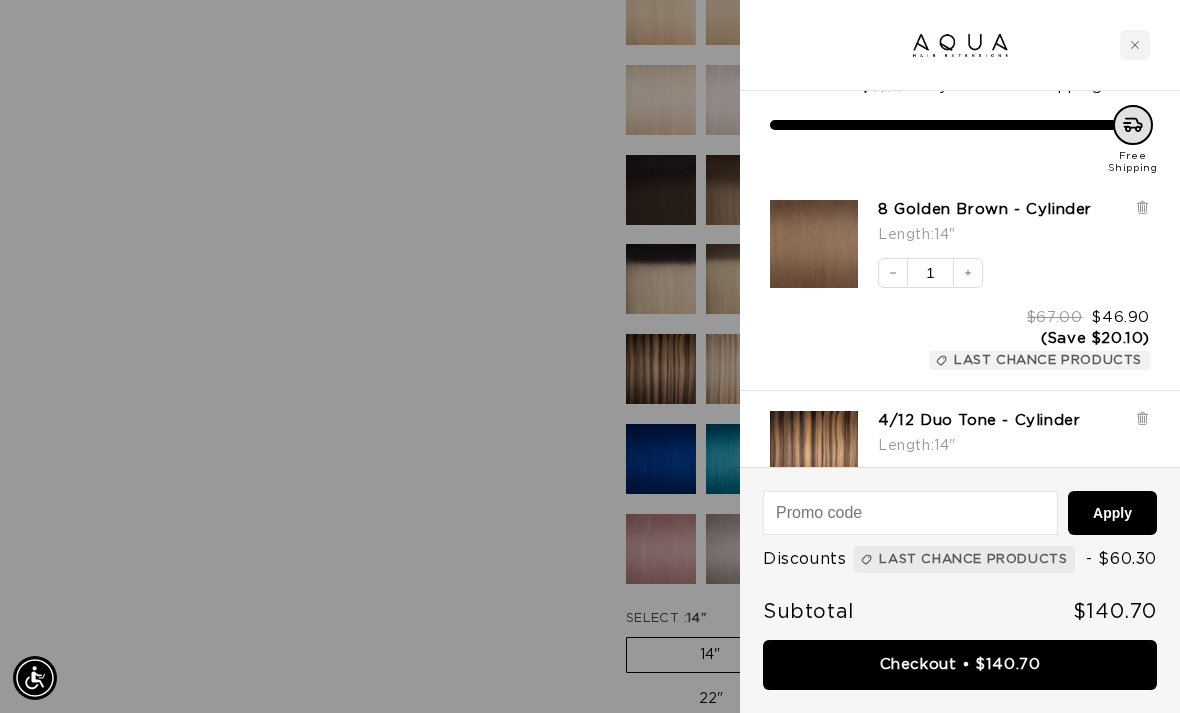 click at bounding box center [1135, 45] 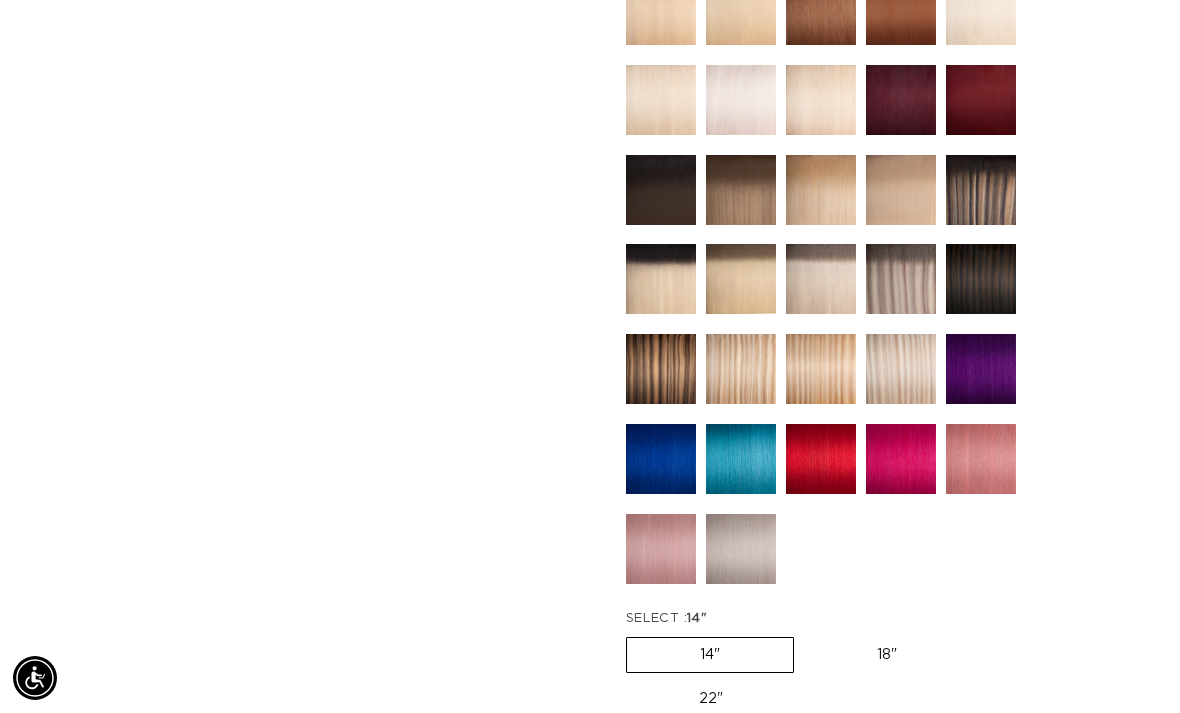 click on "Home
8 Golden Brown - Cylinder
Skip to product information
Open media 1 in modal
Open media 2 in modal
Open media 3 in modal
1
/
of
3" at bounding box center [590, 216] 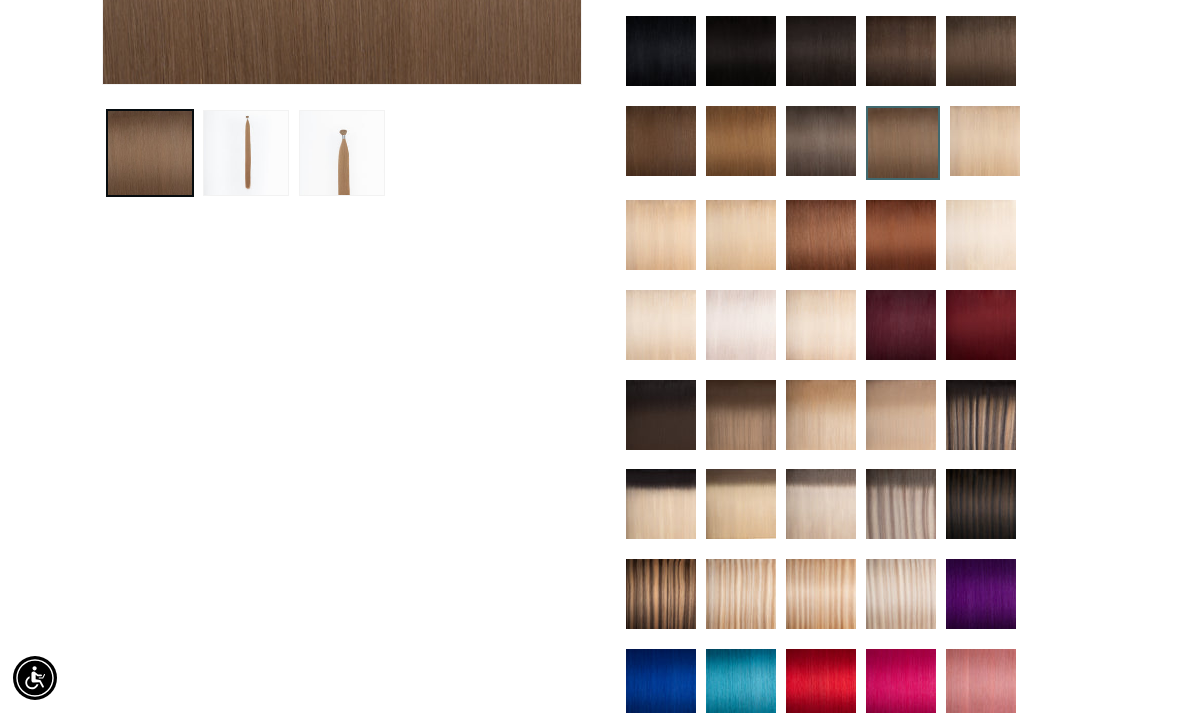 scroll, scrollTop: 669, scrollLeft: 0, axis: vertical 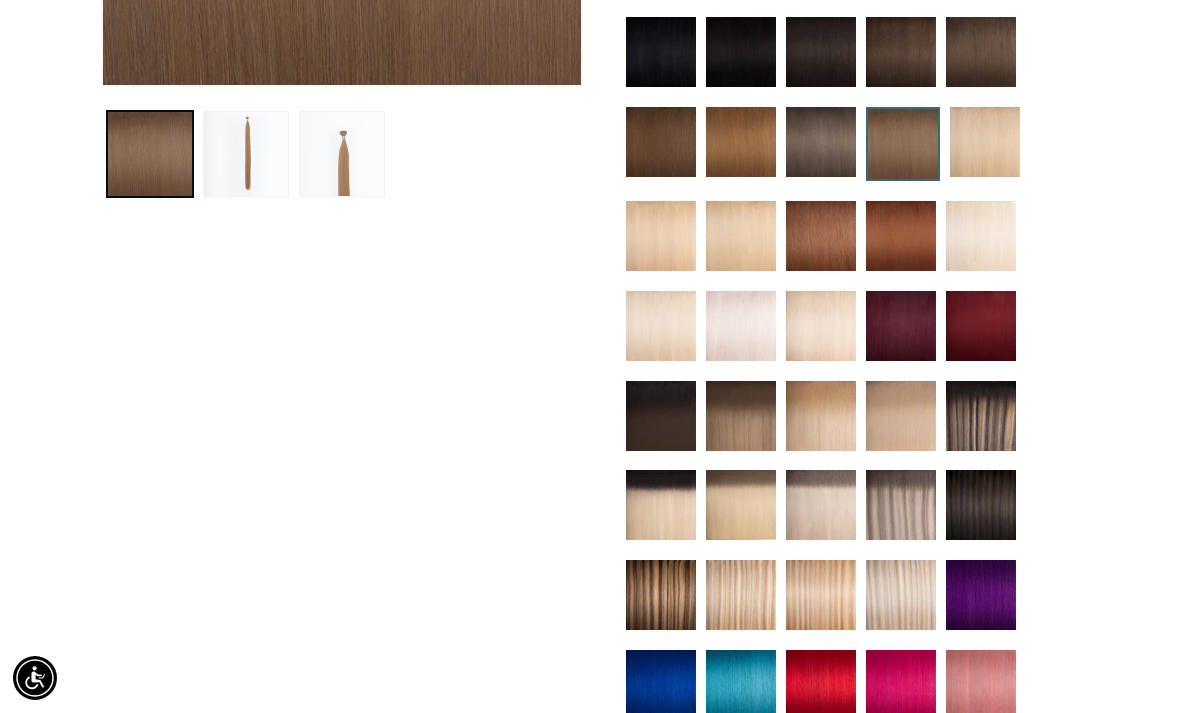 click at bounding box center [821, 142] 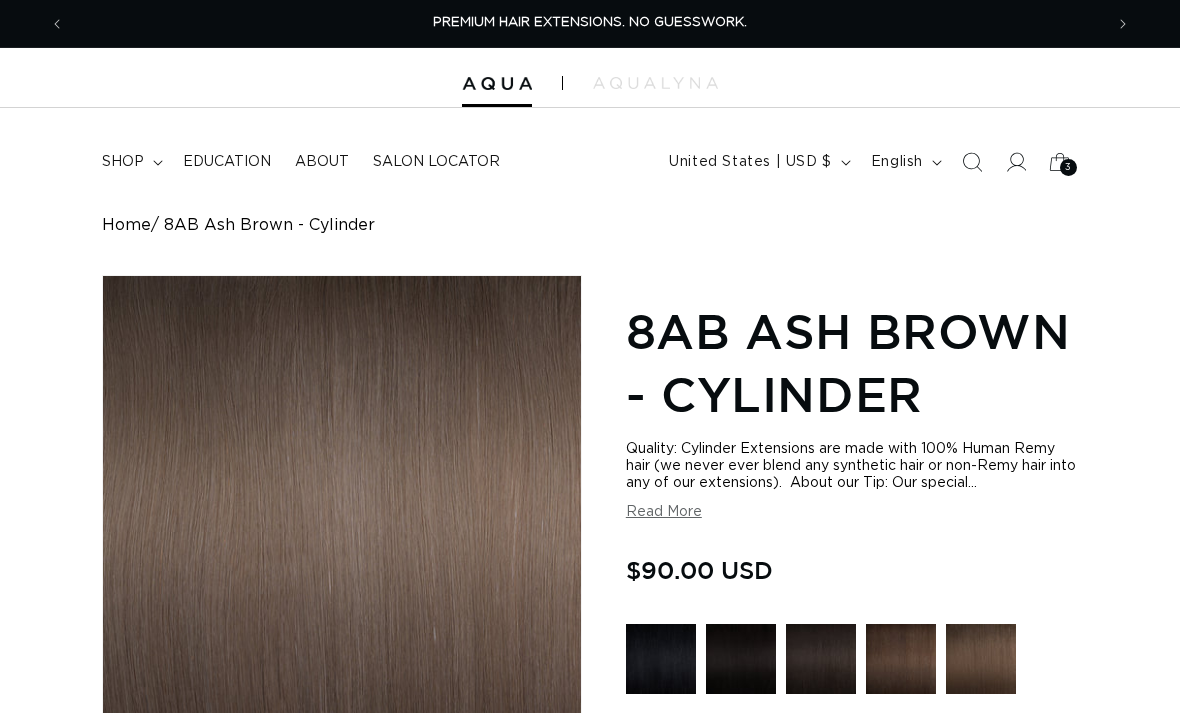 scroll, scrollTop: 0, scrollLeft: 0, axis: both 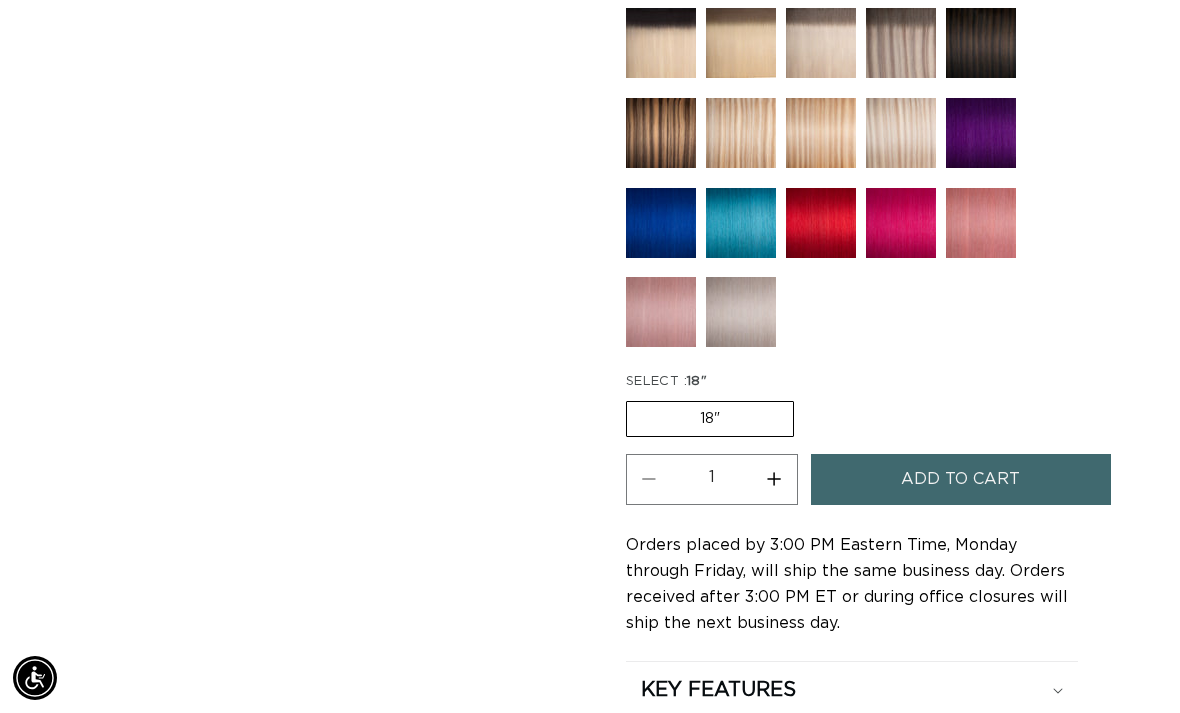 click on "Add to cart" at bounding box center (961, 479) 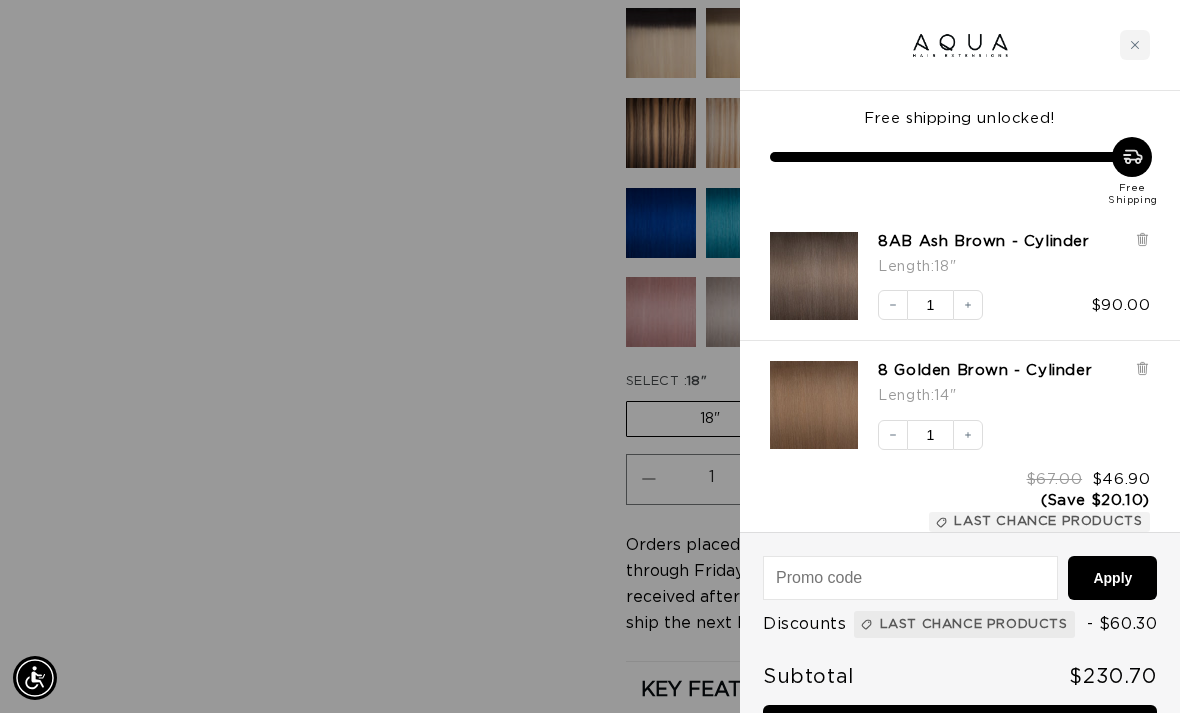 click 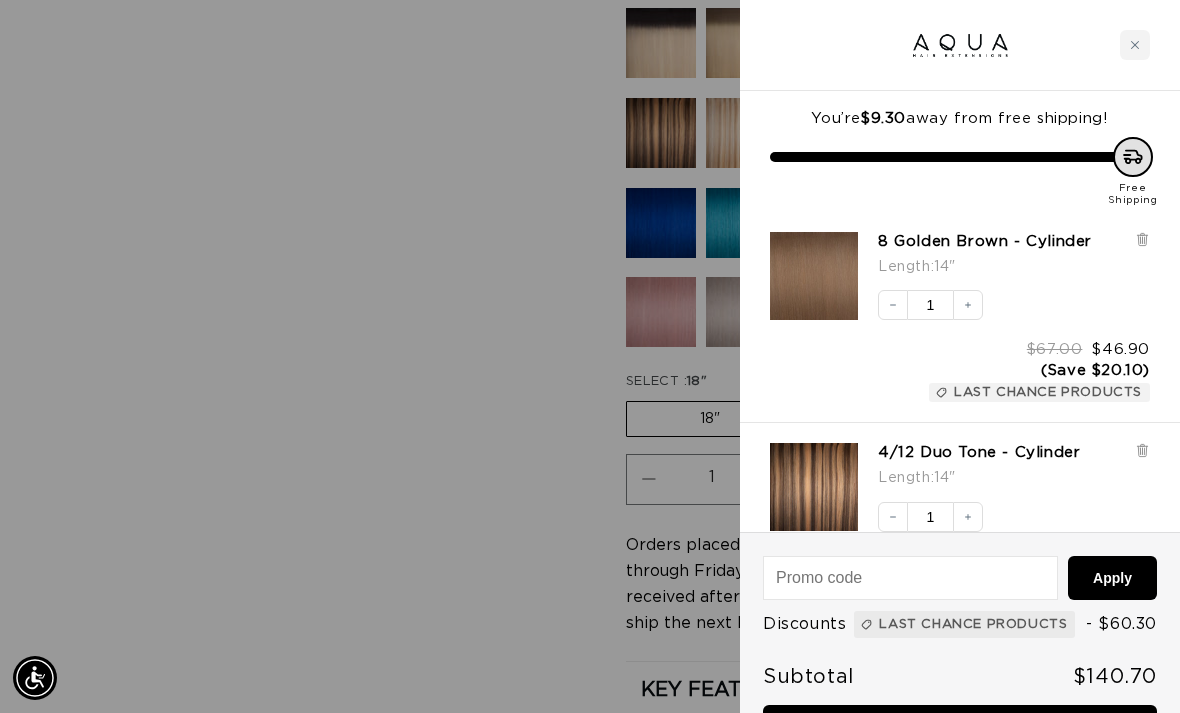 click at bounding box center (590, 356) 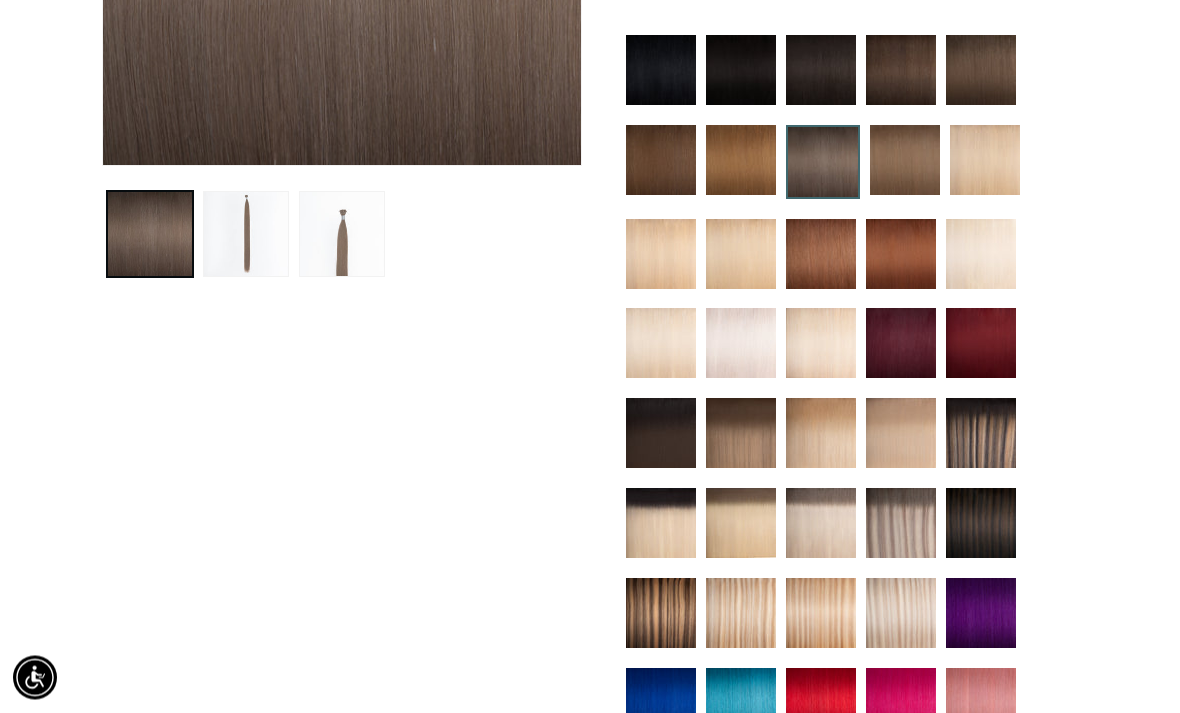 scroll, scrollTop: 512, scrollLeft: 0, axis: vertical 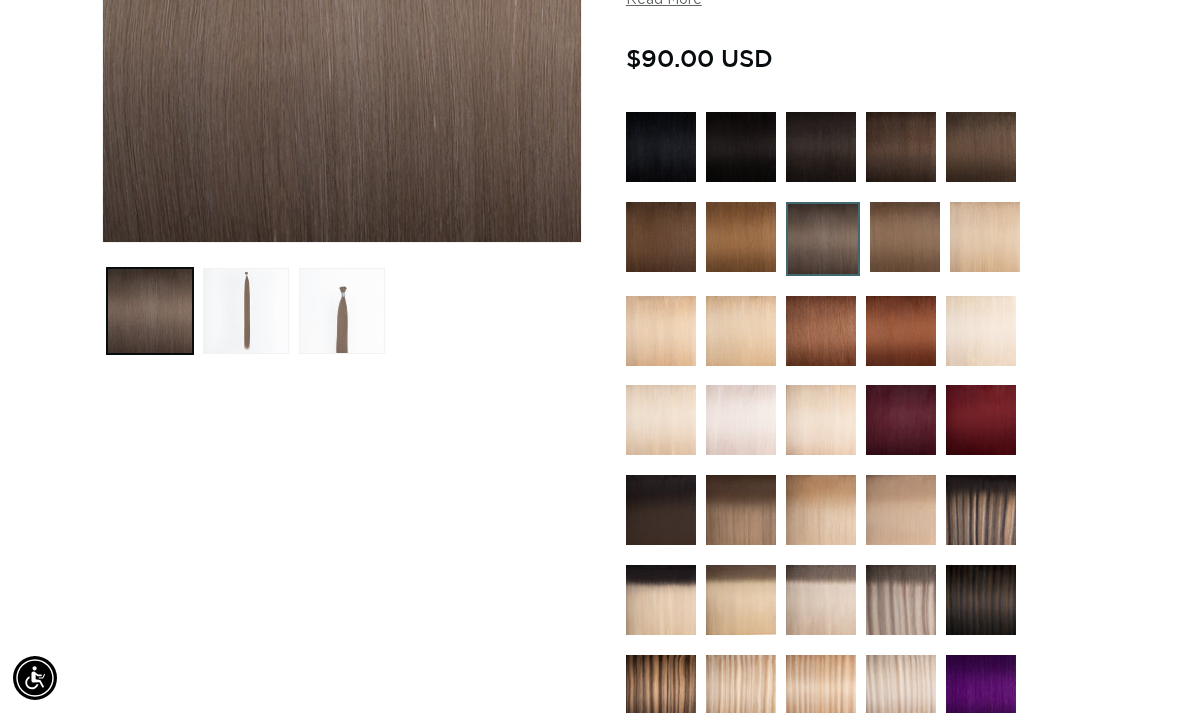 click at bounding box center [985, 237] 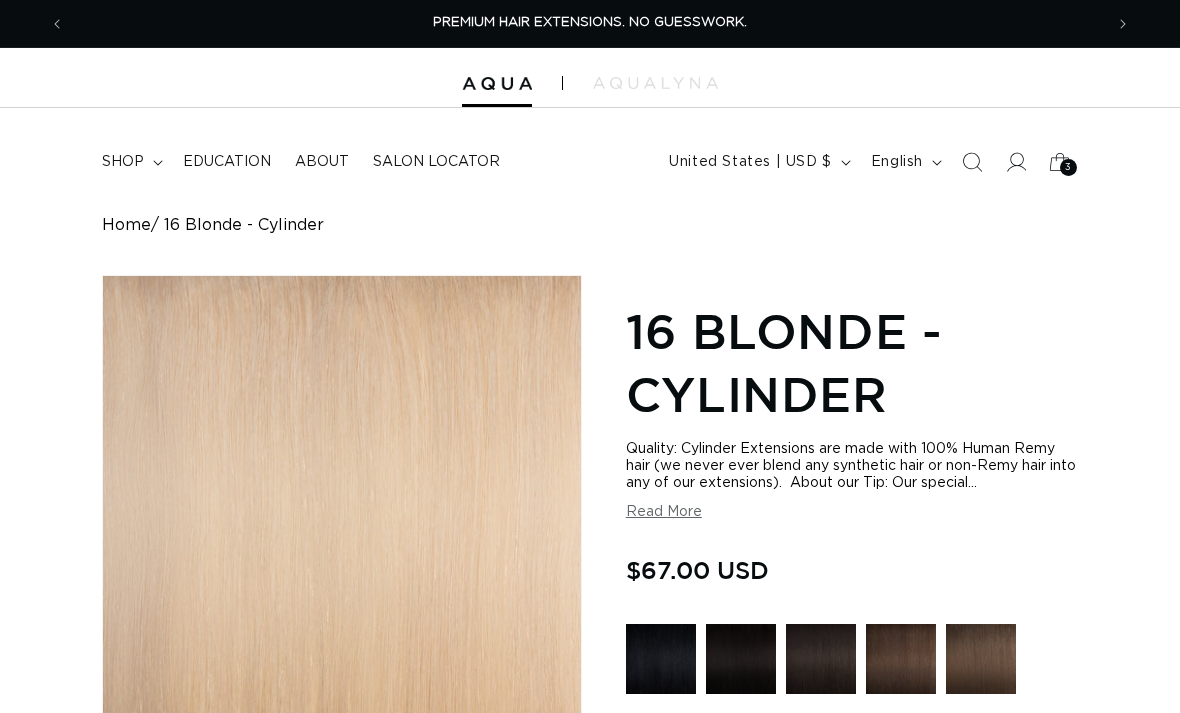 scroll, scrollTop: 0, scrollLeft: 0, axis: both 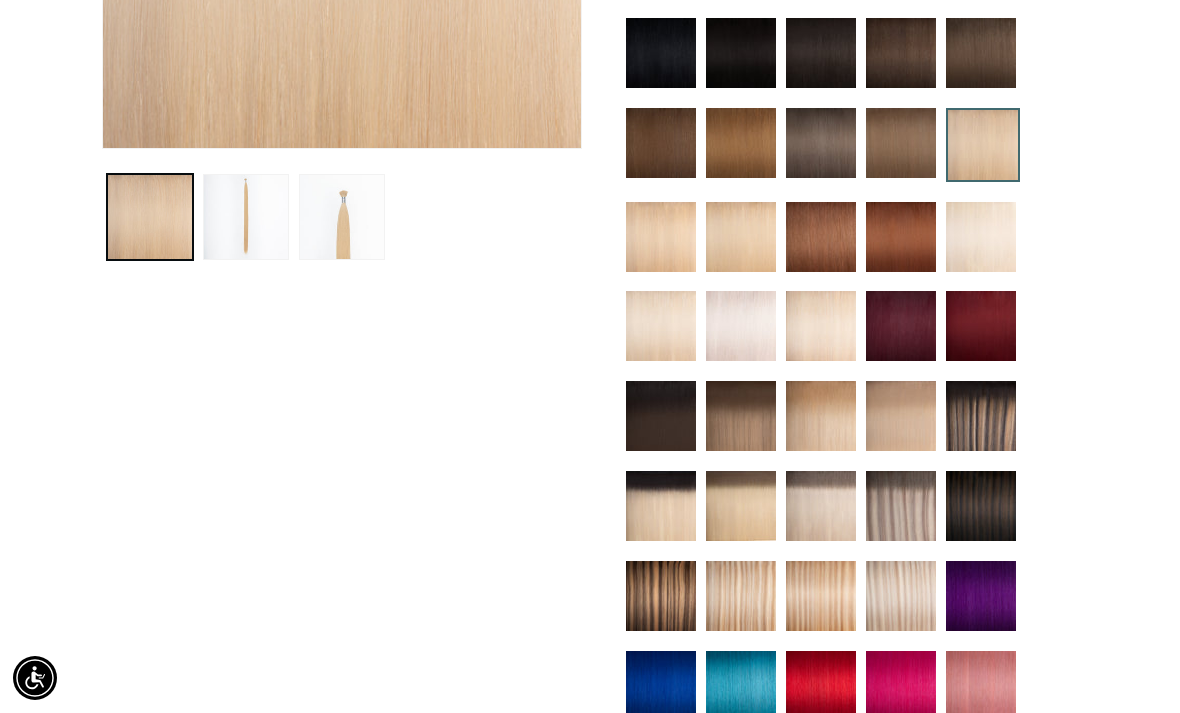 click at bounding box center [821, 596] 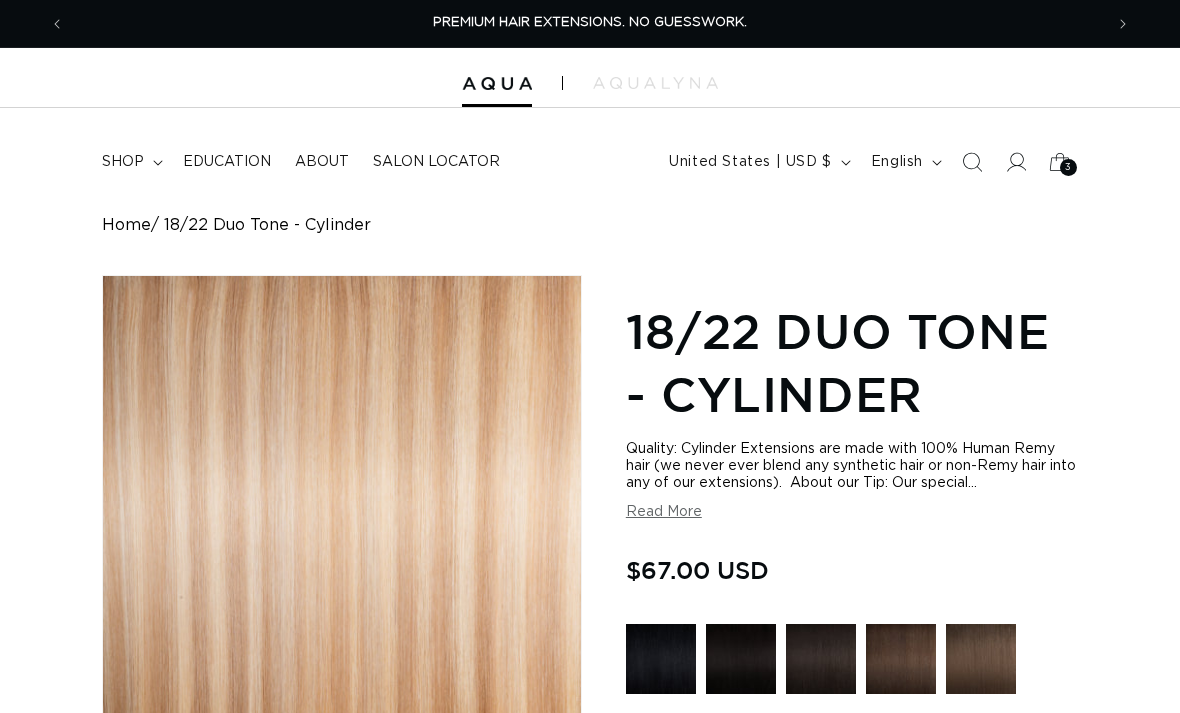 scroll, scrollTop: 0, scrollLeft: 0, axis: both 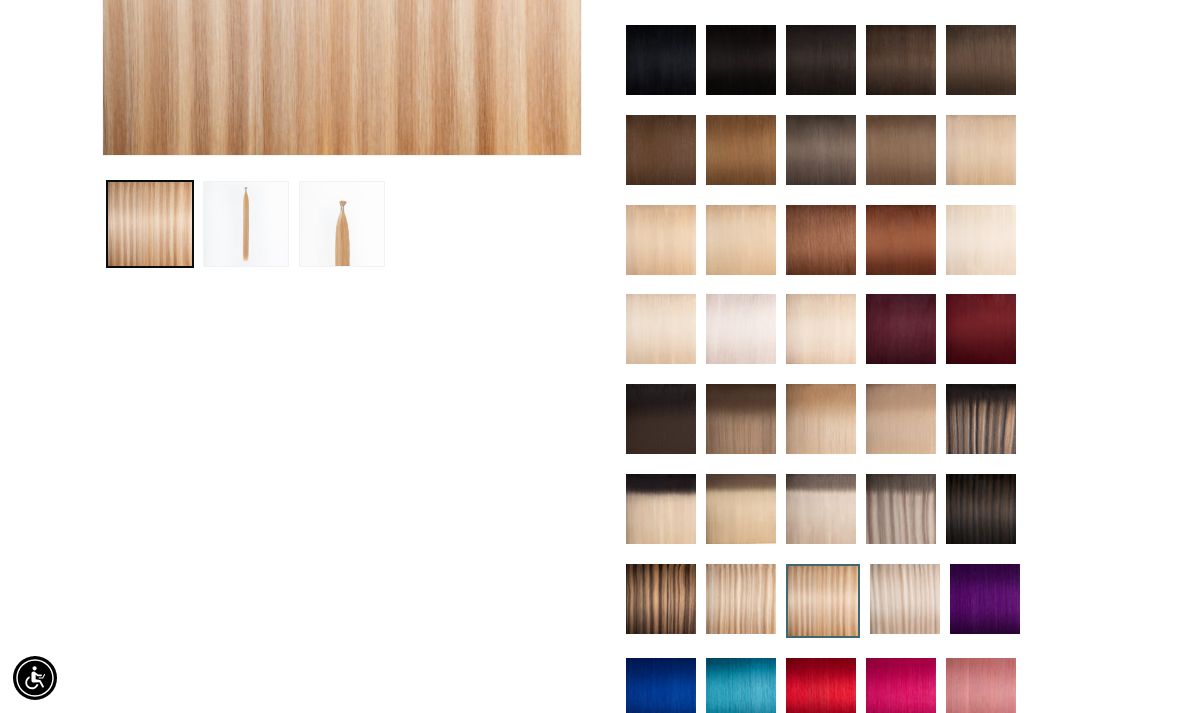 click at bounding box center (661, 599) 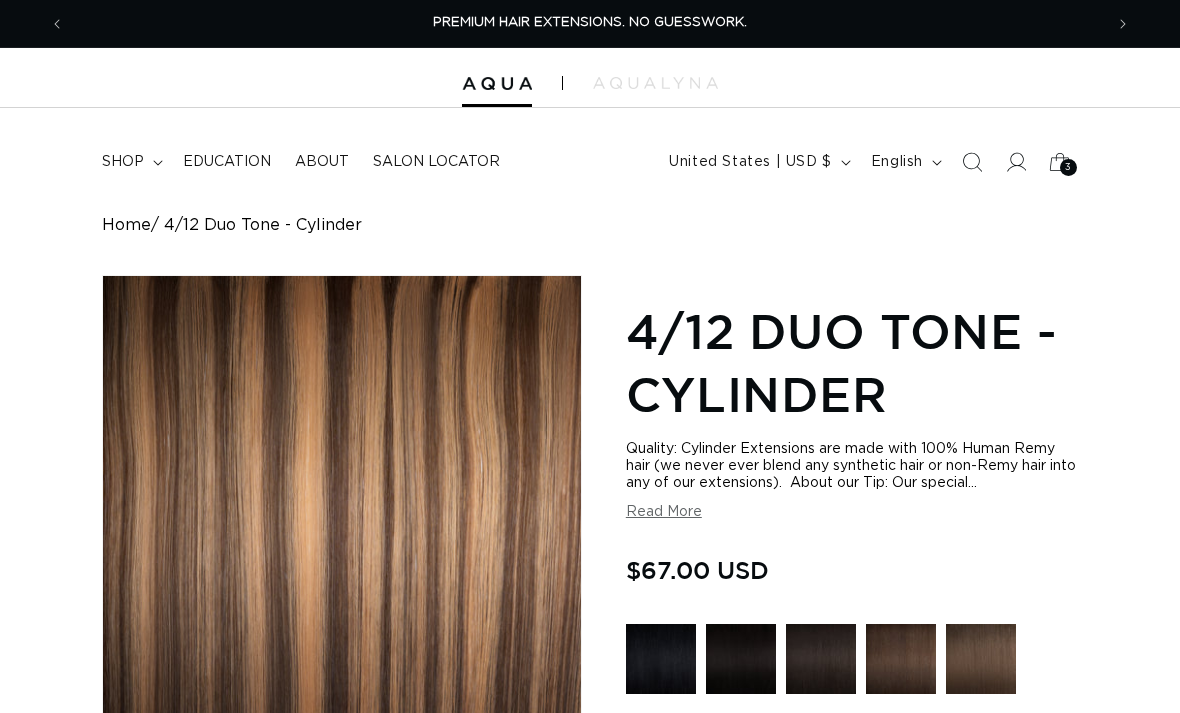 scroll, scrollTop: 0, scrollLeft: 0, axis: both 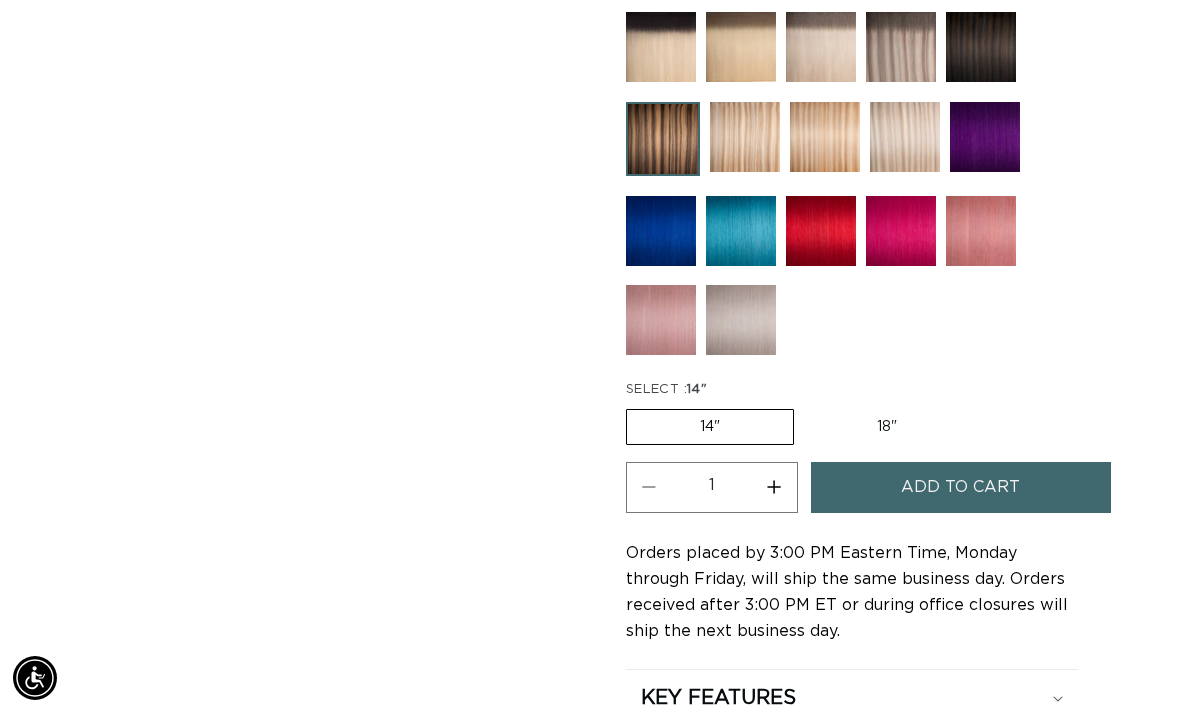 click on "Add to cart" at bounding box center [960, 487] 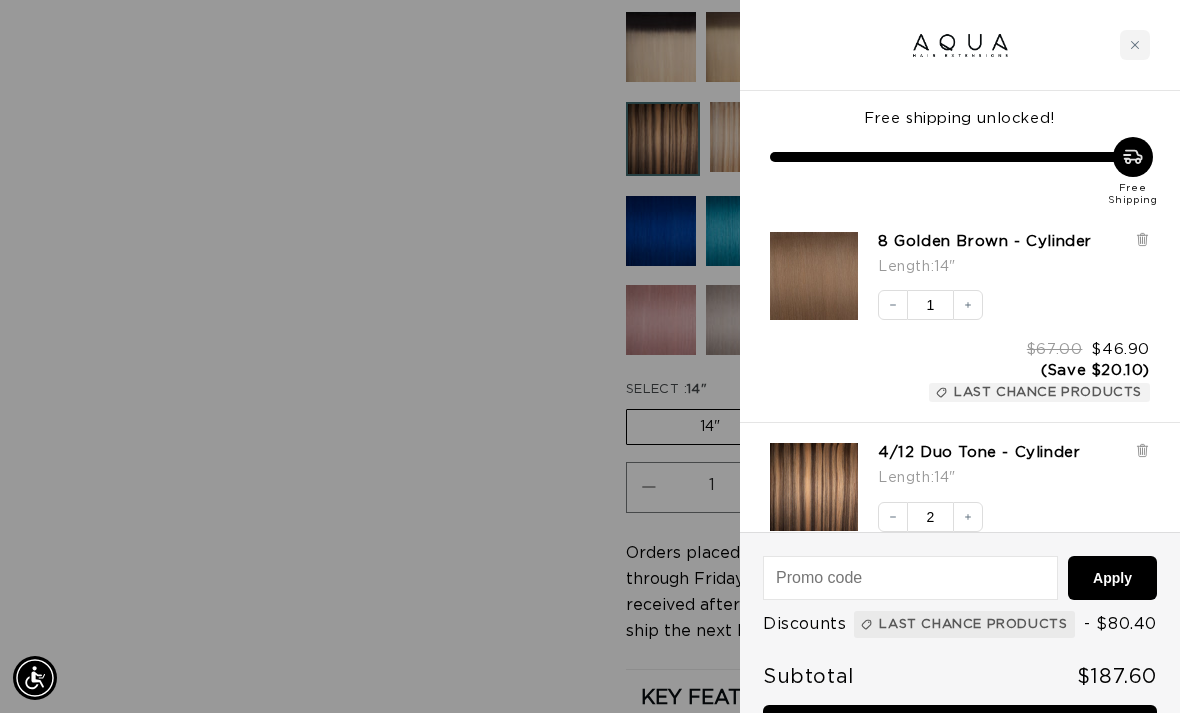 scroll, scrollTop: 0, scrollLeft: 0, axis: both 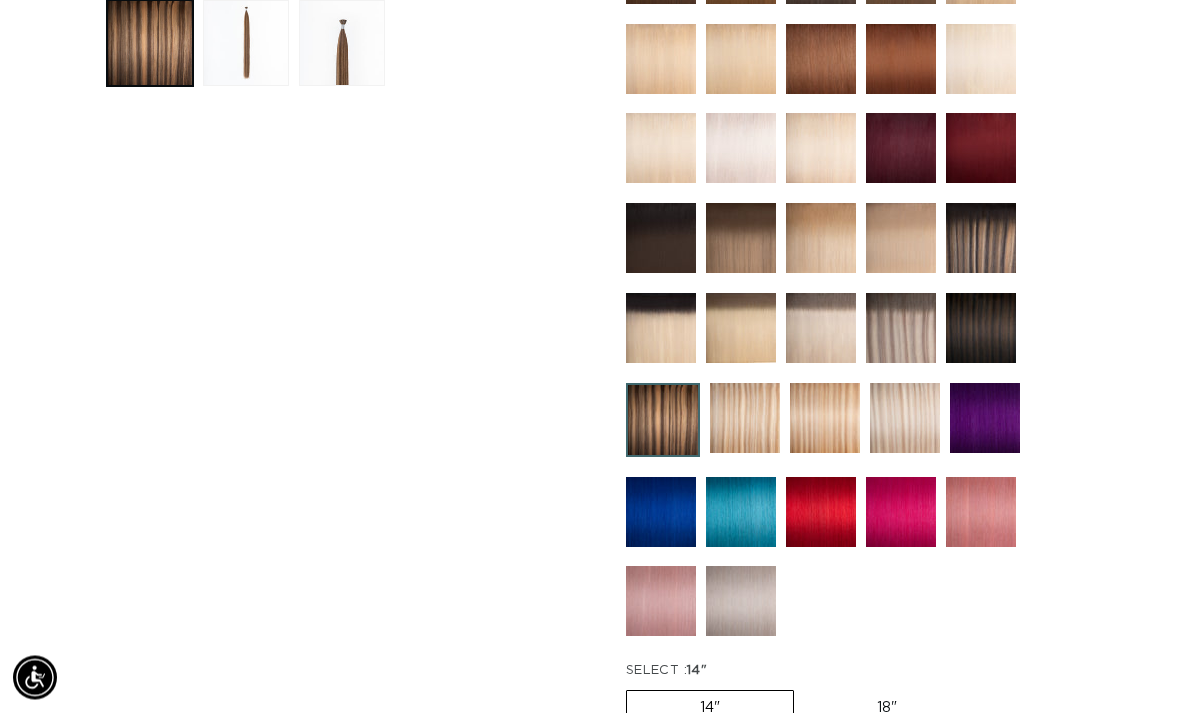 click at bounding box center [981, 329] 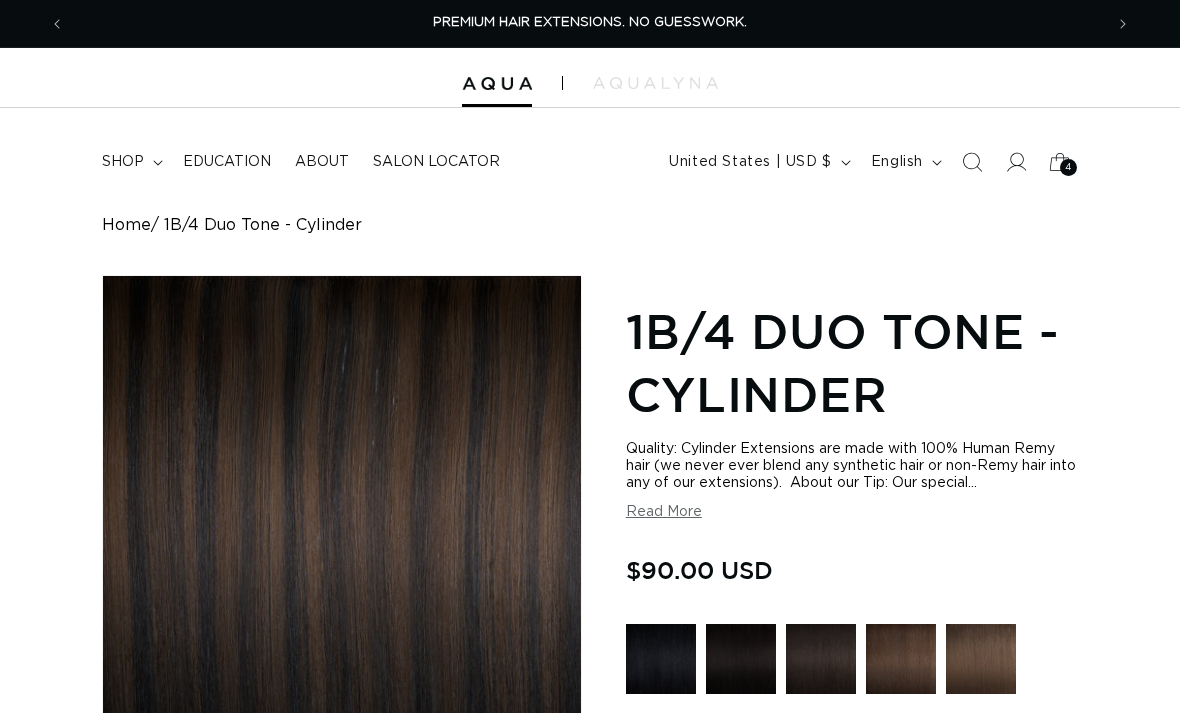 scroll, scrollTop: 0, scrollLeft: 0, axis: both 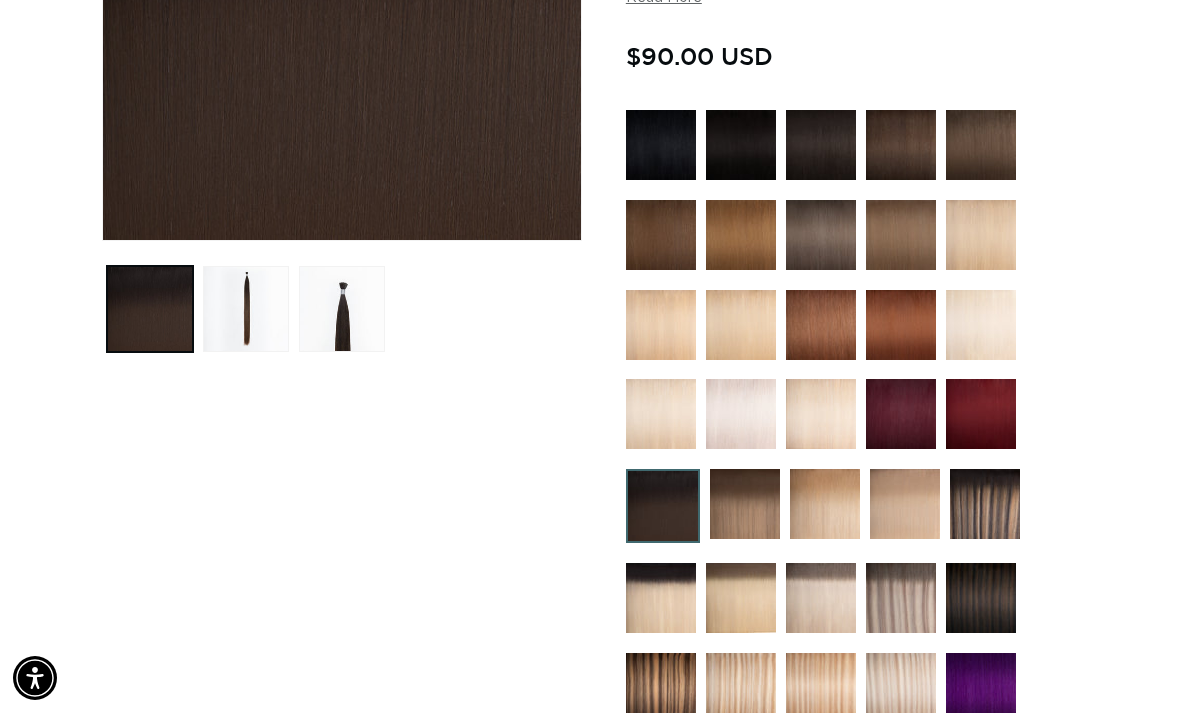 click at bounding box center [745, 504] 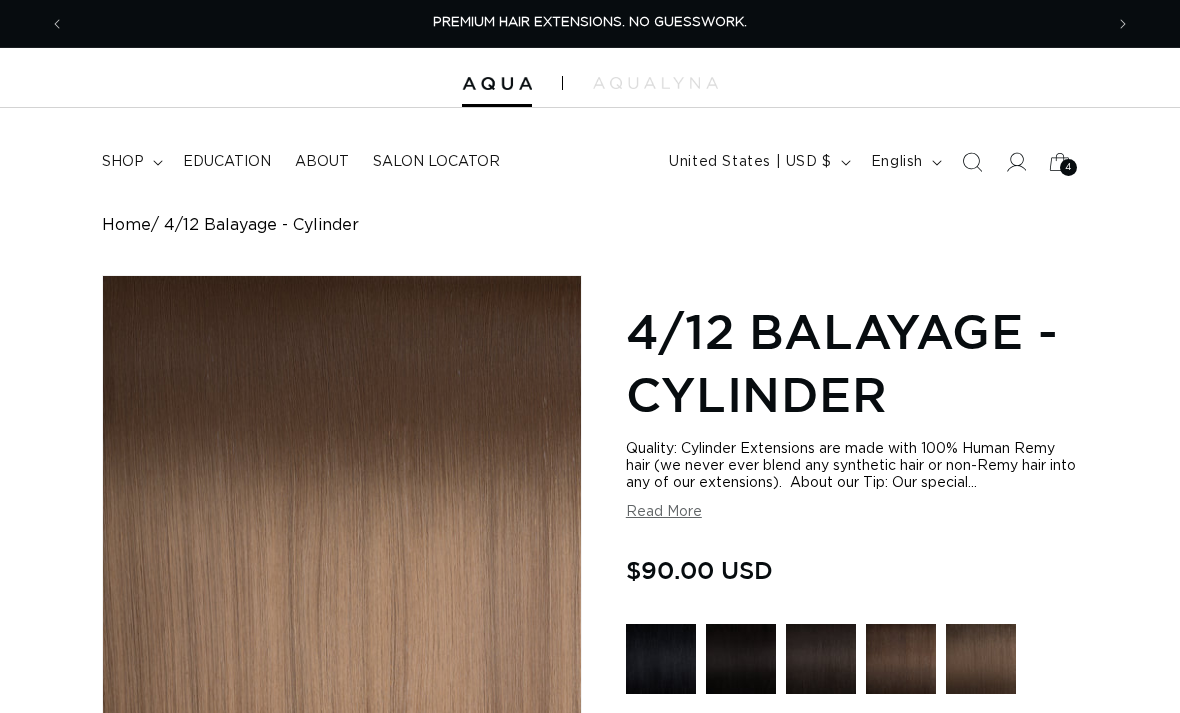 scroll, scrollTop: 0, scrollLeft: 0, axis: both 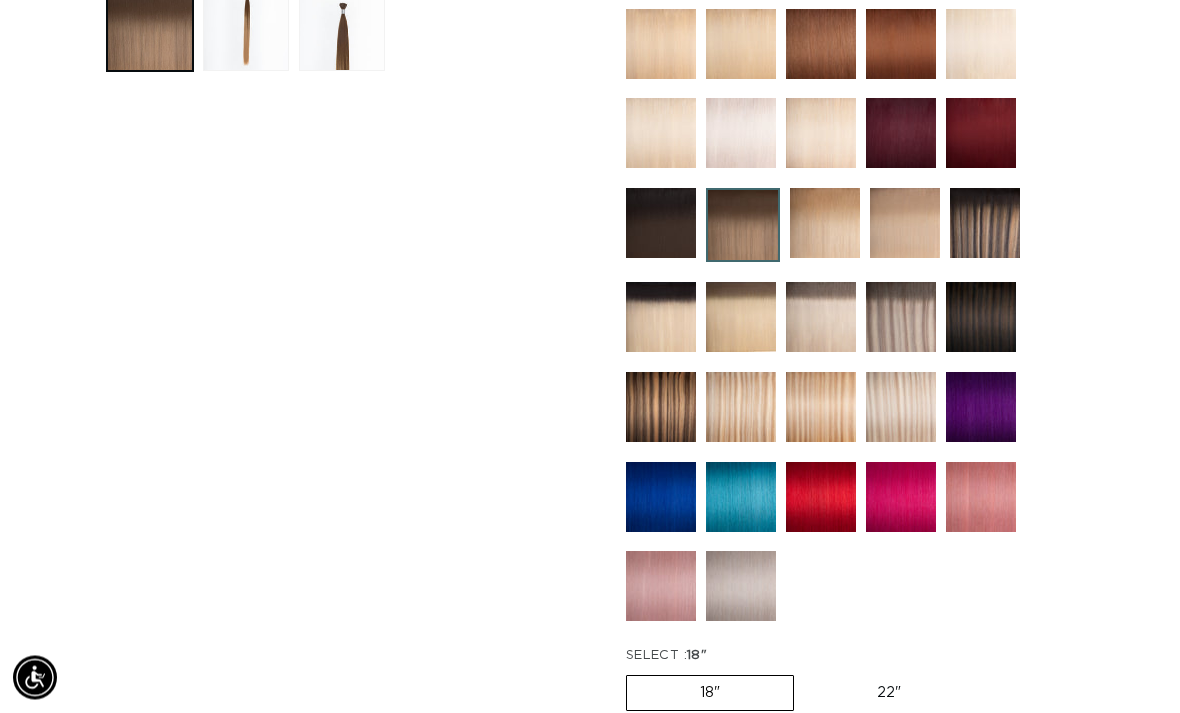 click on "Add to cart" at bounding box center (960, 754) 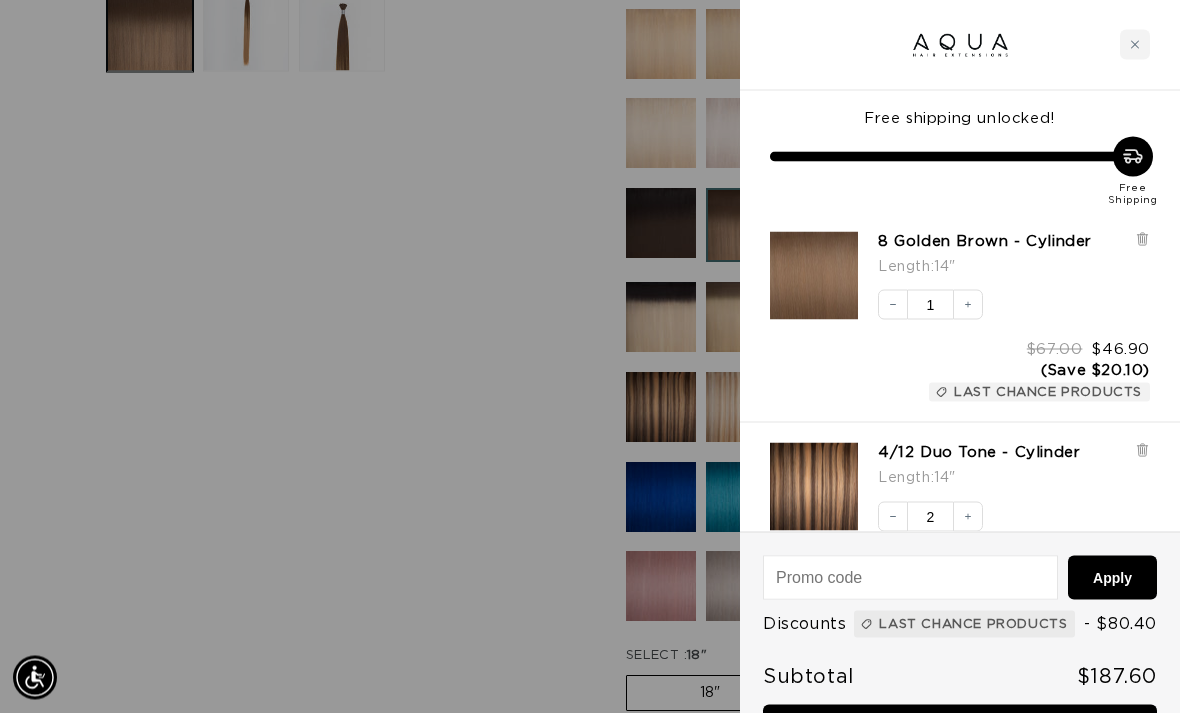 scroll, scrollTop: 795, scrollLeft: 0, axis: vertical 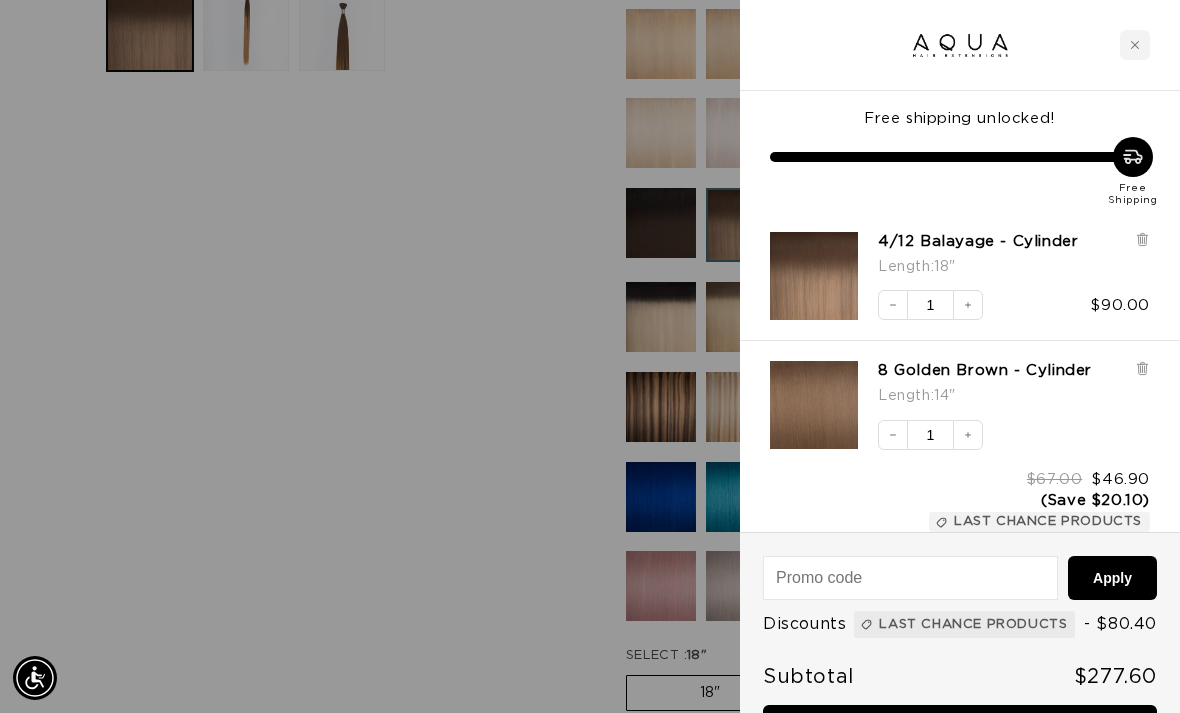 click 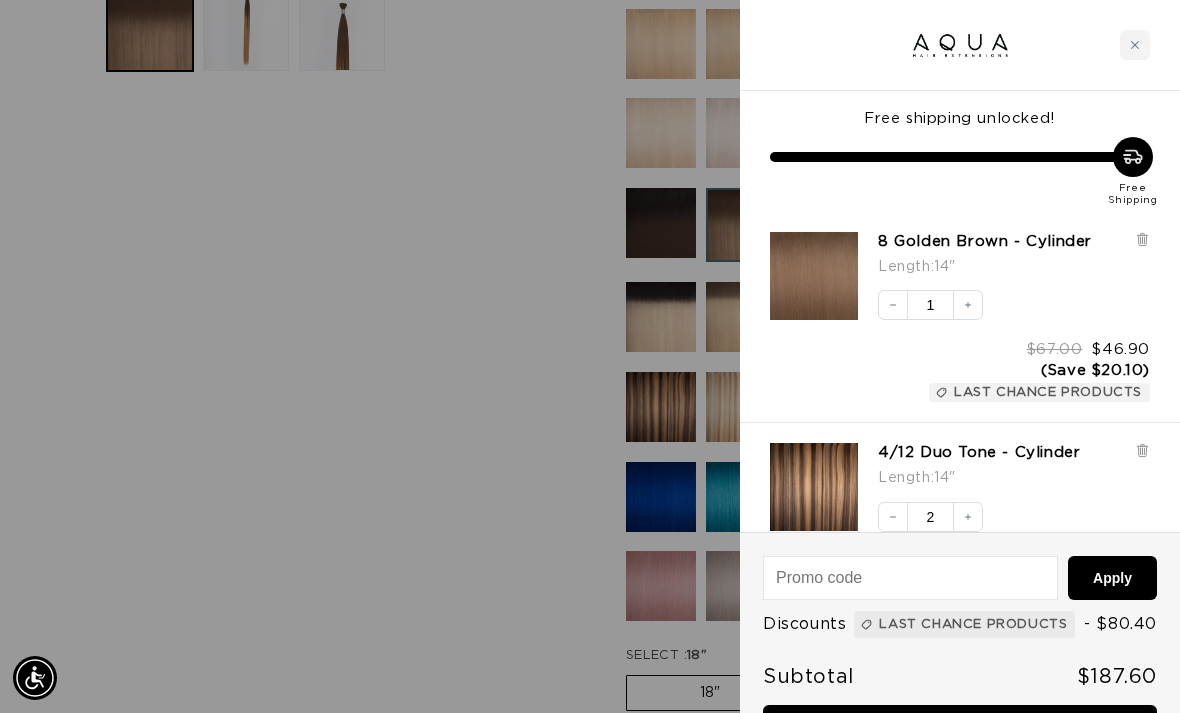 click at bounding box center (590, 356) 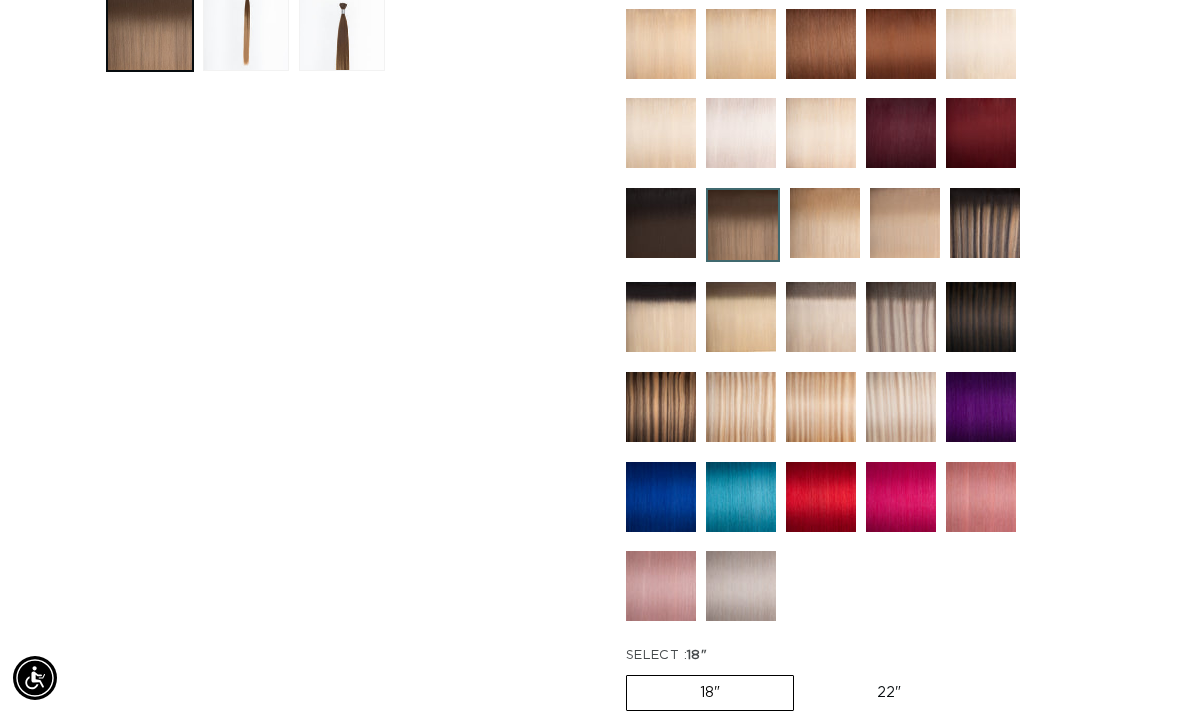 click at bounding box center (661, 317) 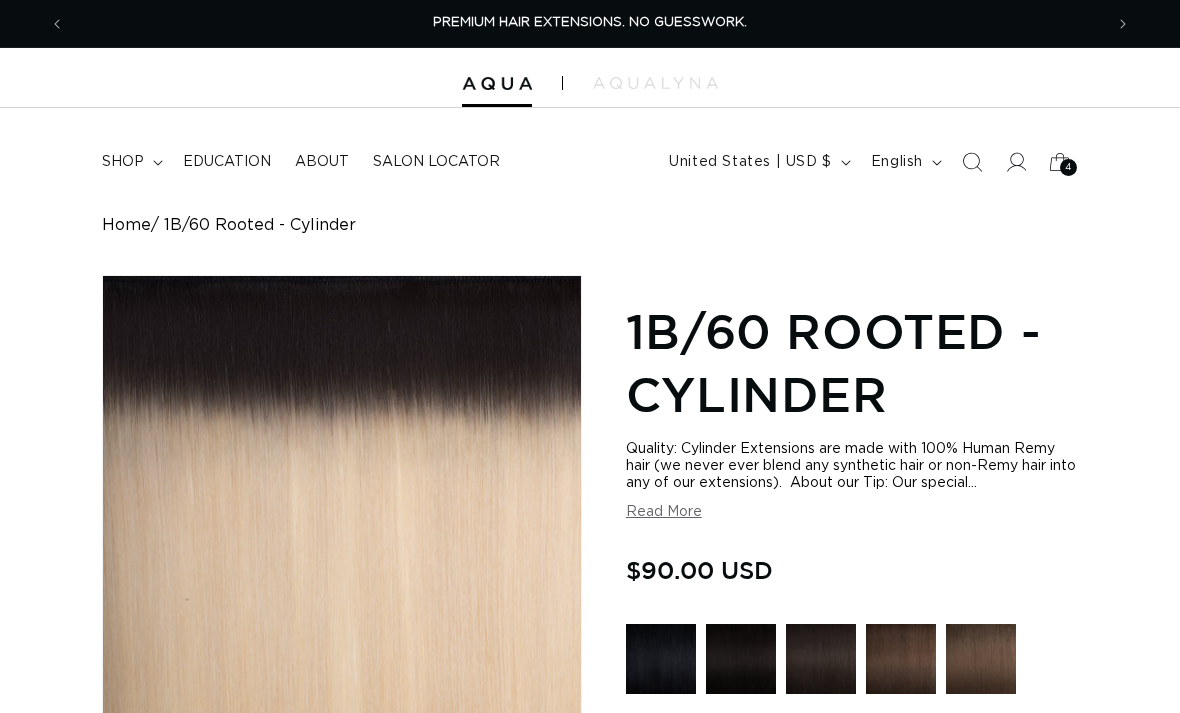 scroll, scrollTop: 0, scrollLeft: 0, axis: both 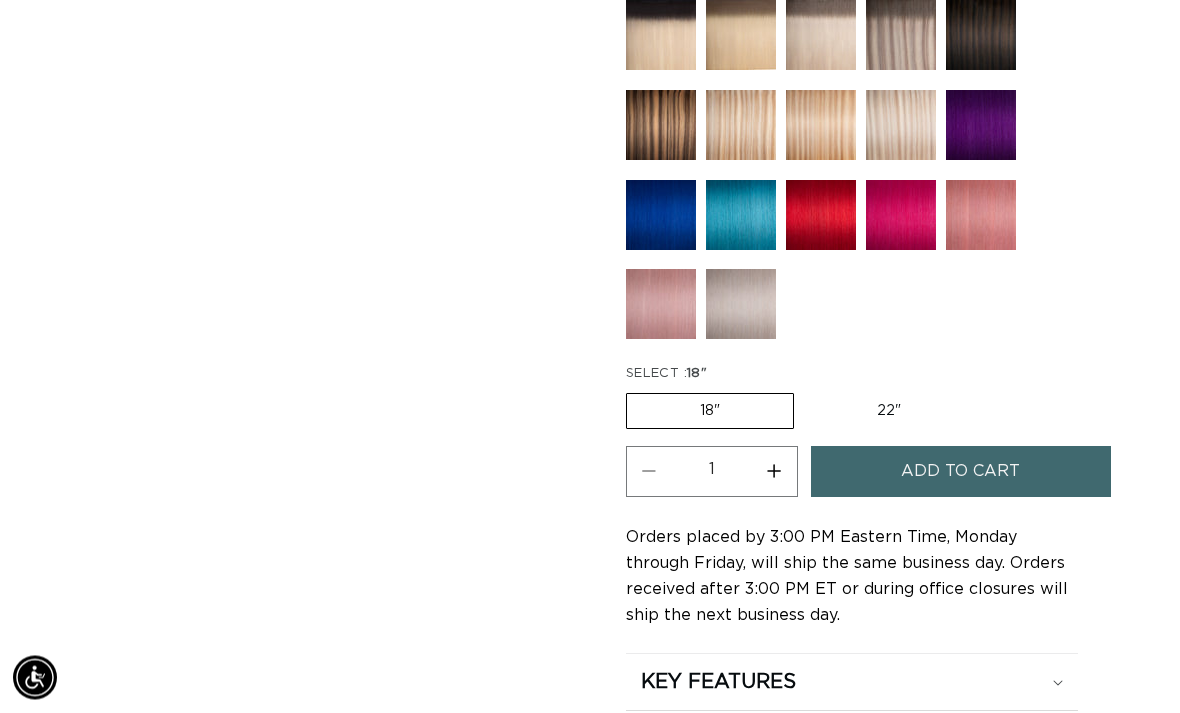 click at bounding box center (741, 36) 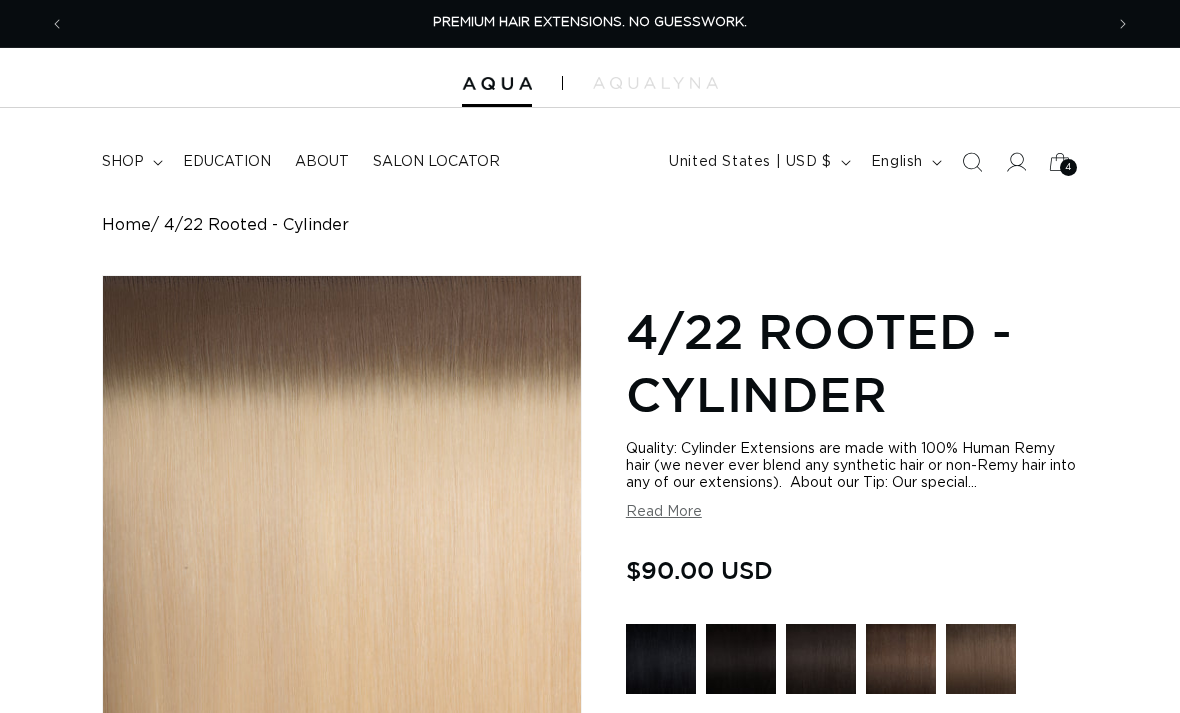 scroll, scrollTop: 95, scrollLeft: 0, axis: vertical 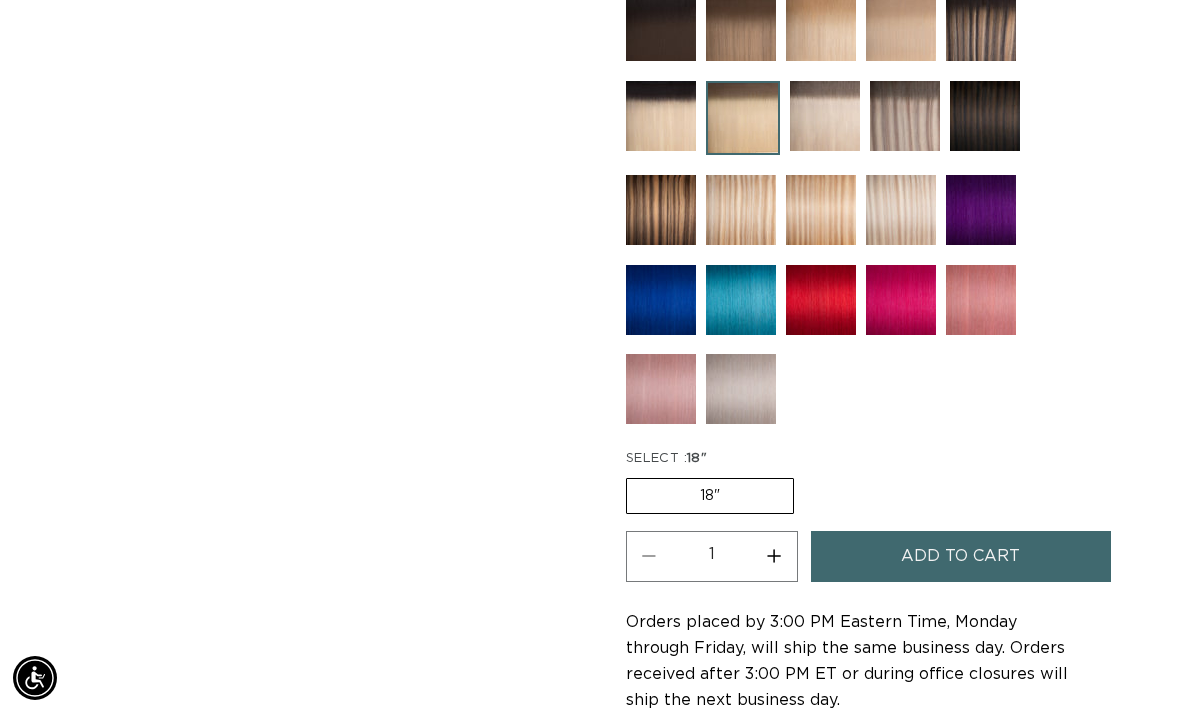 click at bounding box center (825, 116) 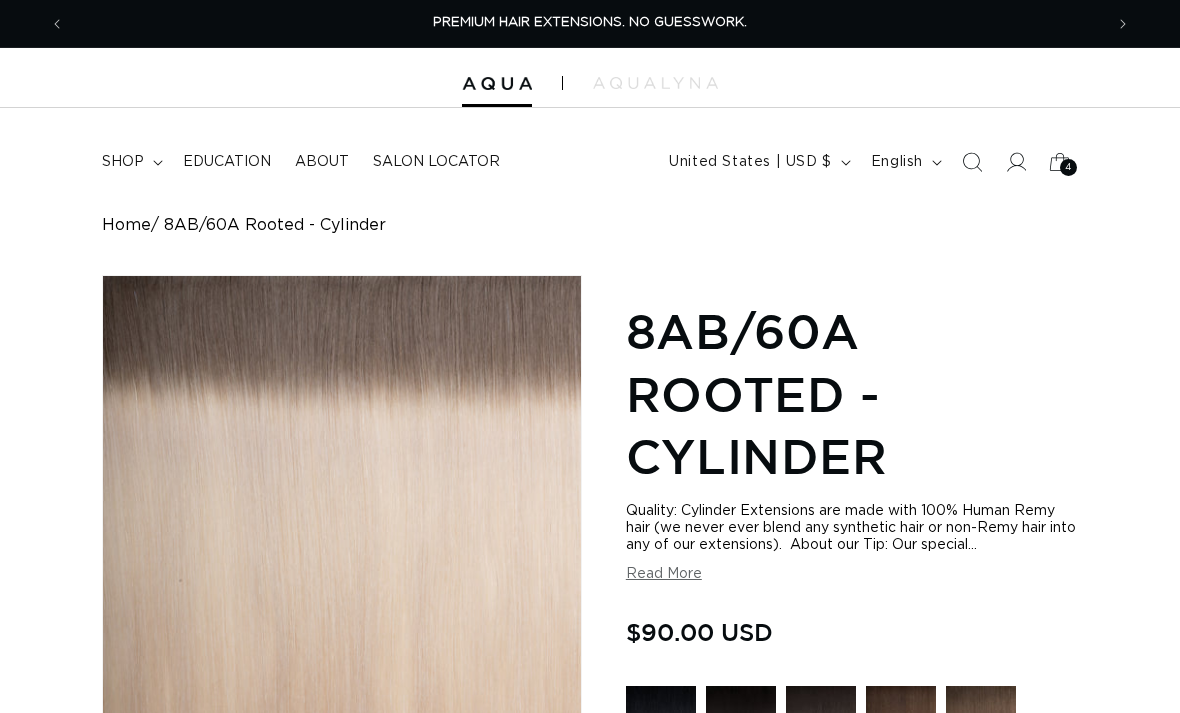 scroll, scrollTop: 0, scrollLeft: 0, axis: both 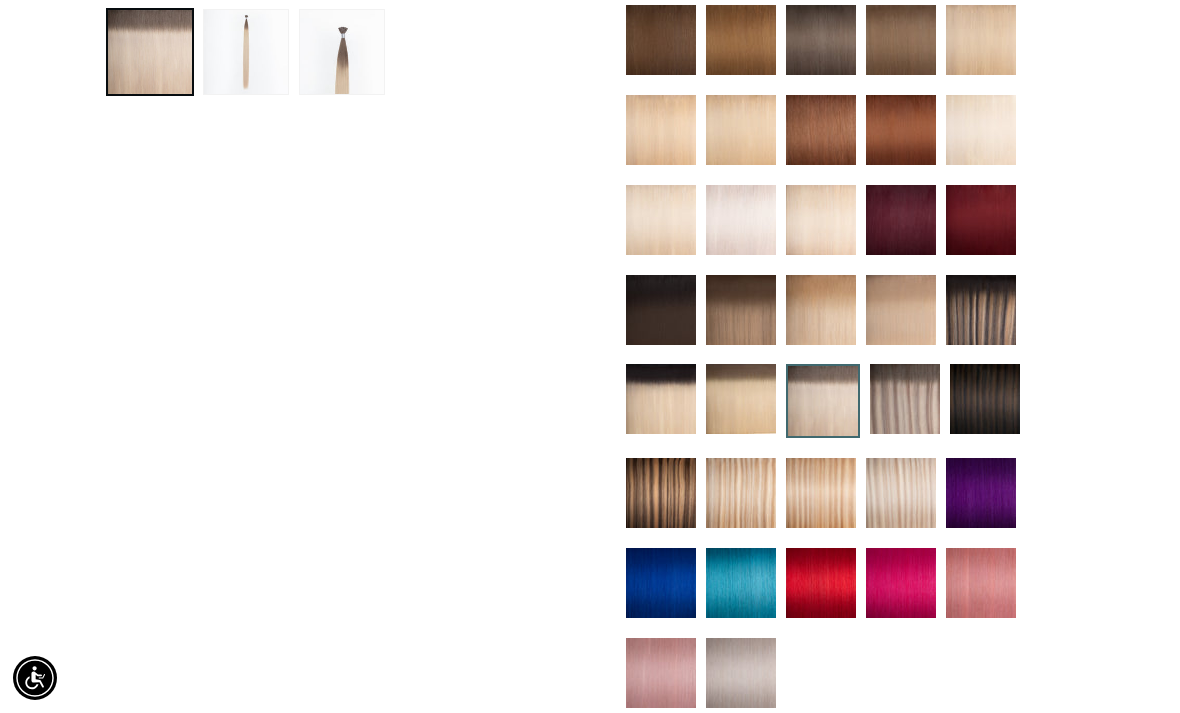 click at bounding box center (905, 399) 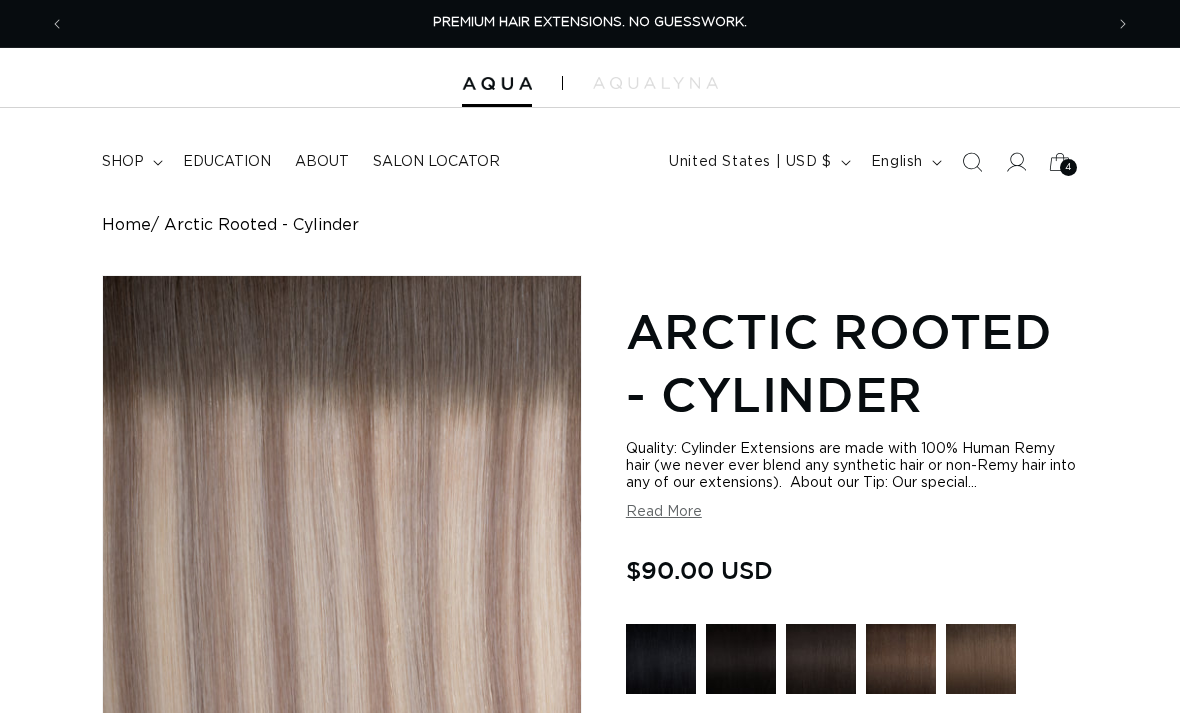 scroll, scrollTop: 0, scrollLeft: 0, axis: both 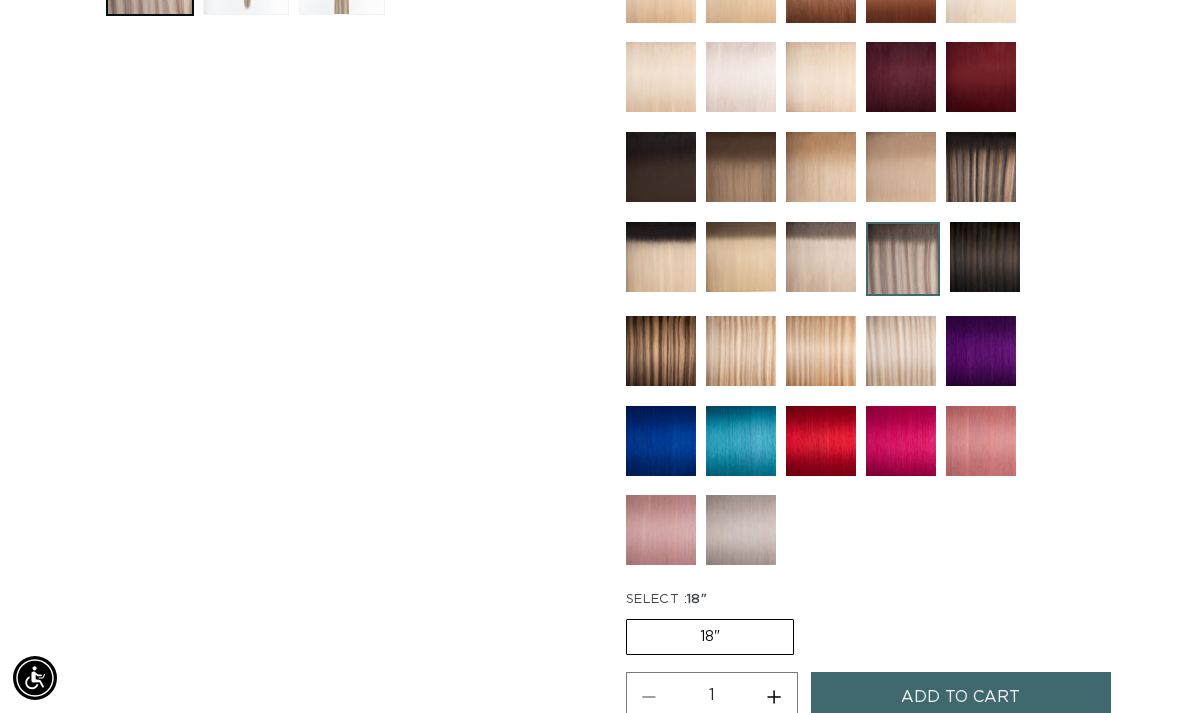 click at bounding box center (741, 351) 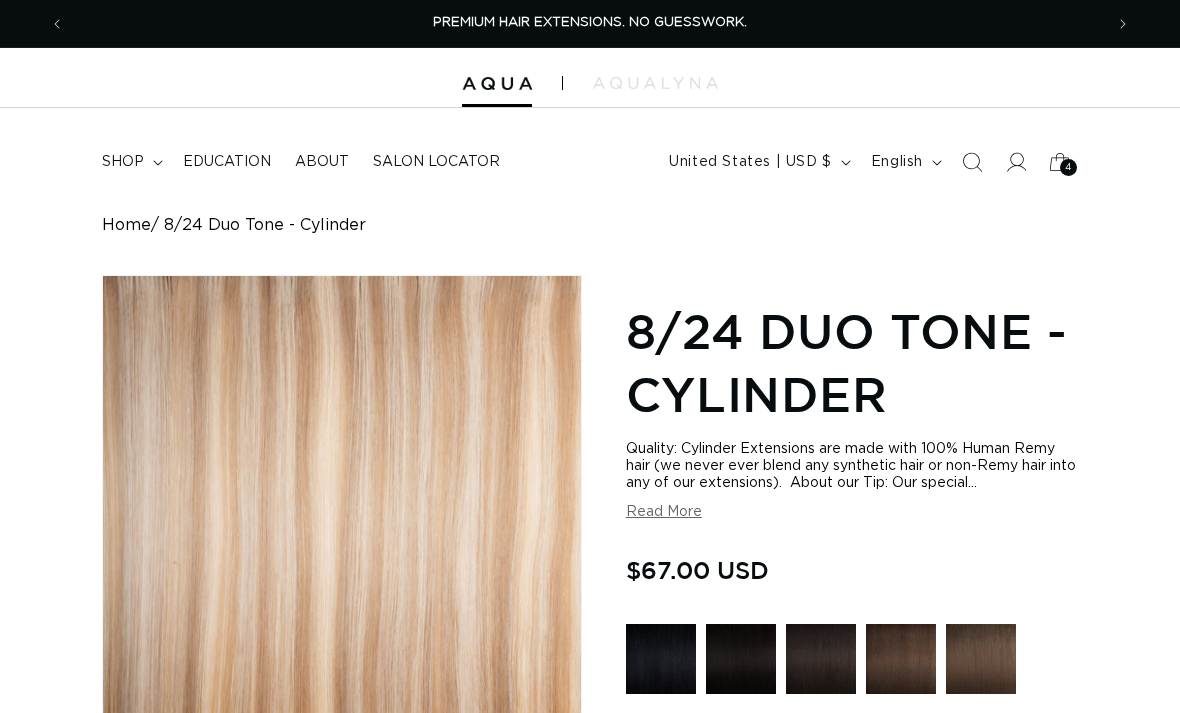 scroll, scrollTop: 245, scrollLeft: 0, axis: vertical 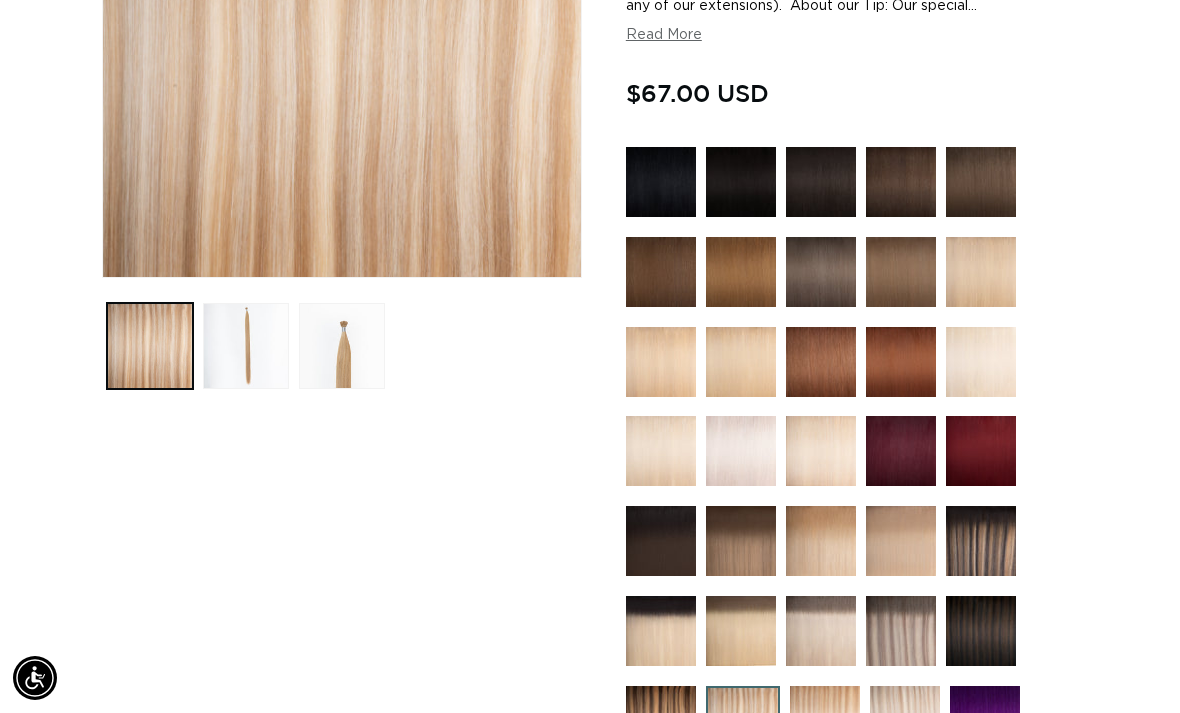 click at bounding box center [901, 541] 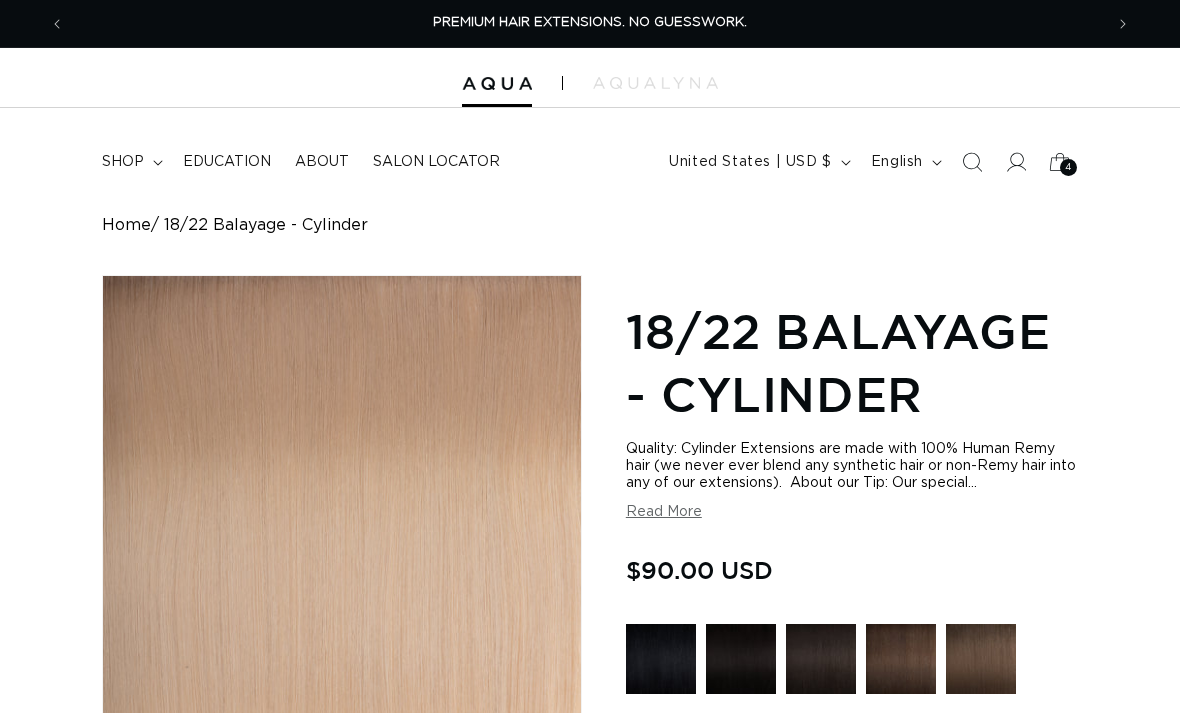 scroll, scrollTop: 0, scrollLeft: 0, axis: both 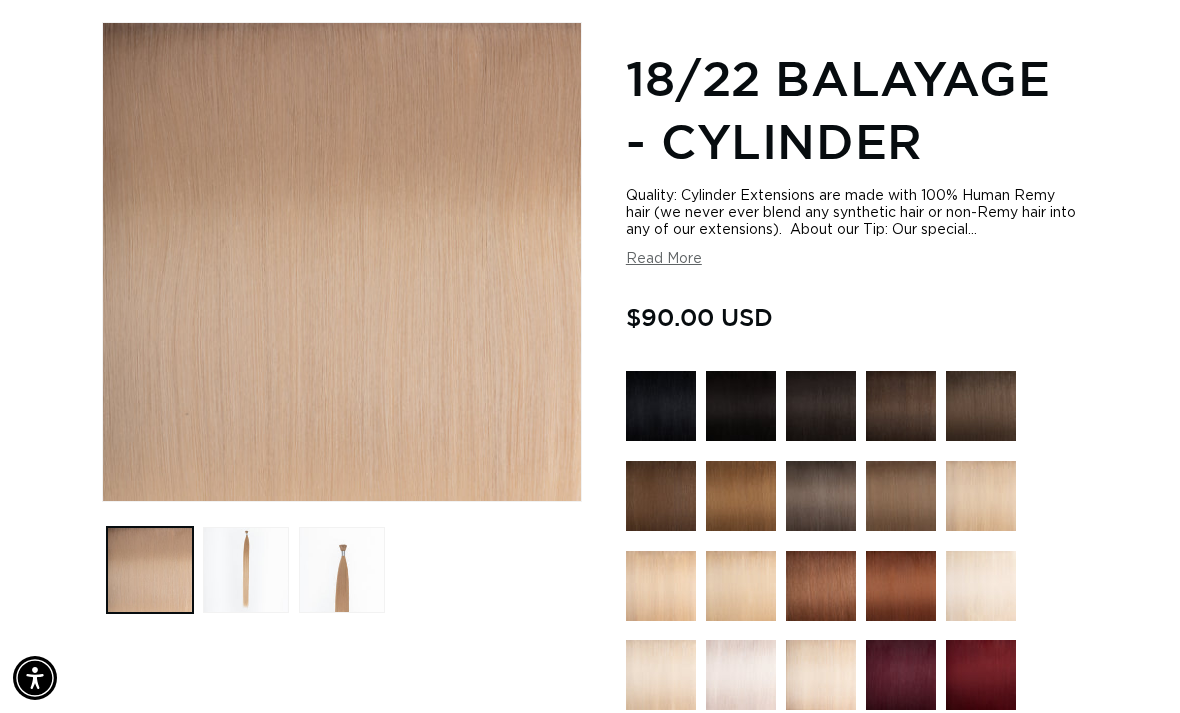 click at bounding box center [901, 406] 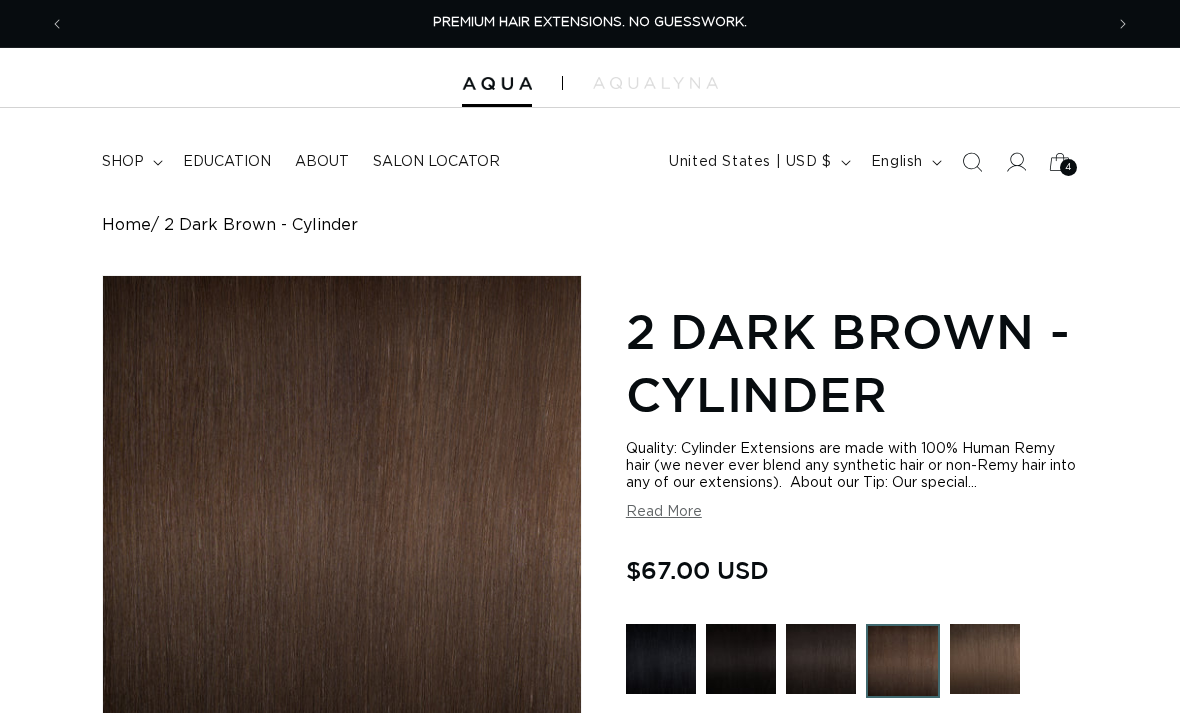 scroll, scrollTop: 0, scrollLeft: 0, axis: both 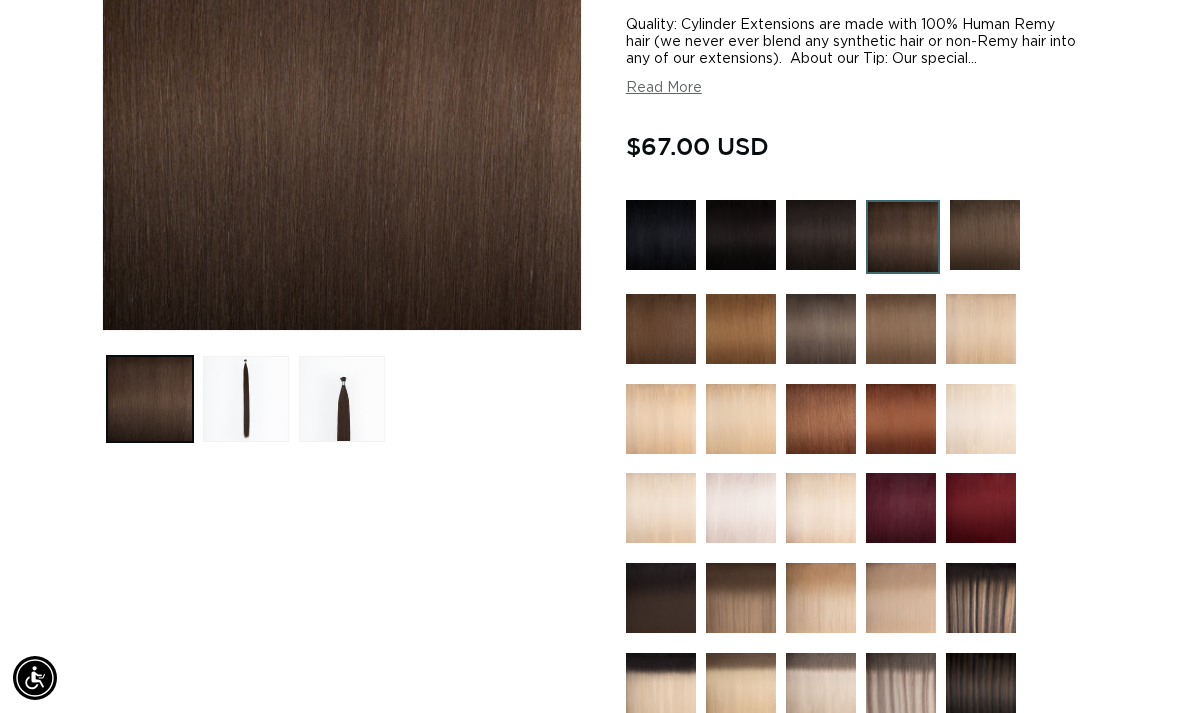 click at bounding box center [985, 235] 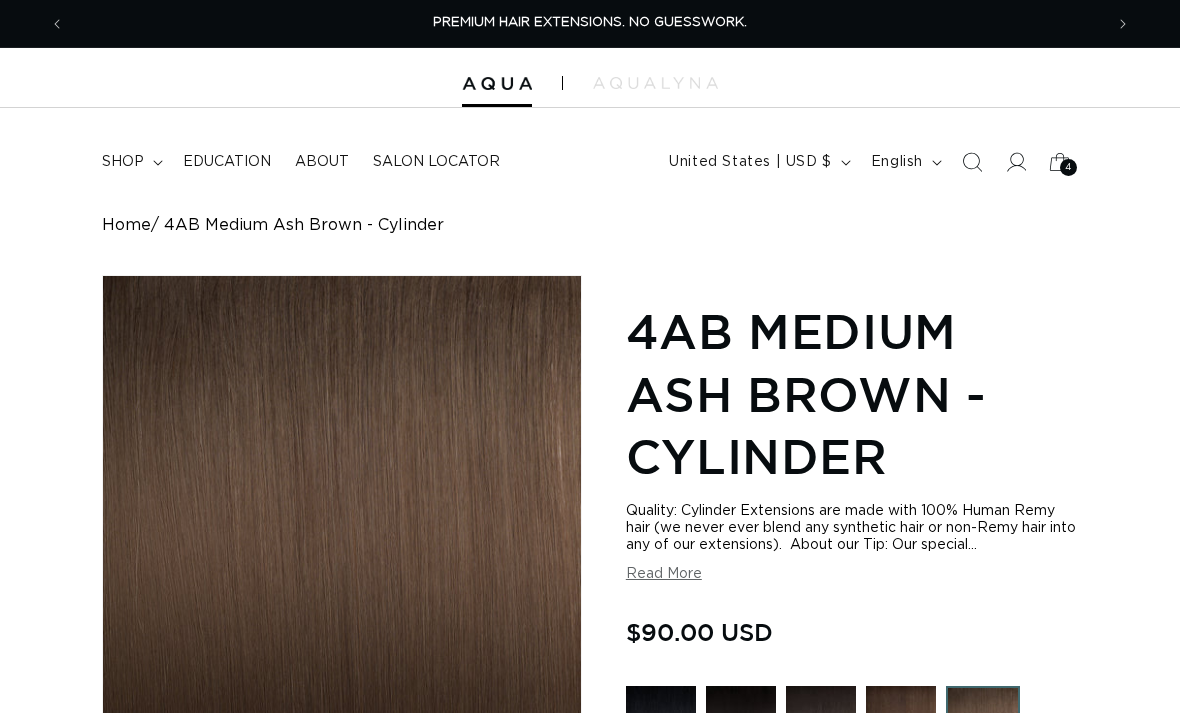 scroll, scrollTop: 0, scrollLeft: 0, axis: both 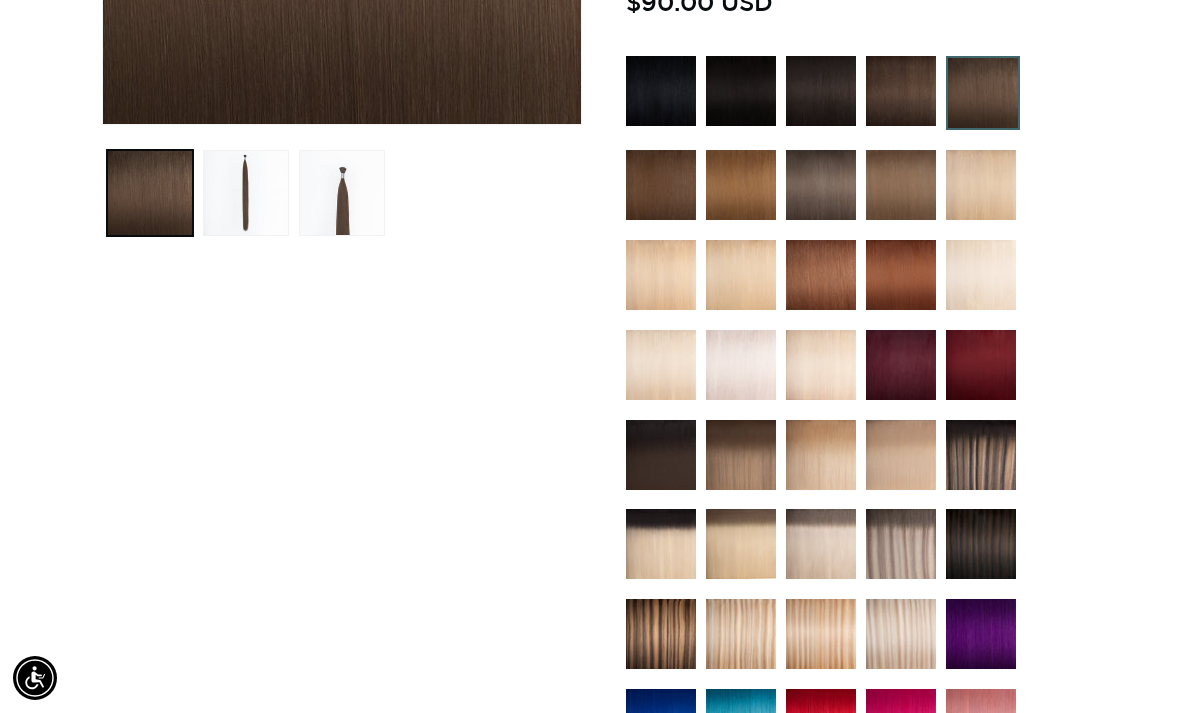 click at bounding box center (981, 185) 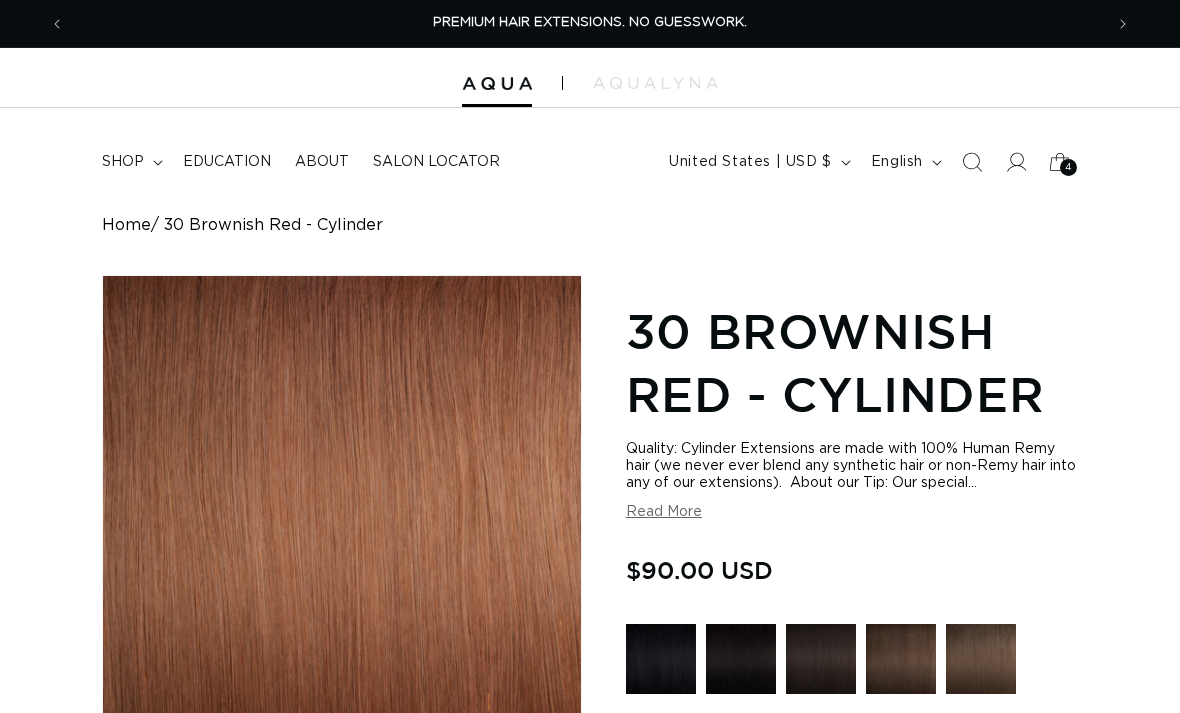 scroll, scrollTop: 0, scrollLeft: 0, axis: both 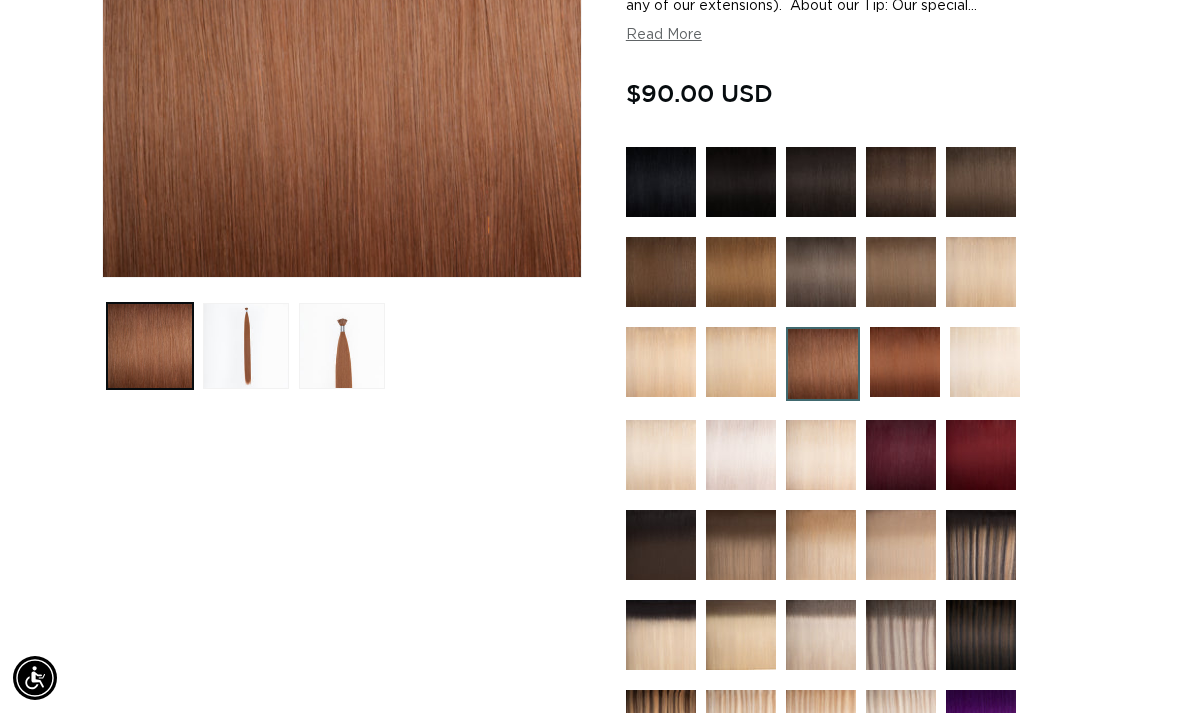 click at bounding box center [821, 182] 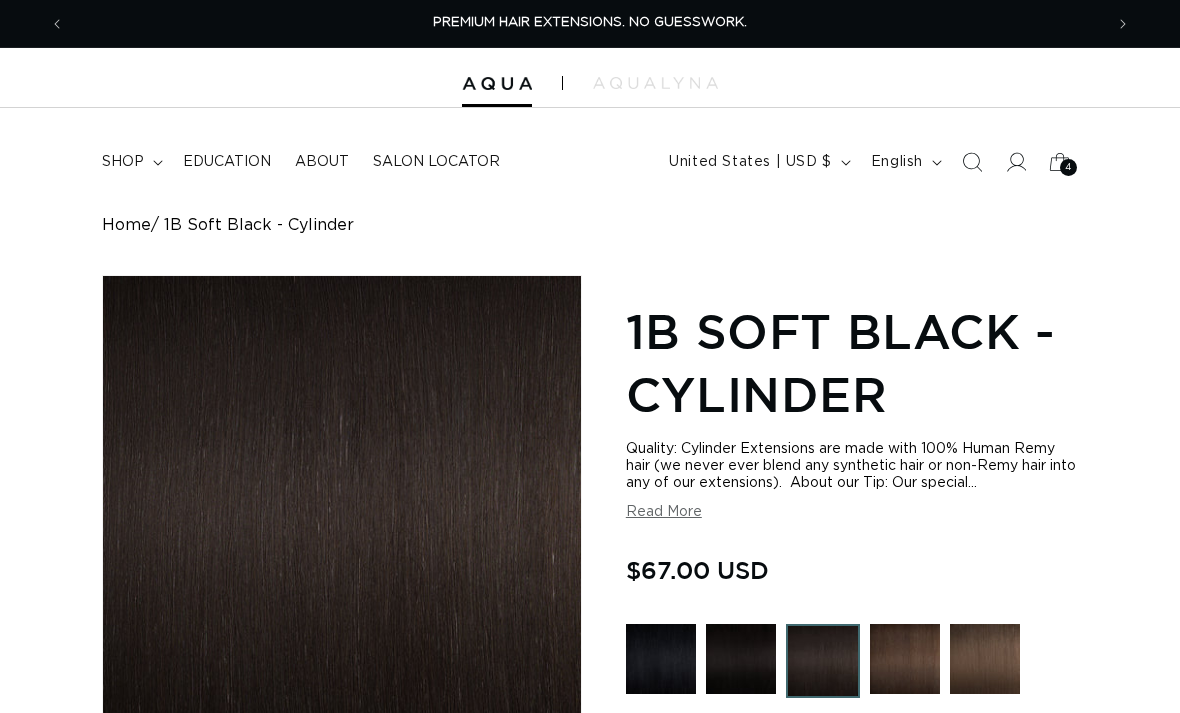 scroll, scrollTop: 0, scrollLeft: 0, axis: both 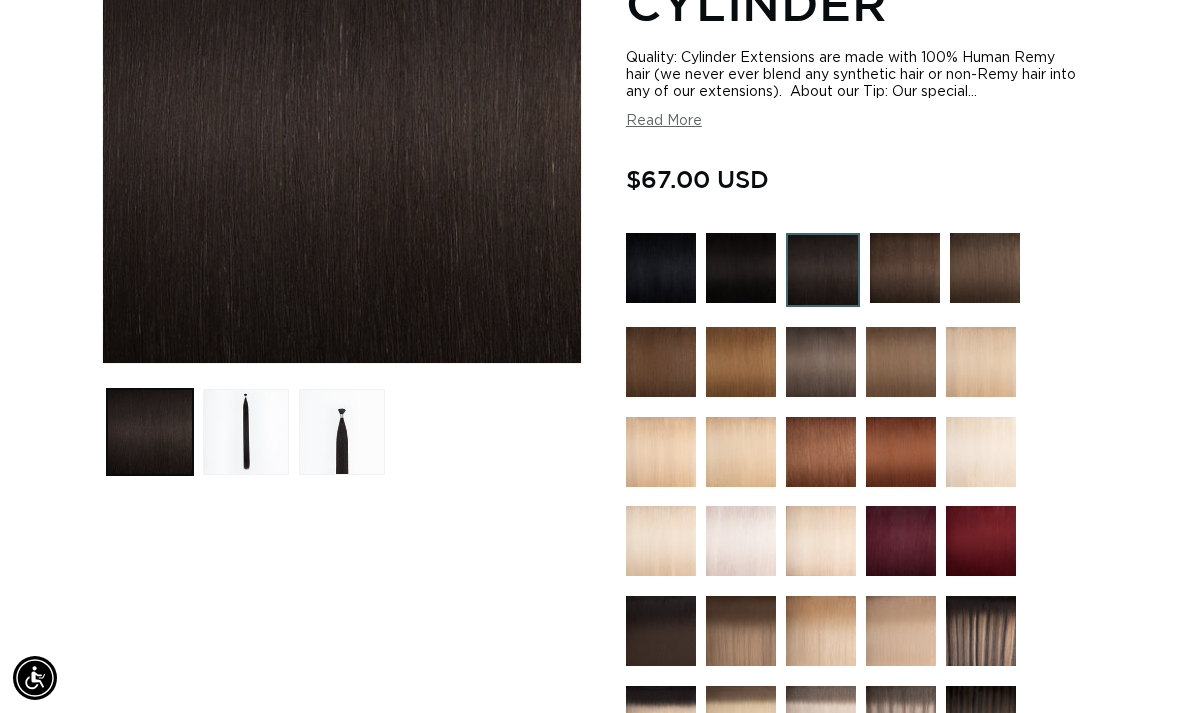 click at bounding box center [741, 268] 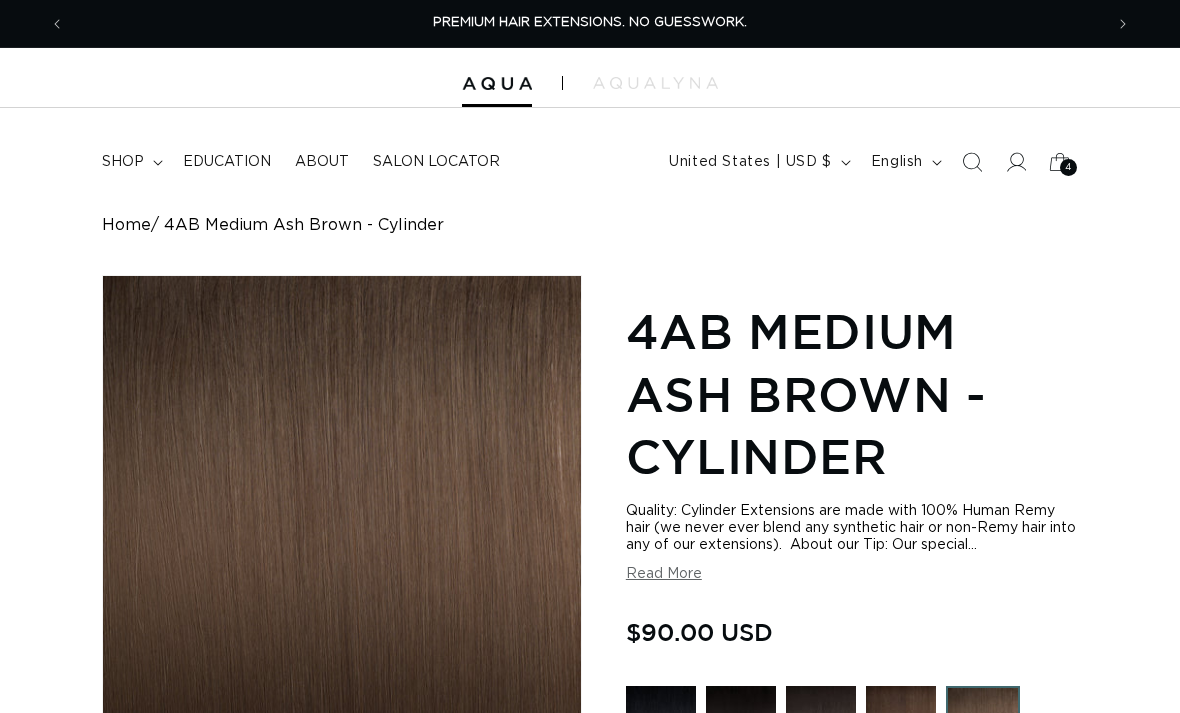 scroll, scrollTop: 0, scrollLeft: 0, axis: both 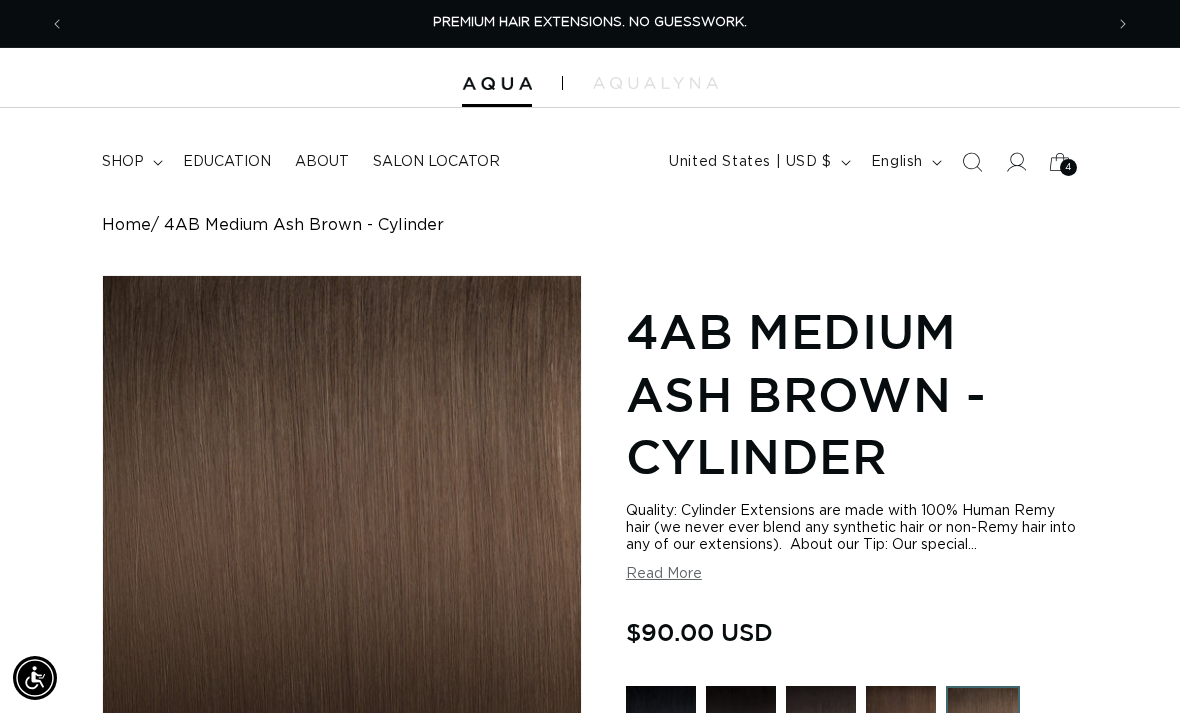 click on "shop" at bounding box center (130, 162) 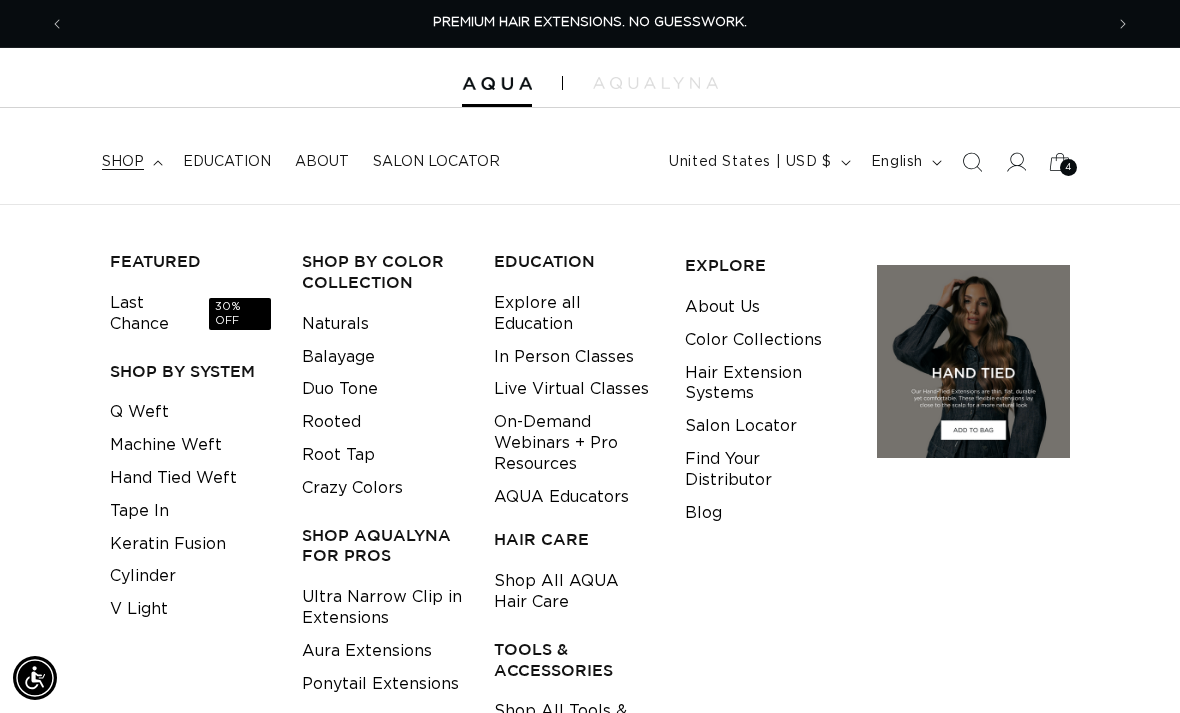 click on "Last Chance
30% OFF" at bounding box center [190, 314] 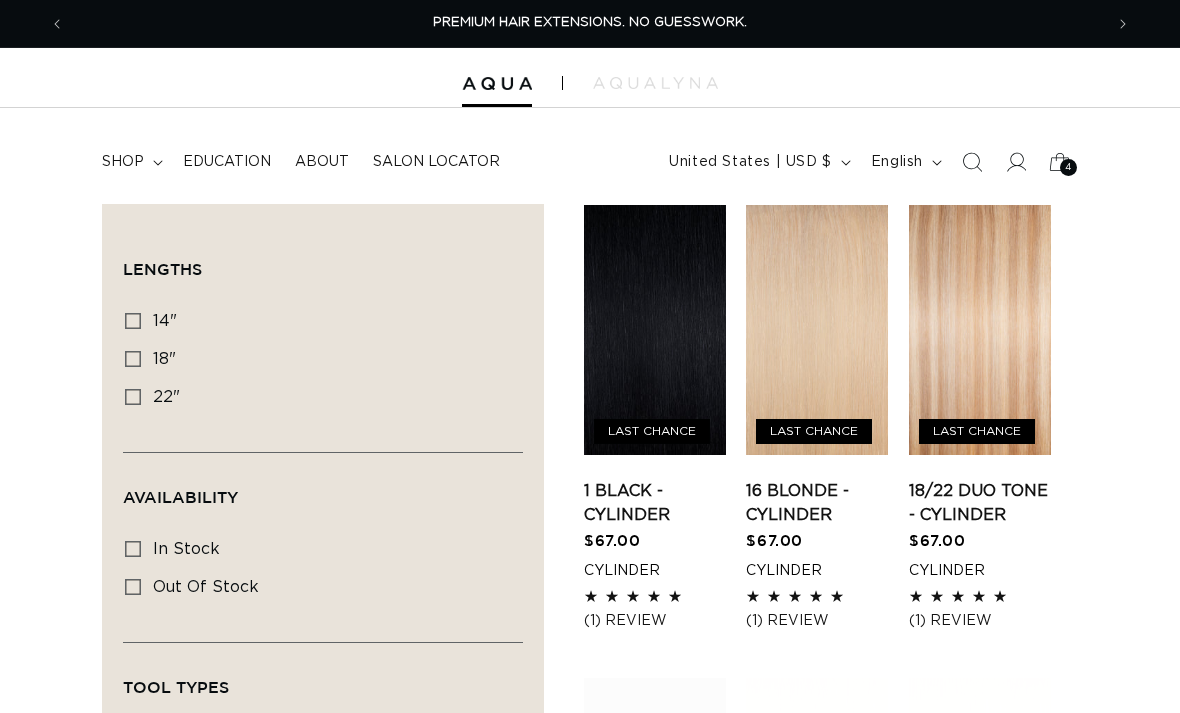 scroll, scrollTop: 0, scrollLeft: 0, axis: both 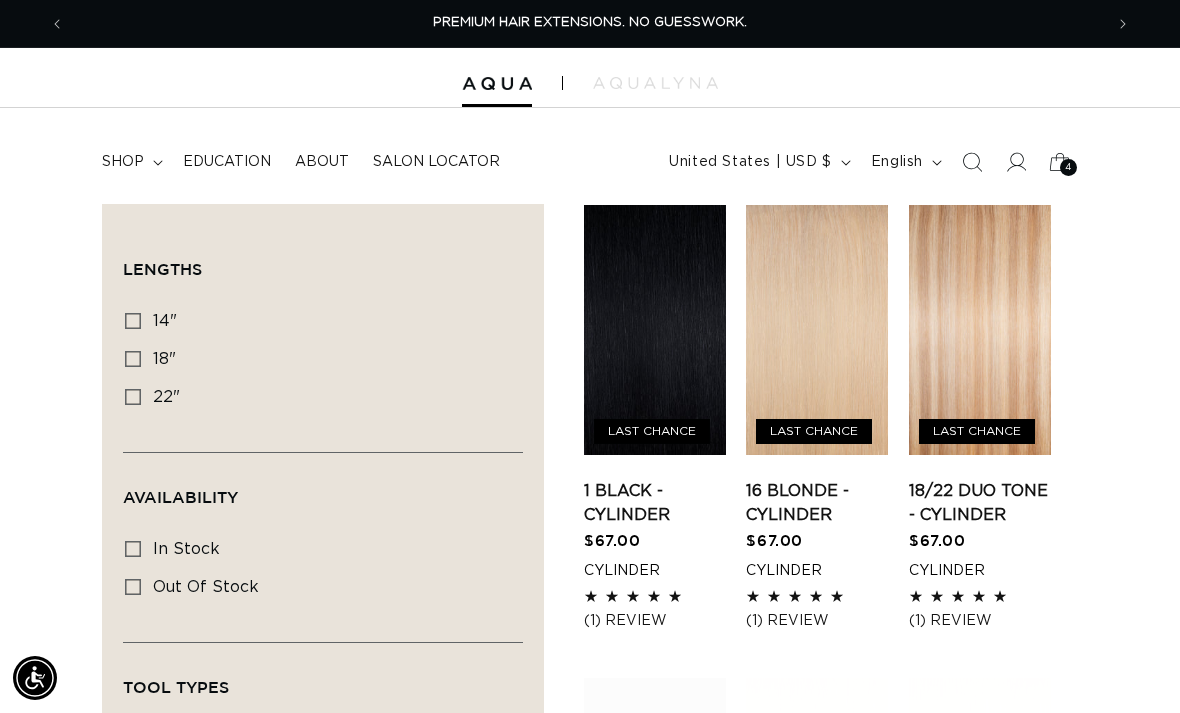 click 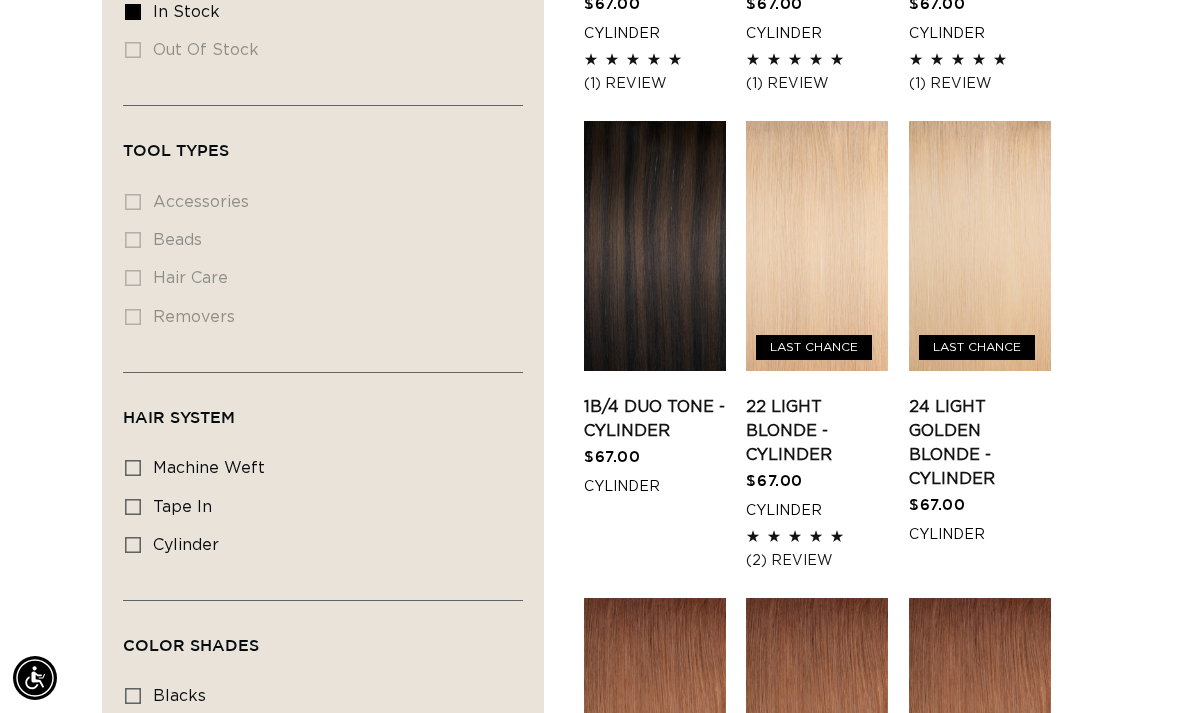 scroll, scrollTop: 542, scrollLeft: 0, axis: vertical 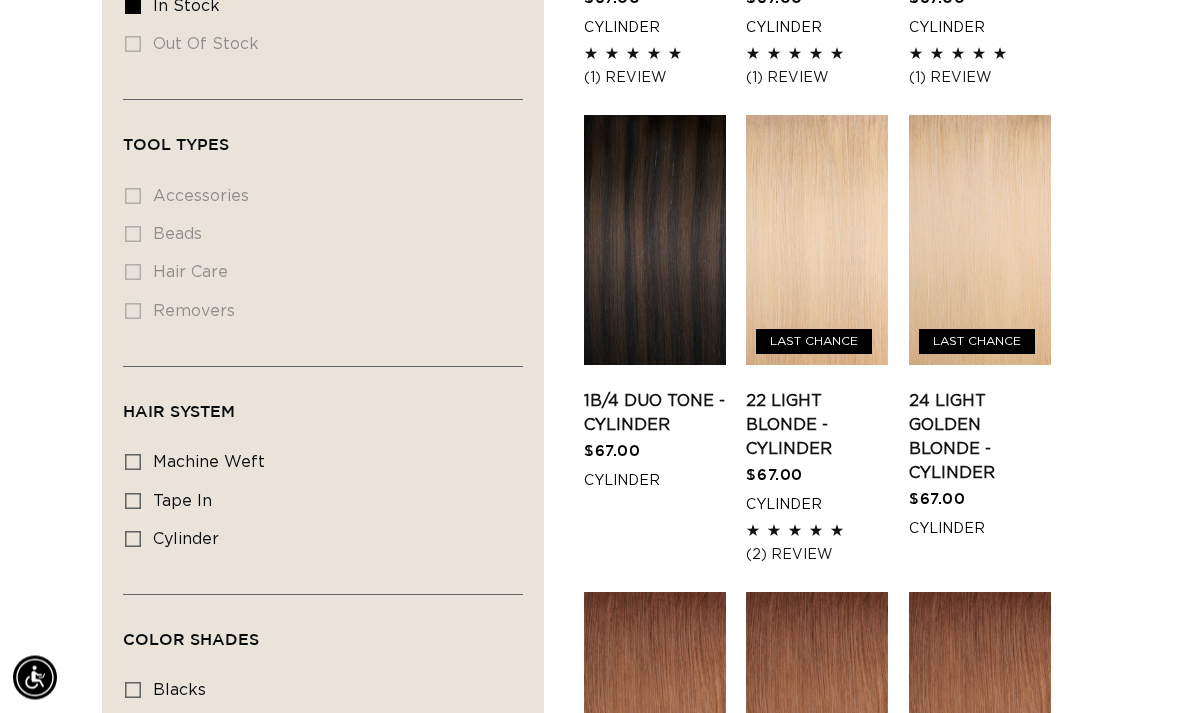 click on "cylinder
cylinder (18 products)" at bounding box center [317, 541] 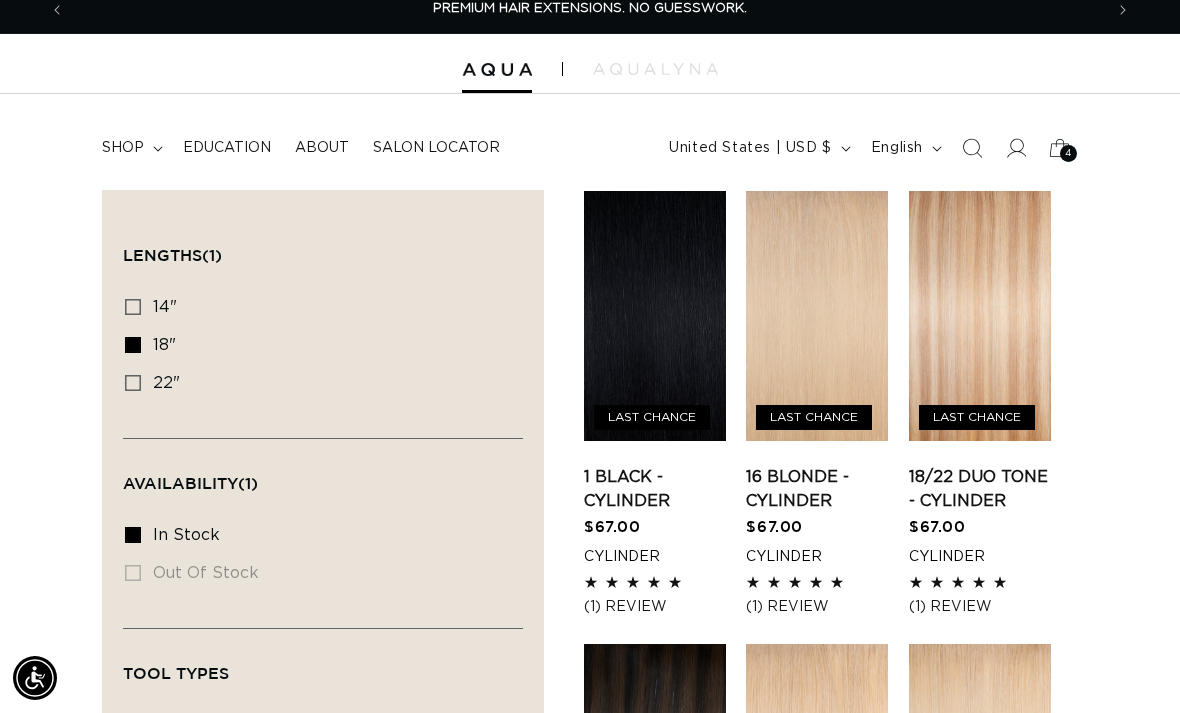 scroll, scrollTop: 15, scrollLeft: 0, axis: vertical 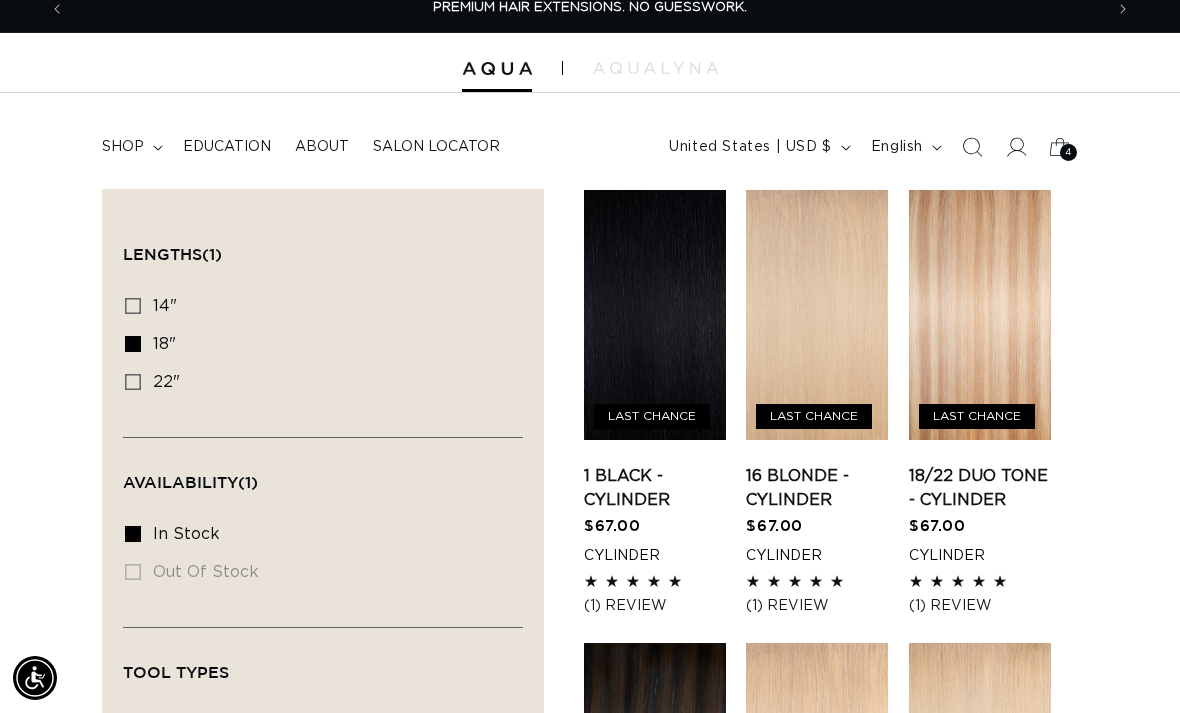 click on "18/22 Duo Tone - Cylinder" at bounding box center (980, 488) 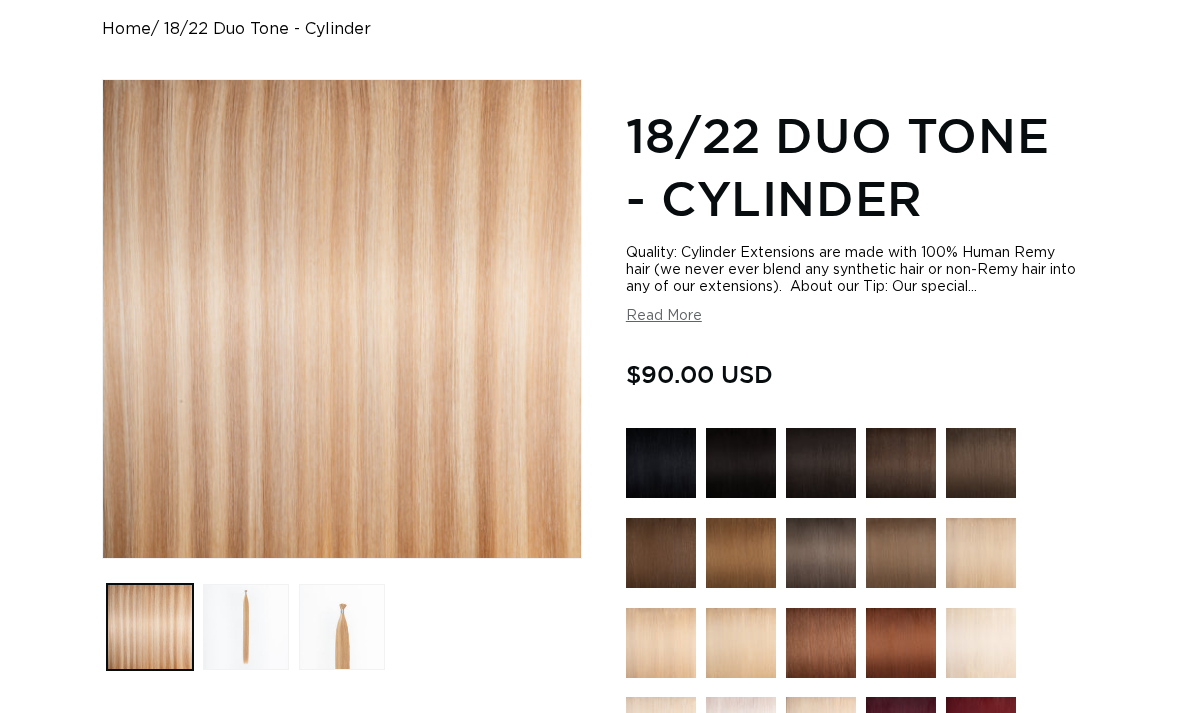 scroll, scrollTop: 0, scrollLeft: 0, axis: both 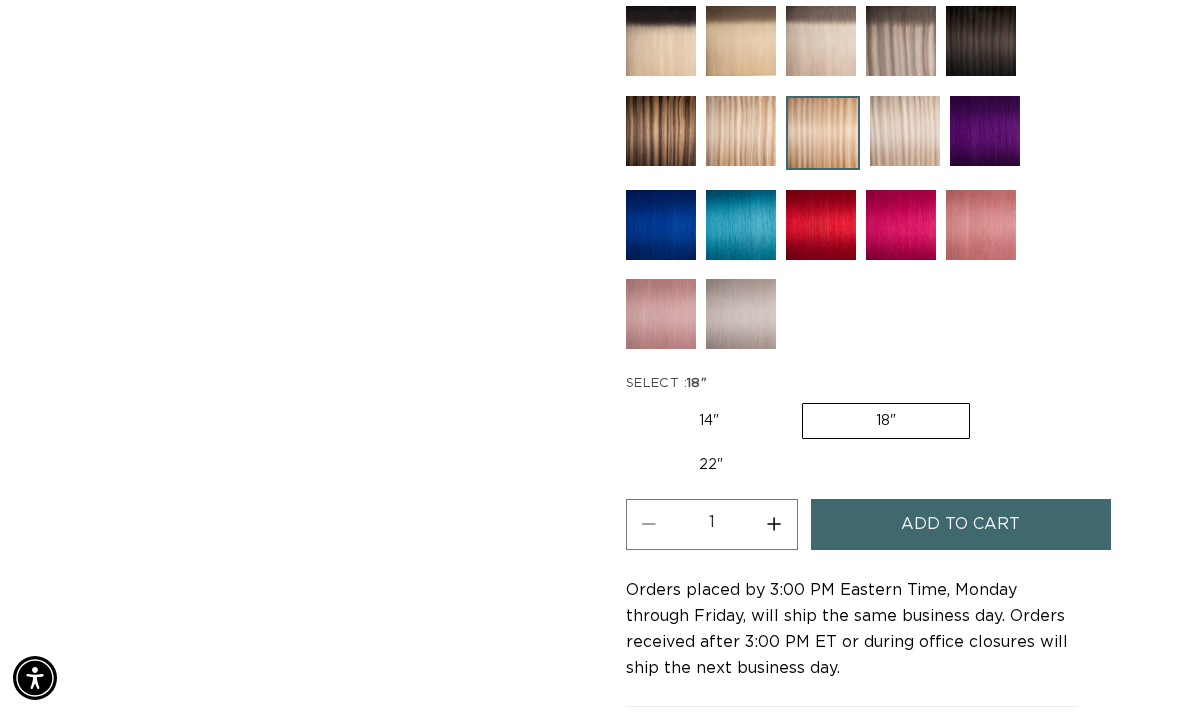 click on "14" Variant sold out or unavailable" at bounding box center [709, 421] 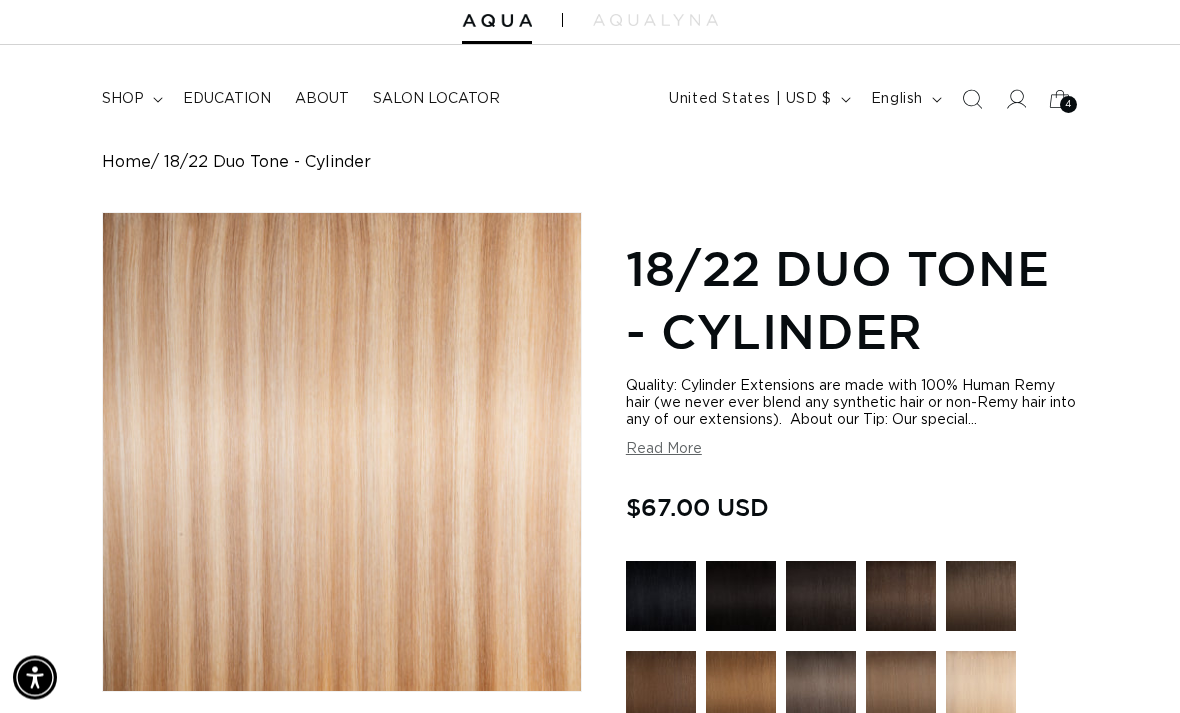 scroll, scrollTop: 0, scrollLeft: 0, axis: both 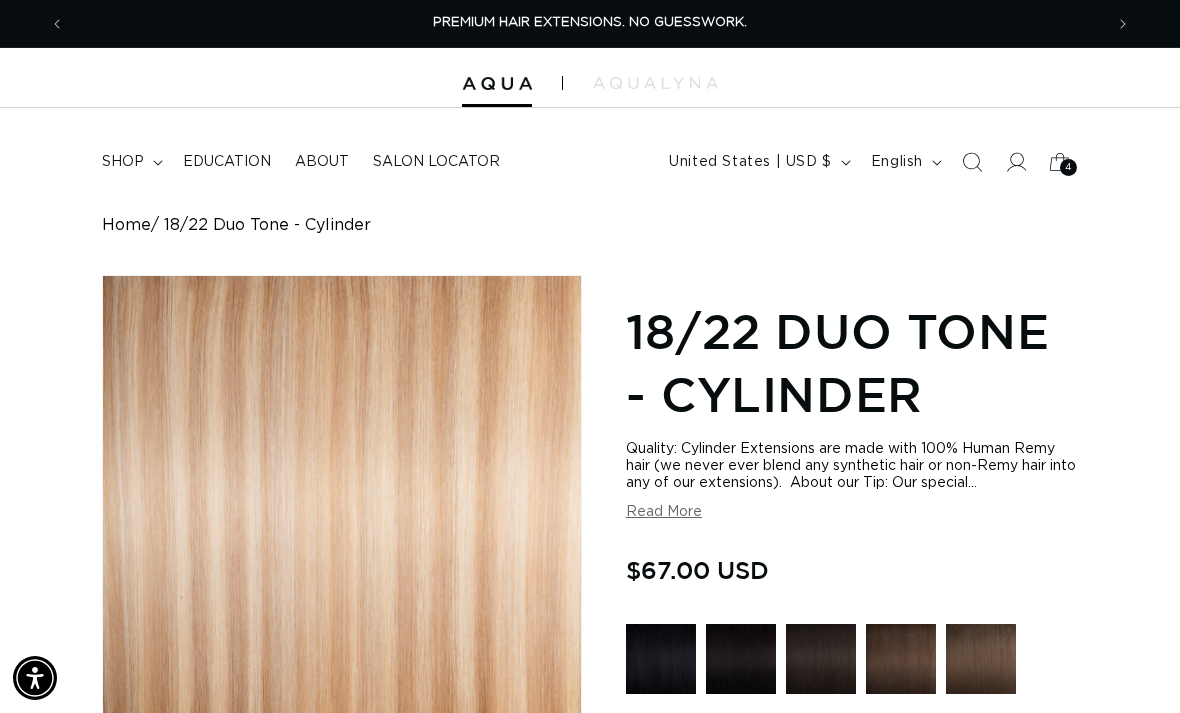 click on "shop" at bounding box center (130, 162) 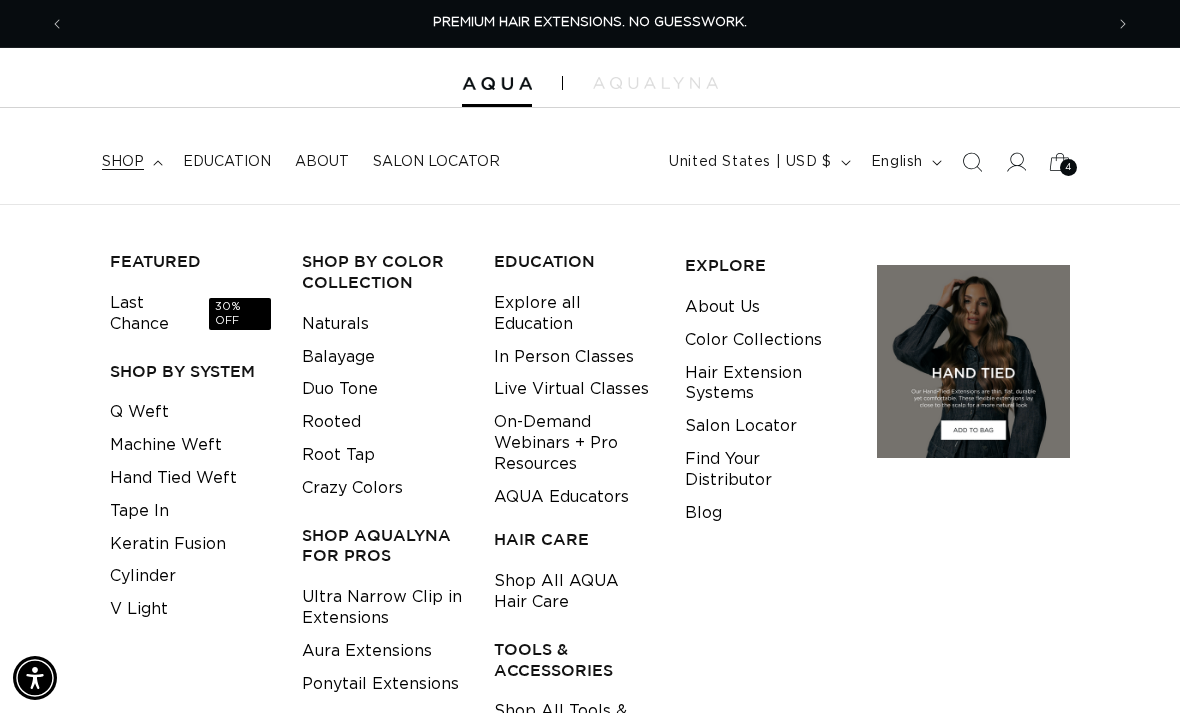 click on "Last Chance
30% OFF" at bounding box center [190, 314] 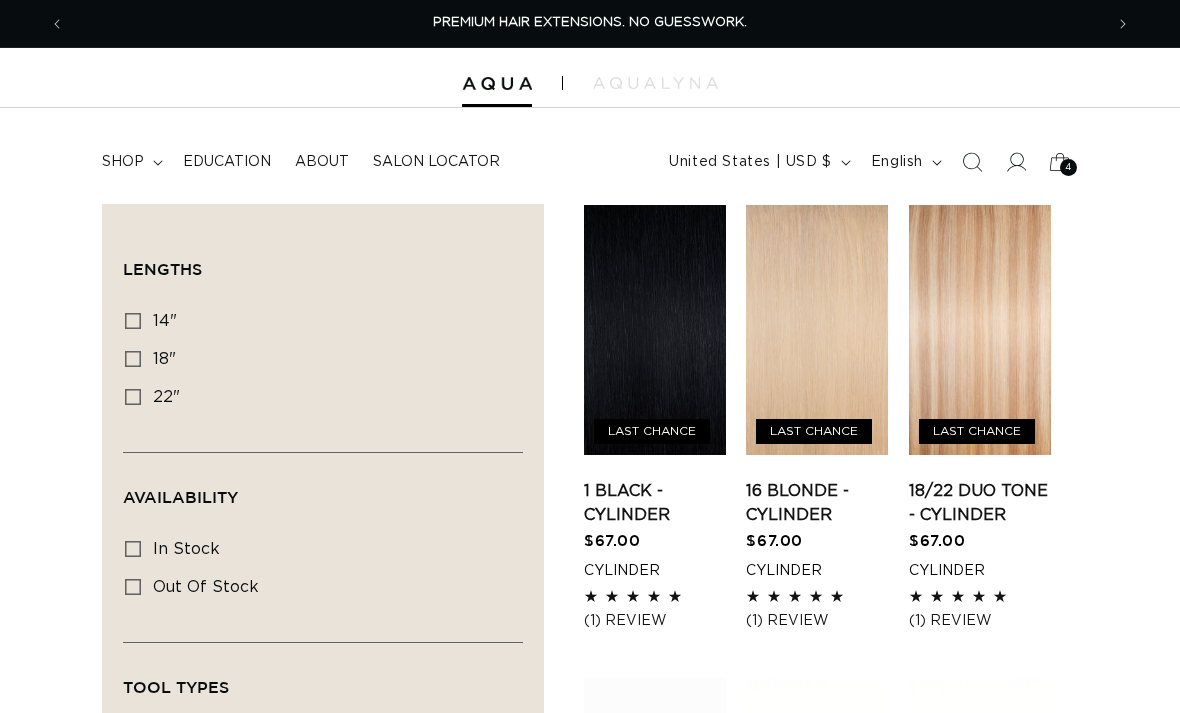 scroll, scrollTop: 0, scrollLeft: 0, axis: both 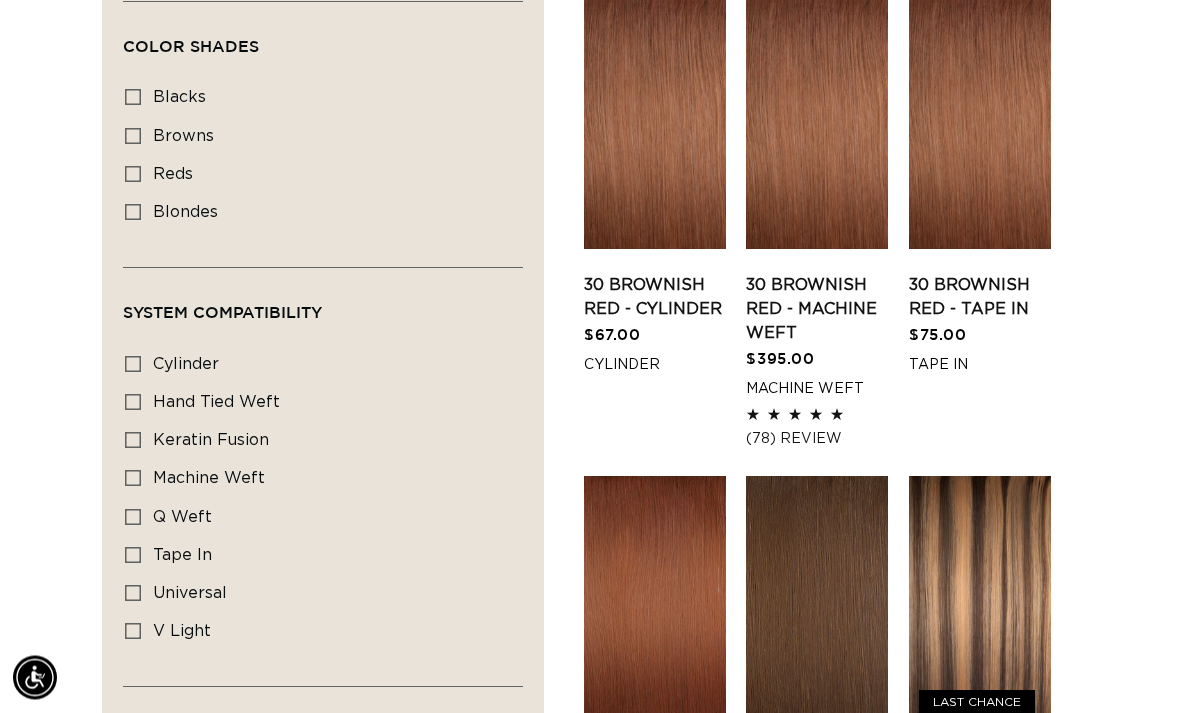click on "cylinder
cylinder (2 products)" at bounding box center (317, 366) 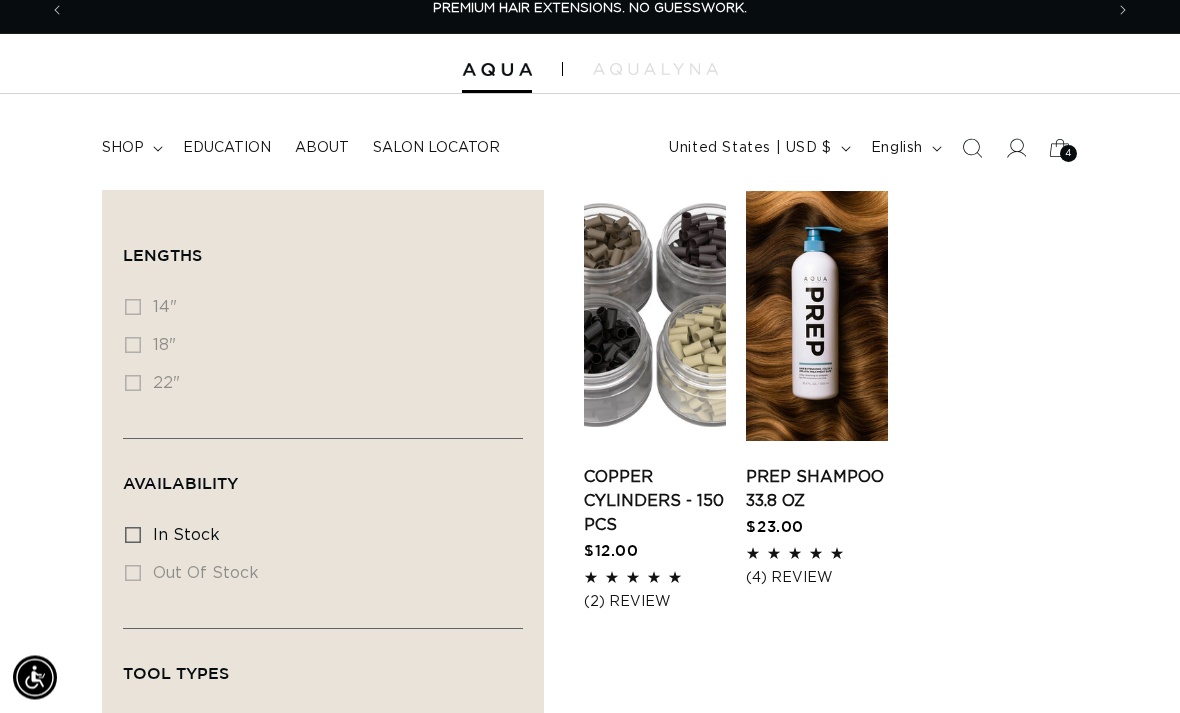 scroll, scrollTop: 20, scrollLeft: 0, axis: vertical 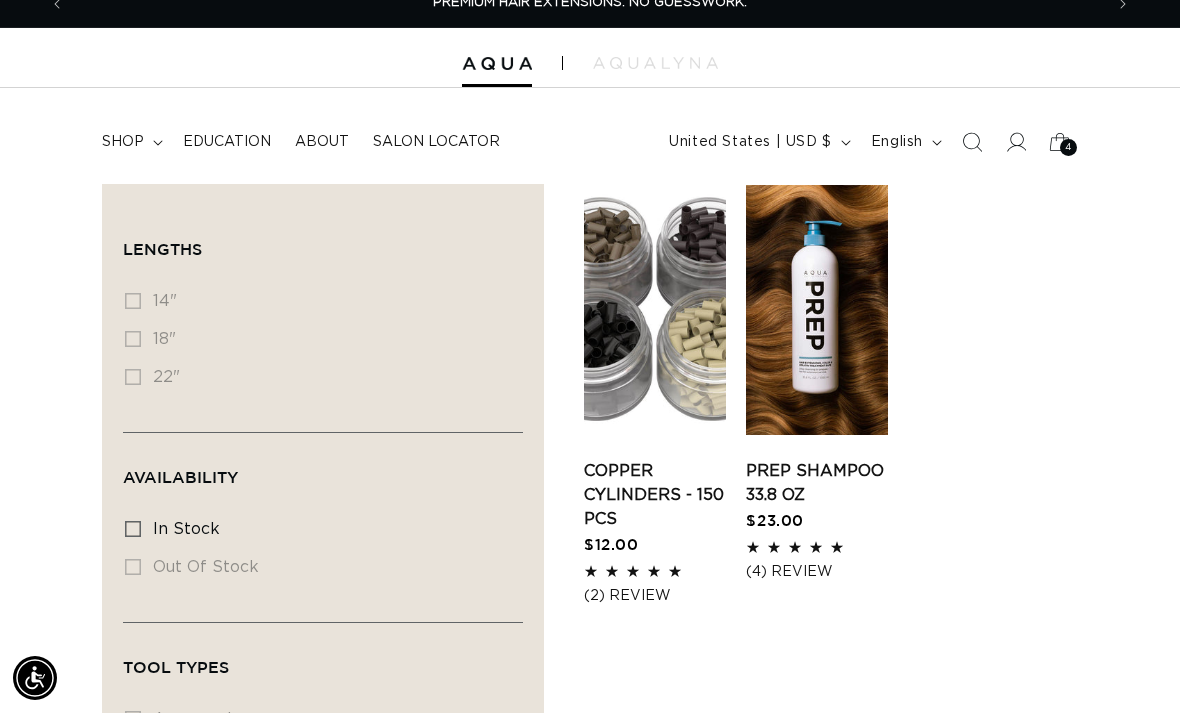 click on "In stock
In stock (2 products)" at bounding box center [133, 529] 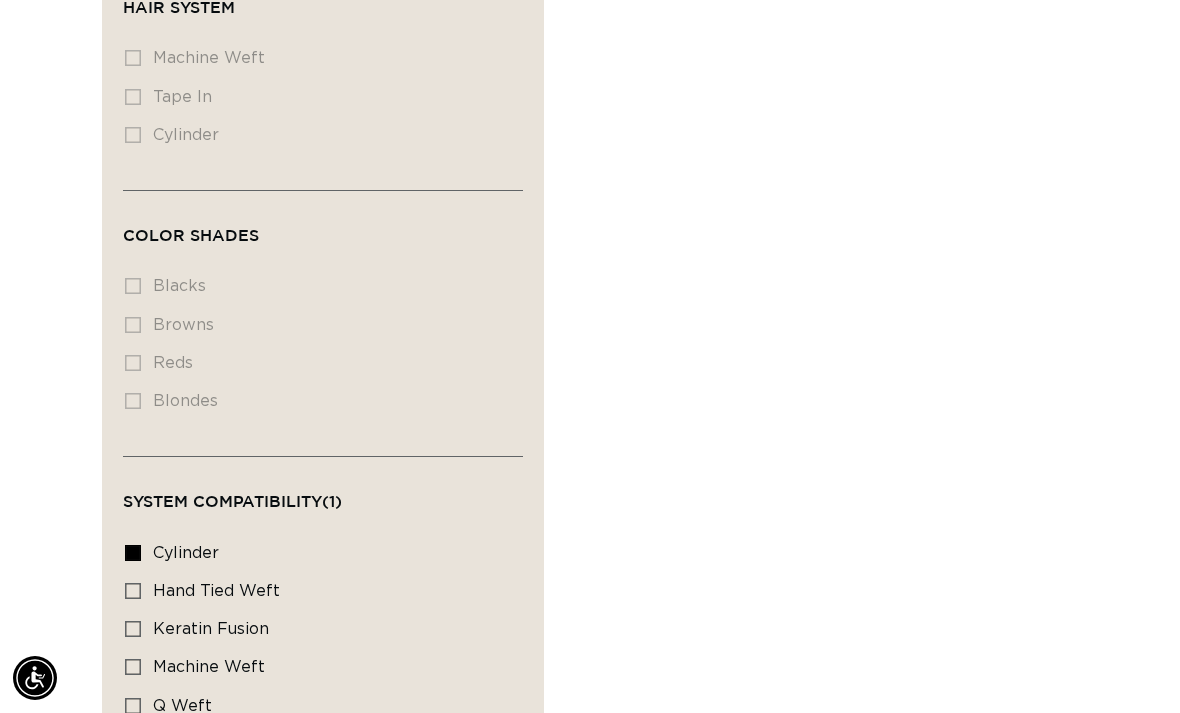 scroll, scrollTop: 945, scrollLeft: 0, axis: vertical 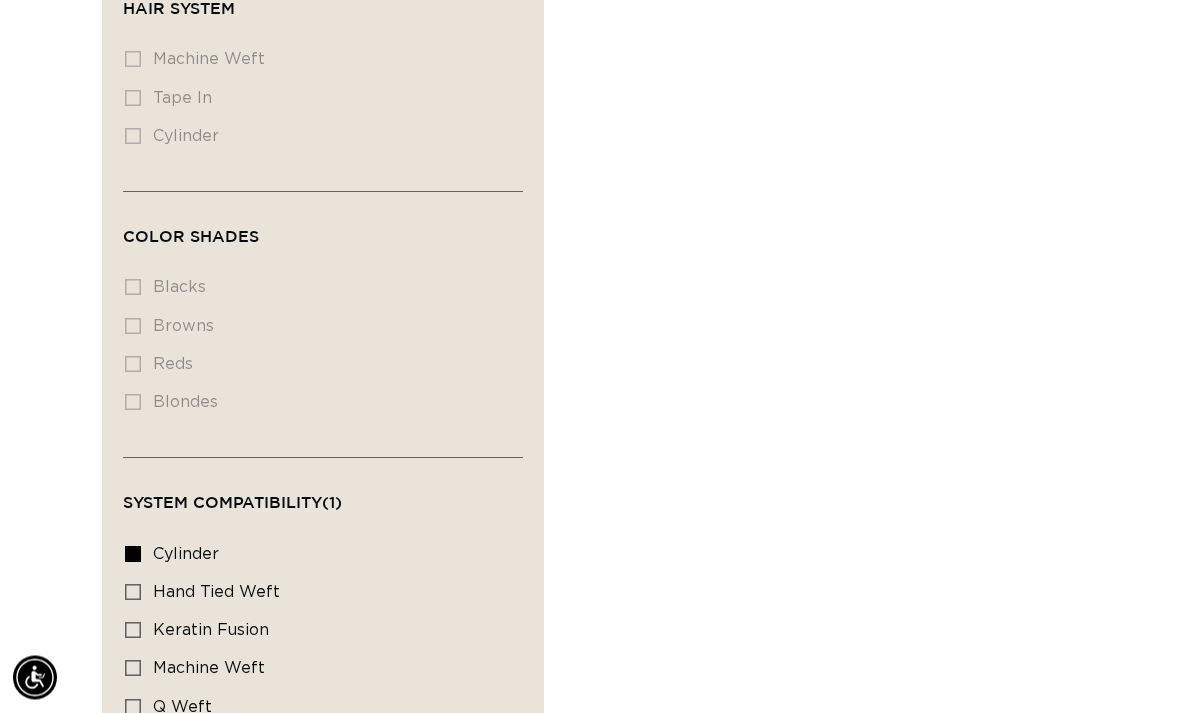 click on "cylinder
cylinder (2 products)" at bounding box center (317, 556) 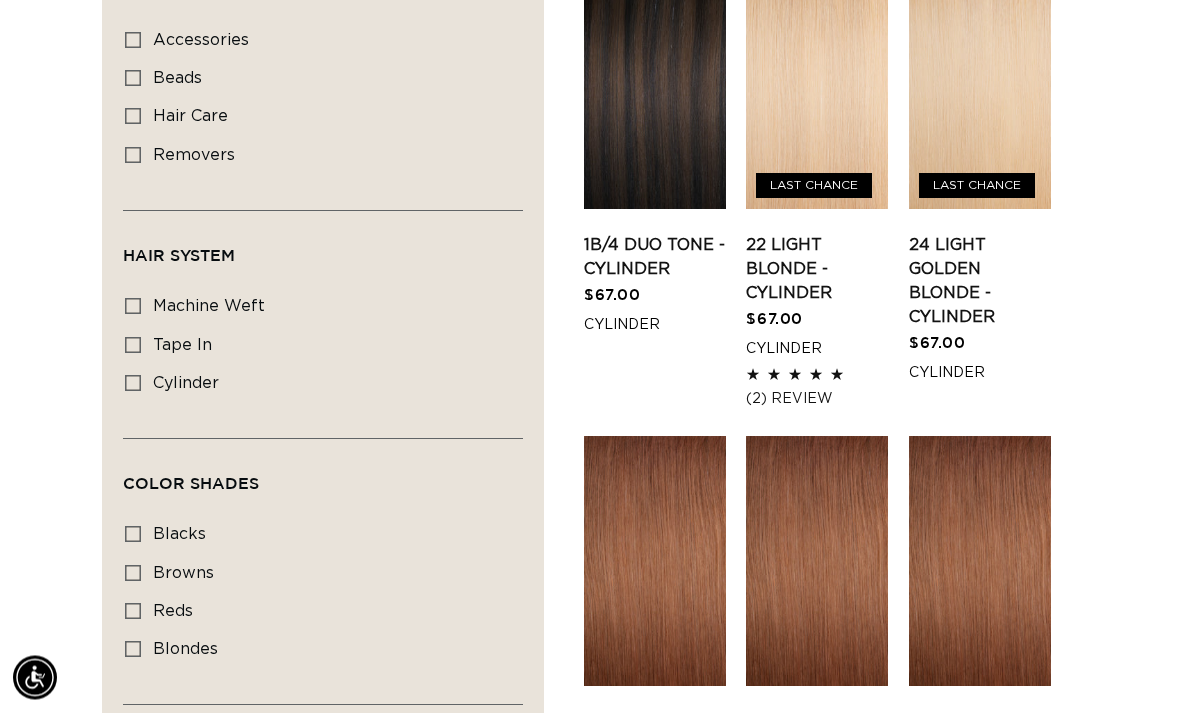 scroll, scrollTop: 625, scrollLeft: 0, axis: vertical 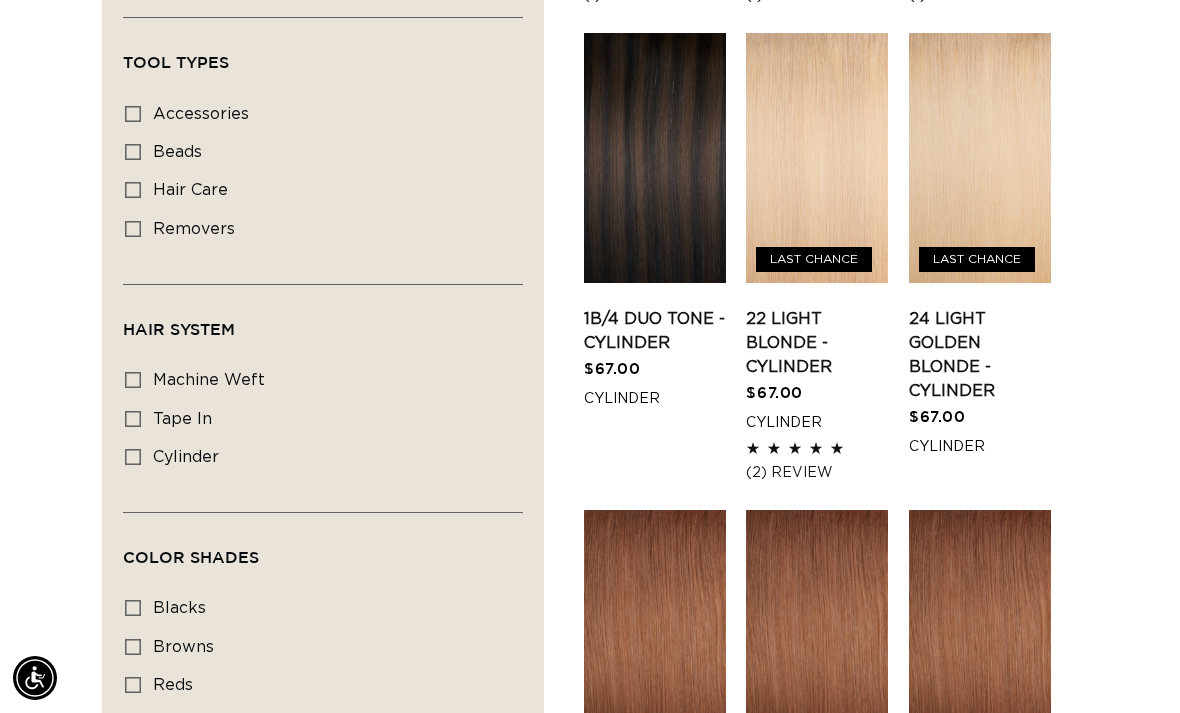 click on "cylinder
cylinder (18 products)" at bounding box center (317, 458) 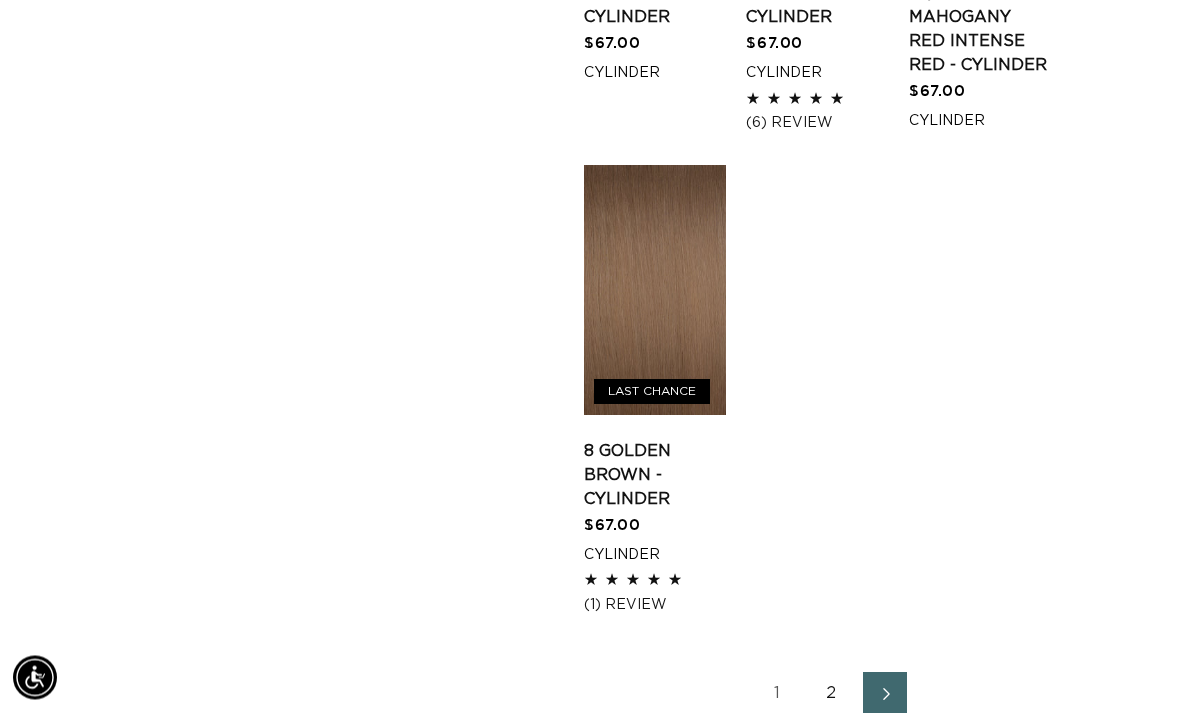 scroll, scrollTop: 2395, scrollLeft: 0, axis: vertical 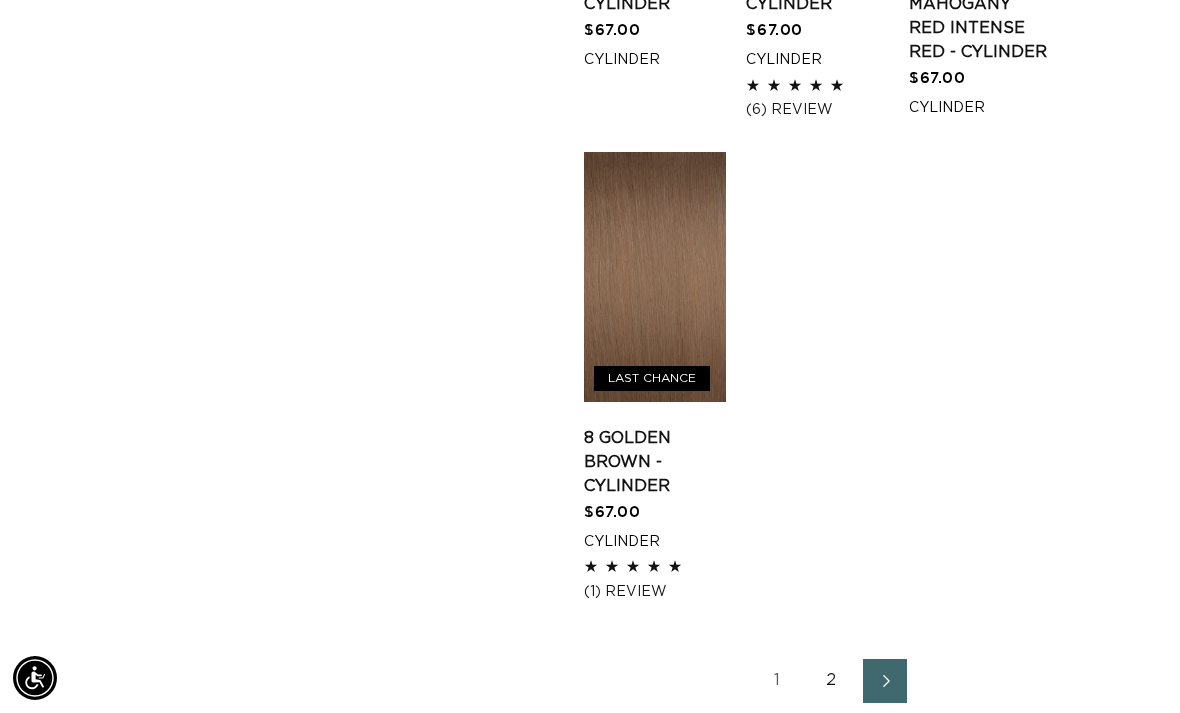click on "1" at bounding box center [777, 681] 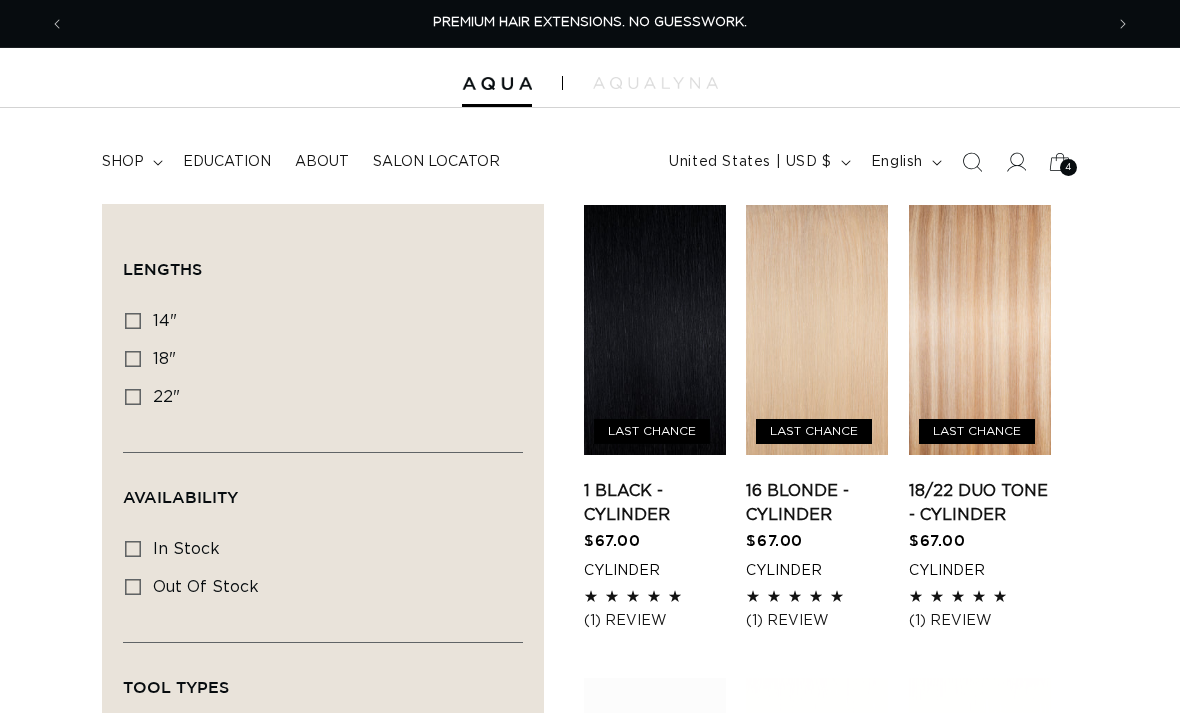 scroll, scrollTop: 0, scrollLeft: 0, axis: both 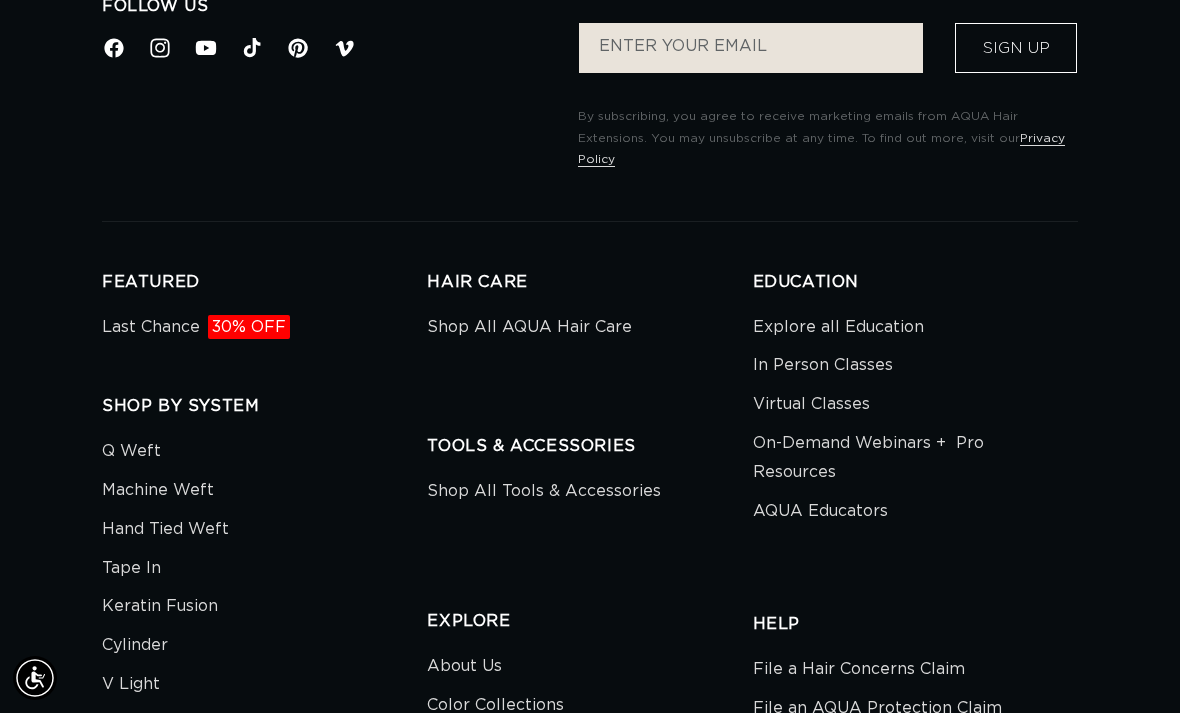 click on "Cylinder" at bounding box center [135, 645] 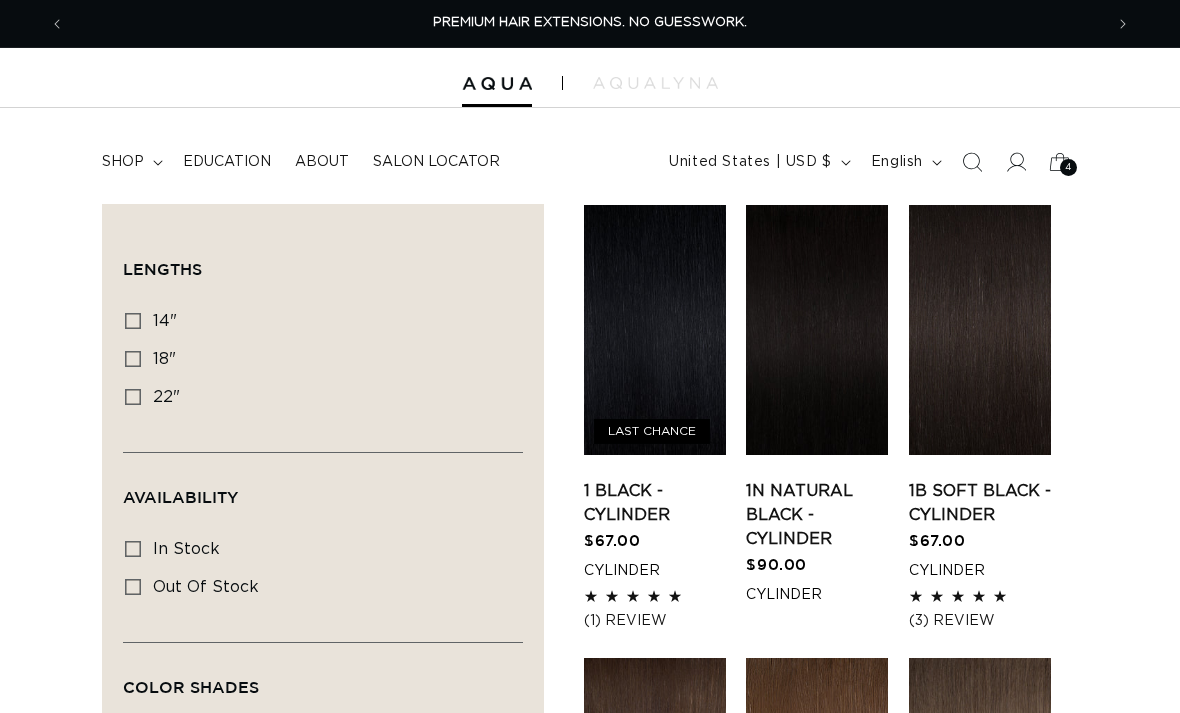scroll, scrollTop: 0, scrollLeft: 0, axis: both 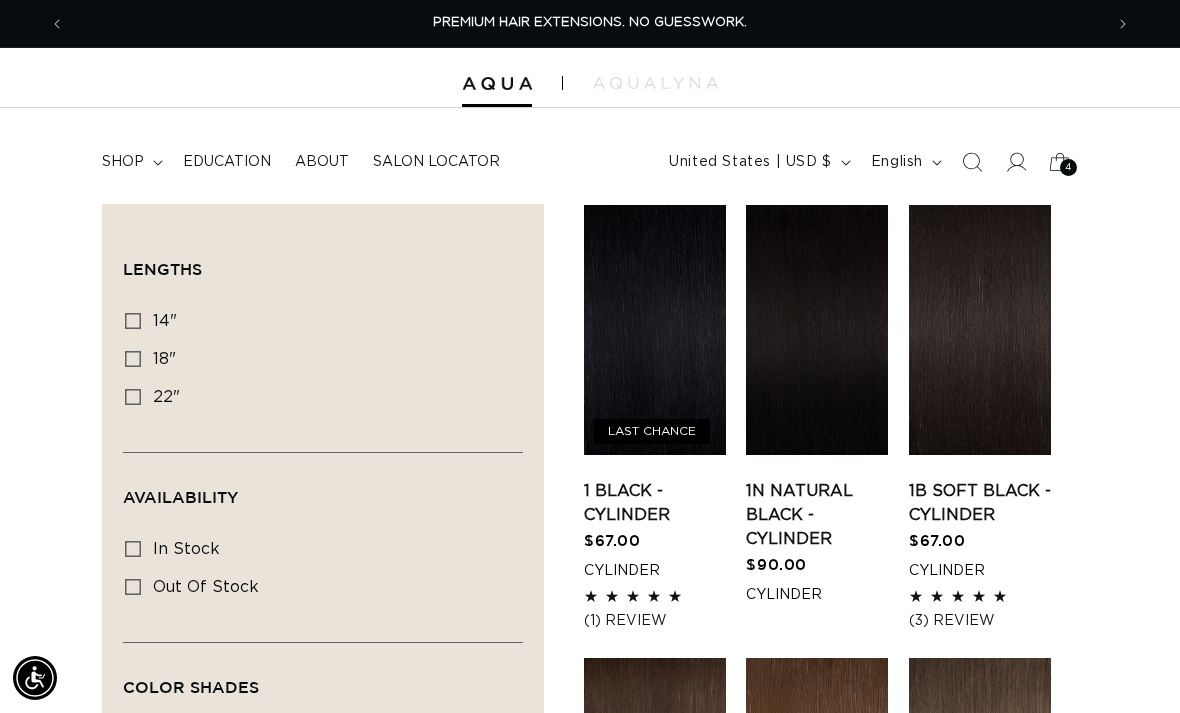 click 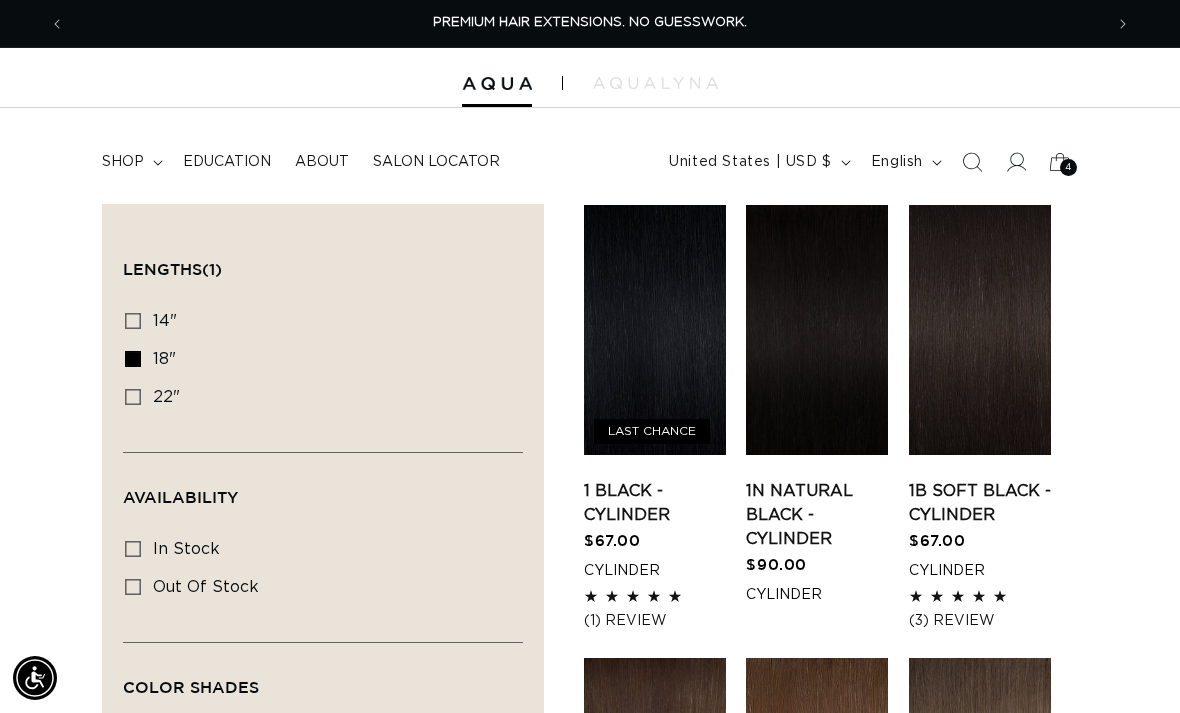 scroll, scrollTop: 45, scrollLeft: 0, axis: vertical 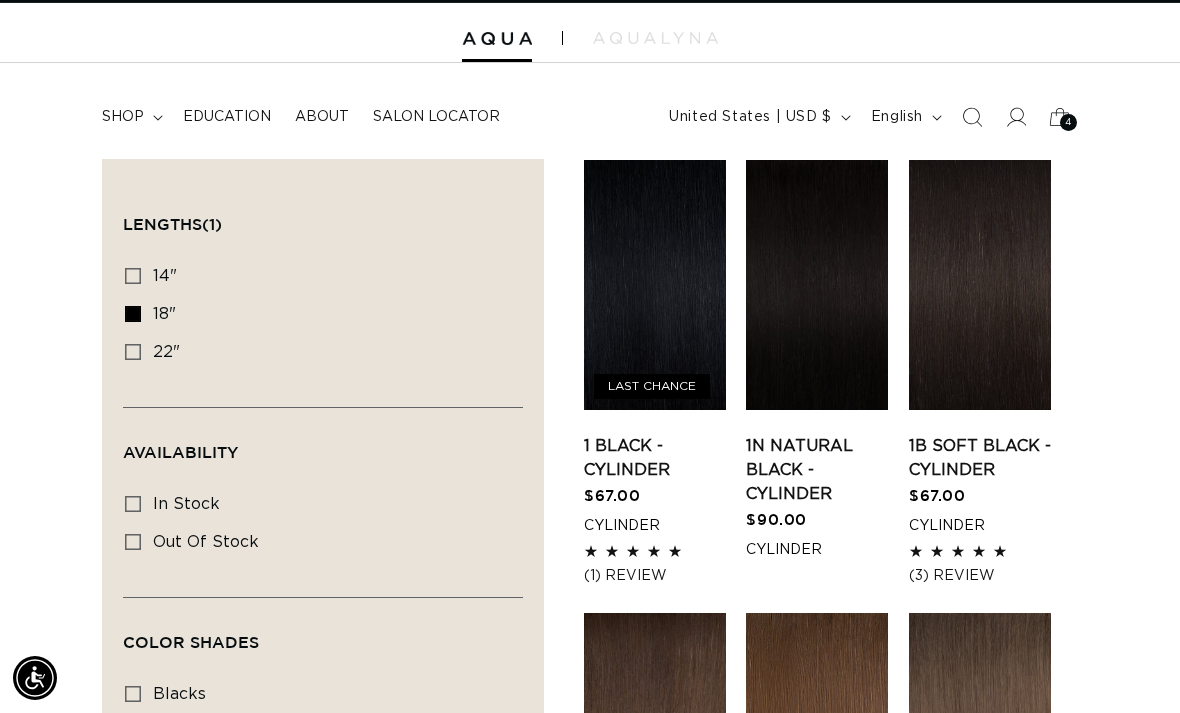 click on "United States |
USD
$" at bounding box center (758, 117) 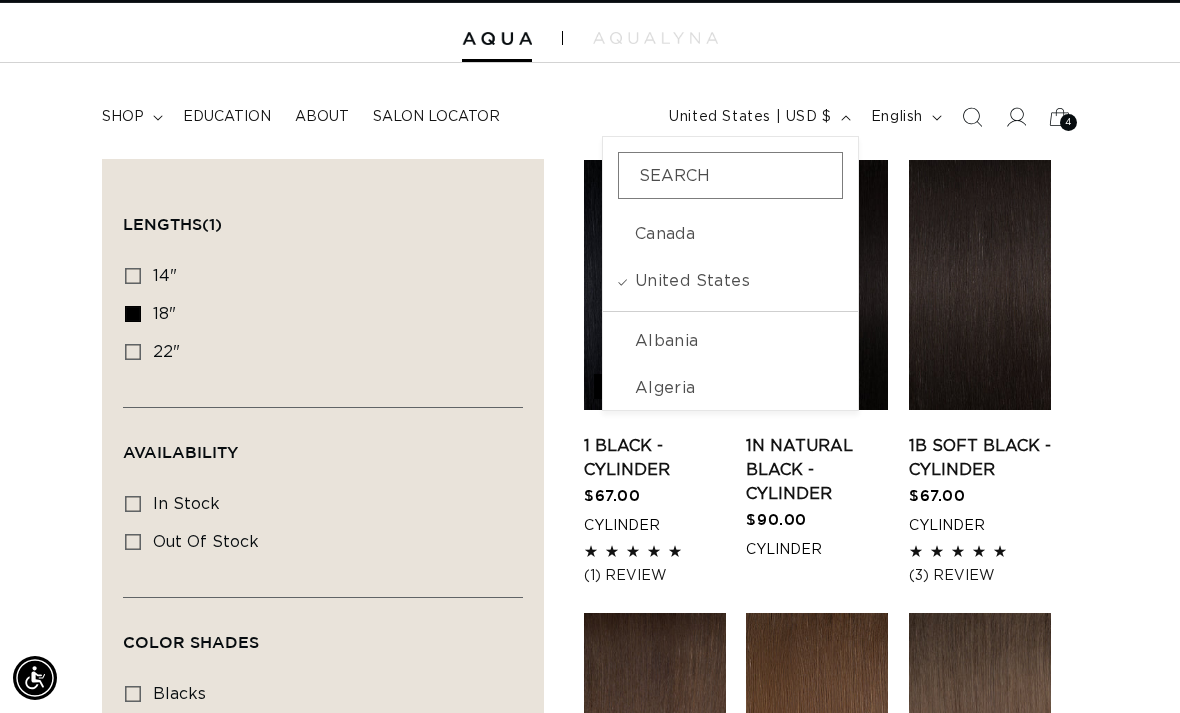 click on "USD
$" at bounding box center (807, 281) 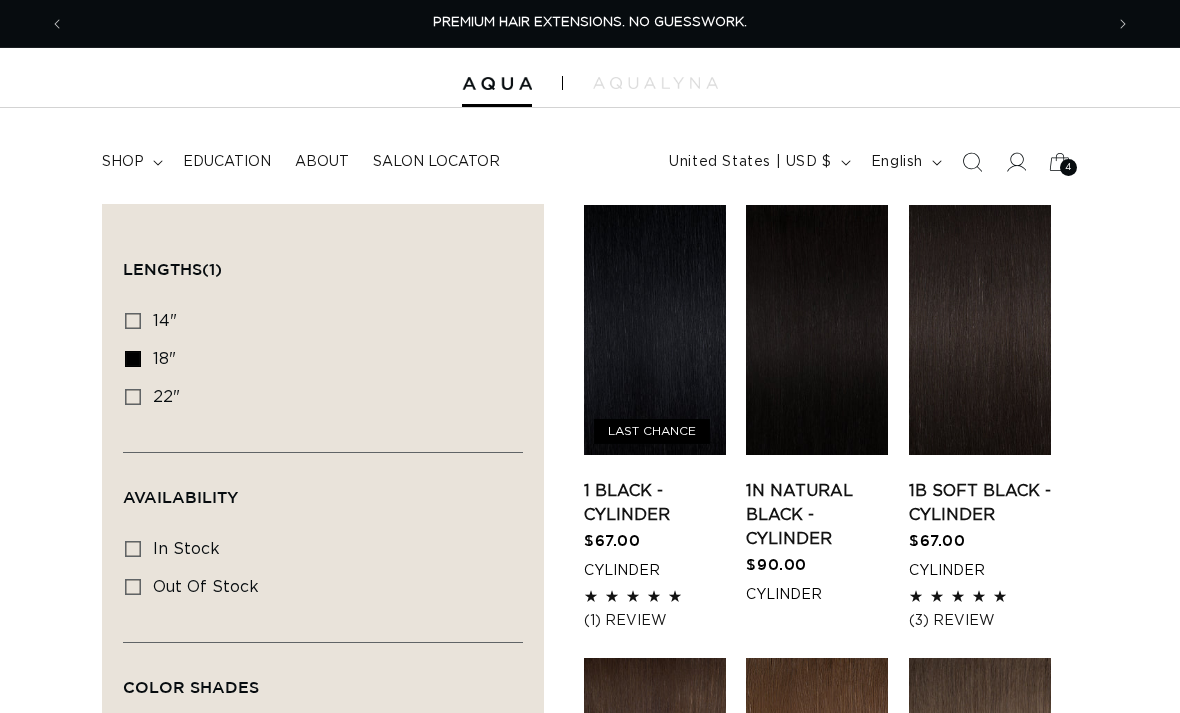 scroll, scrollTop: 0, scrollLeft: 0, axis: both 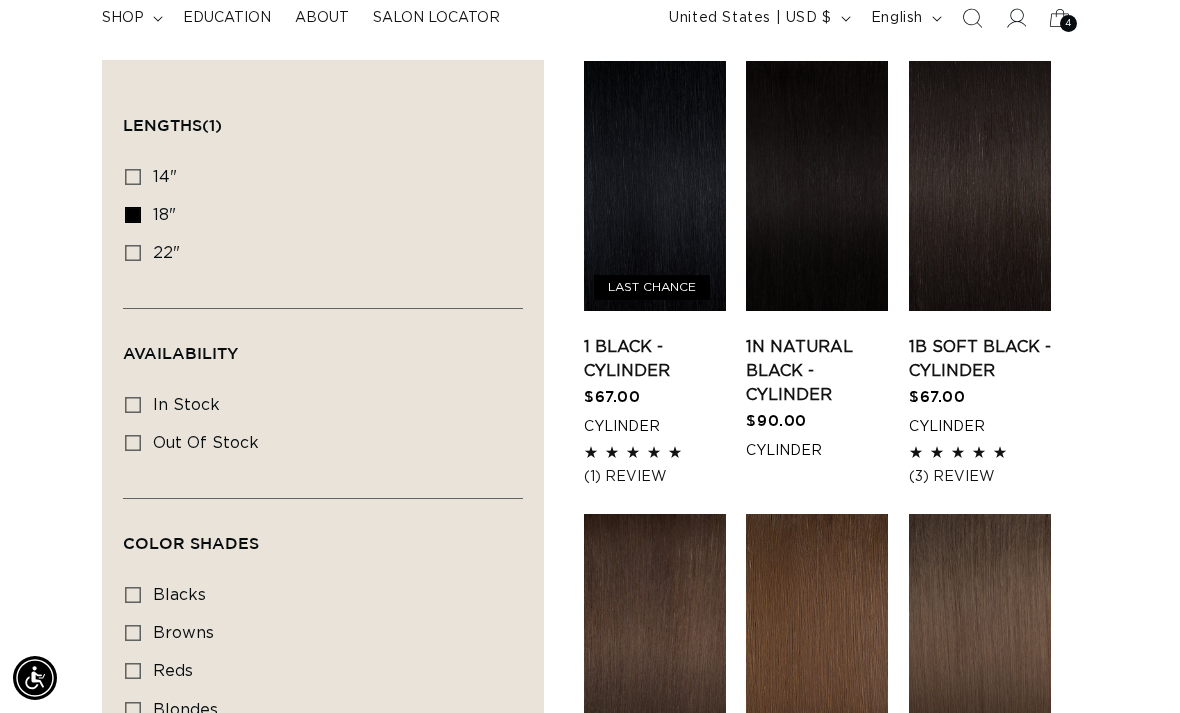 click on "In stock
In stock (41 products)" at bounding box center [317, 406] 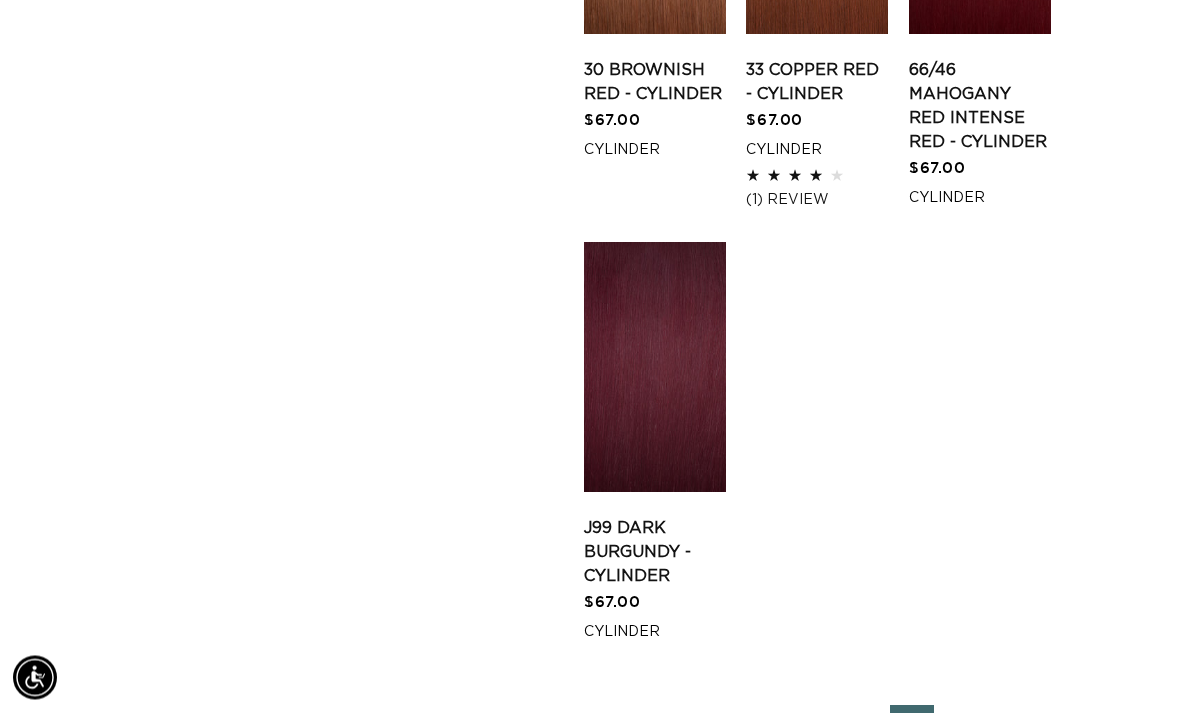 scroll, scrollTop: 2578, scrollLeft: 0, axis: vertical 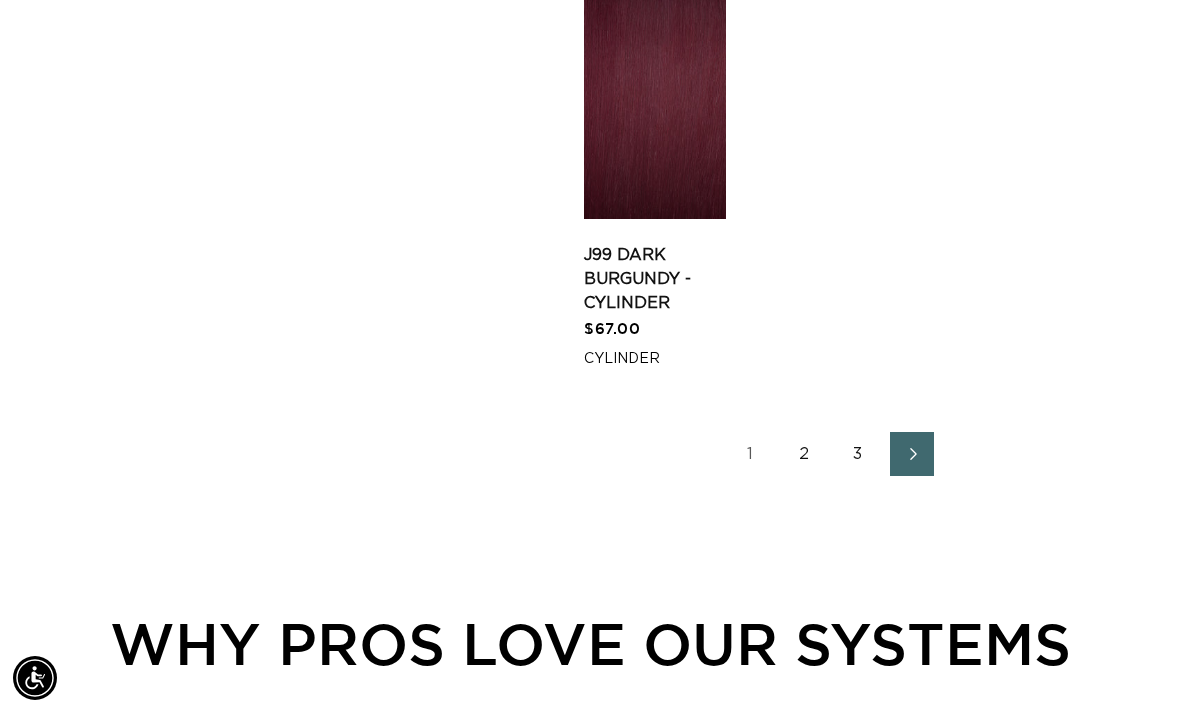 click on "2" at bounding box center [804, 454] 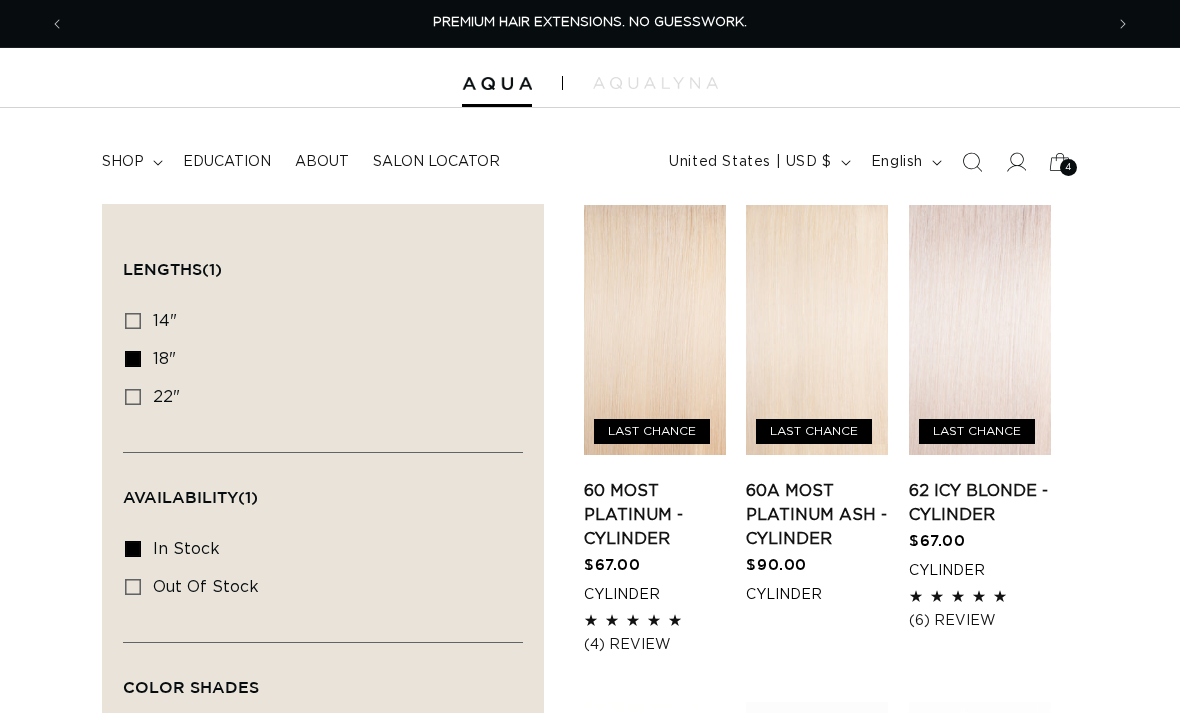 scroll, scrollTop: 0, scrollLeft: 0, axis: both 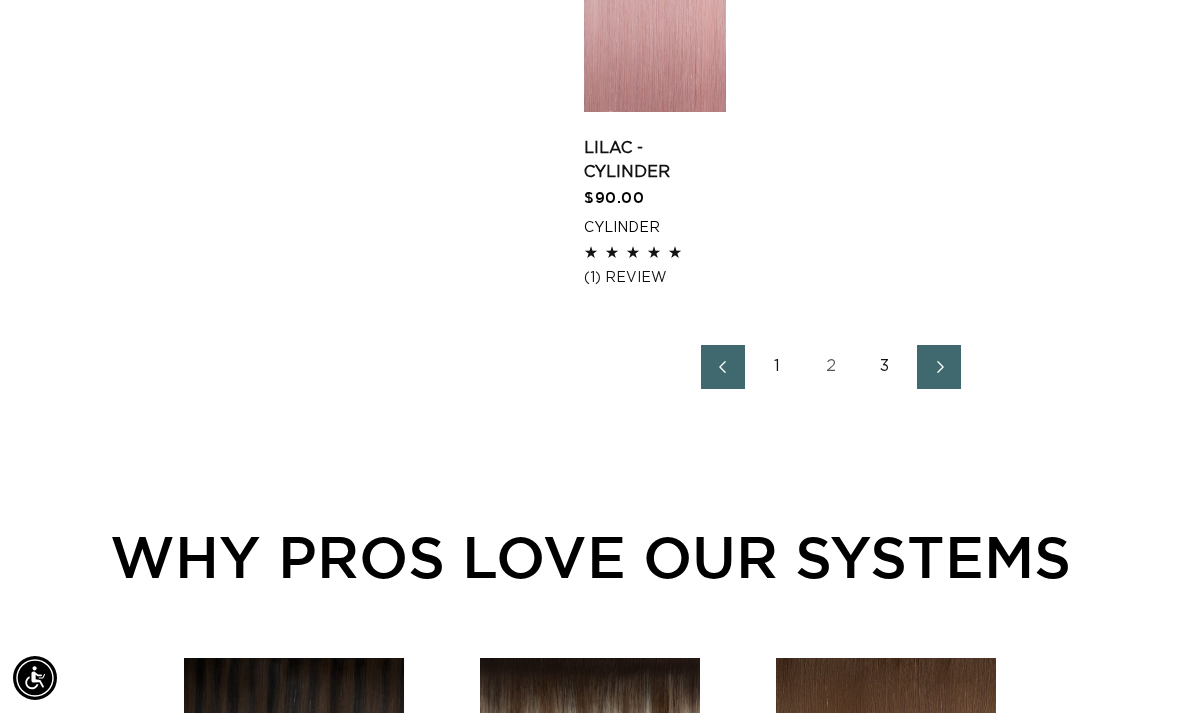 click 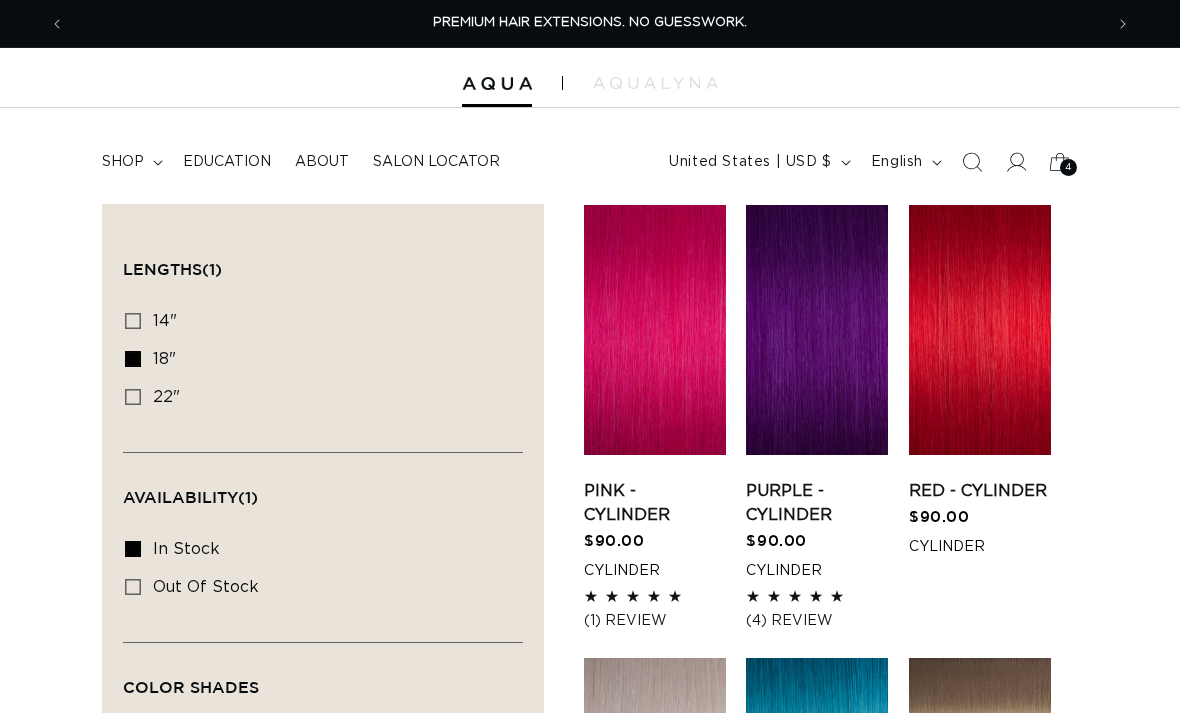 scroll, scrollTop: 0, scrollLeft: 0, axis: both 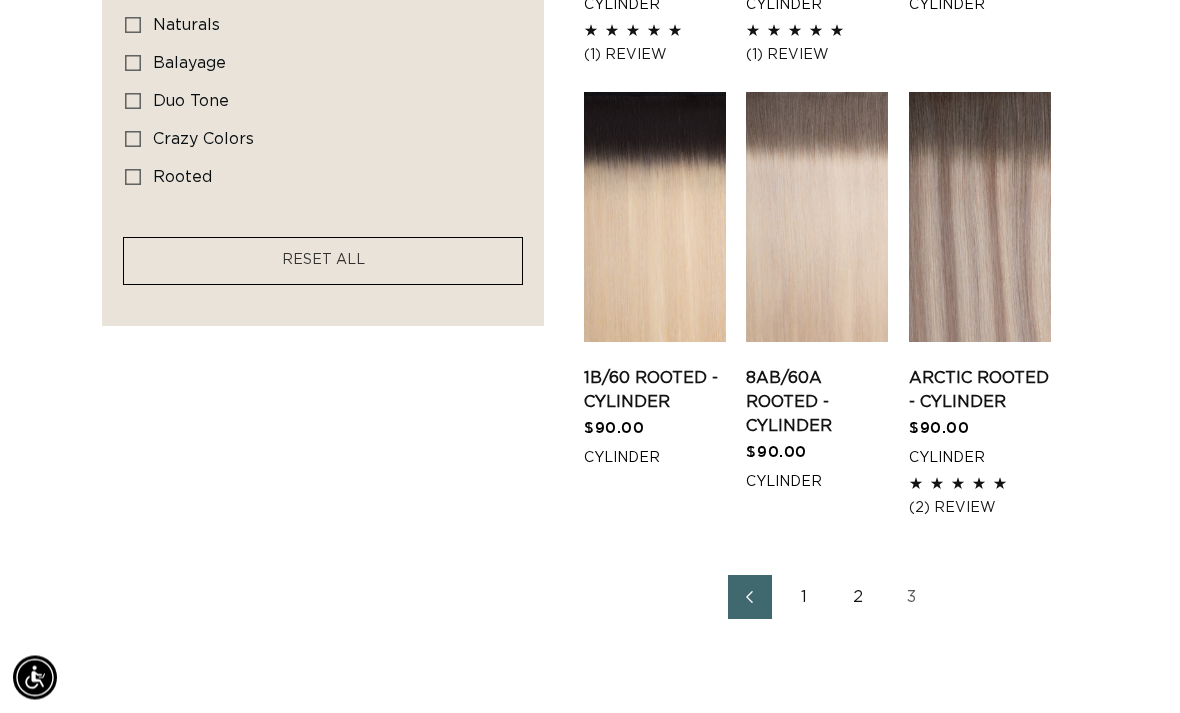 click on "1" at bounding box center [804, 598] 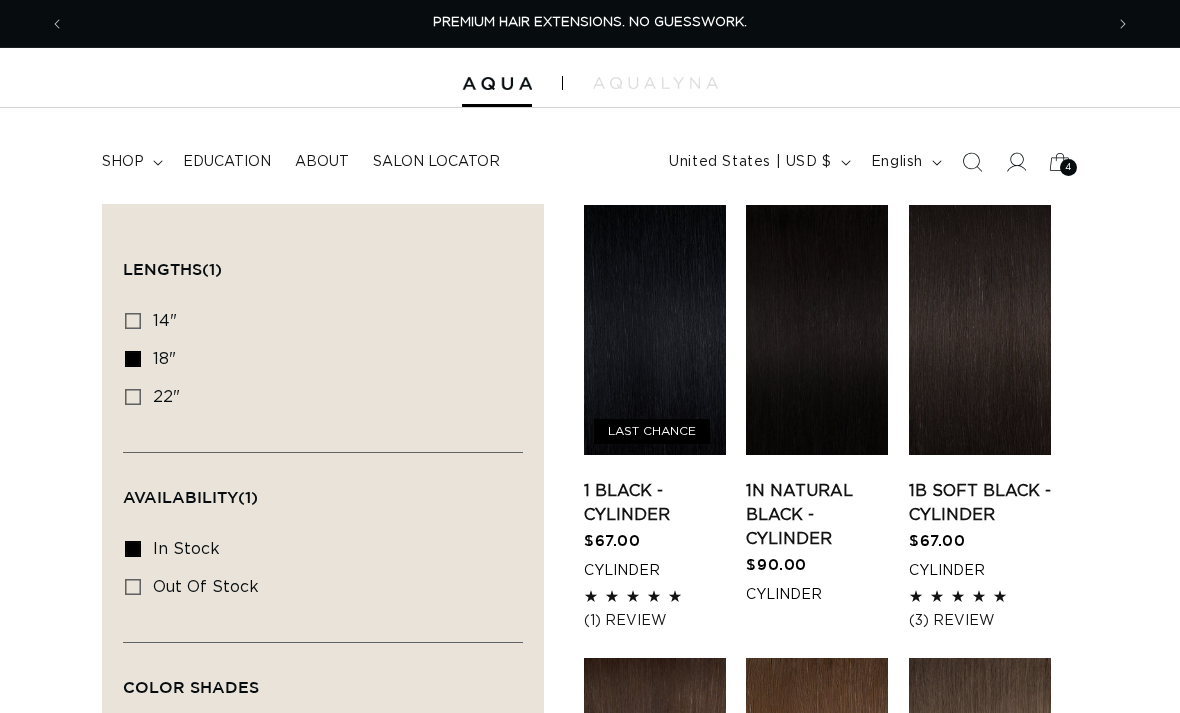scroll, scrollTop: 0, scrollLeft: 0, axis: both 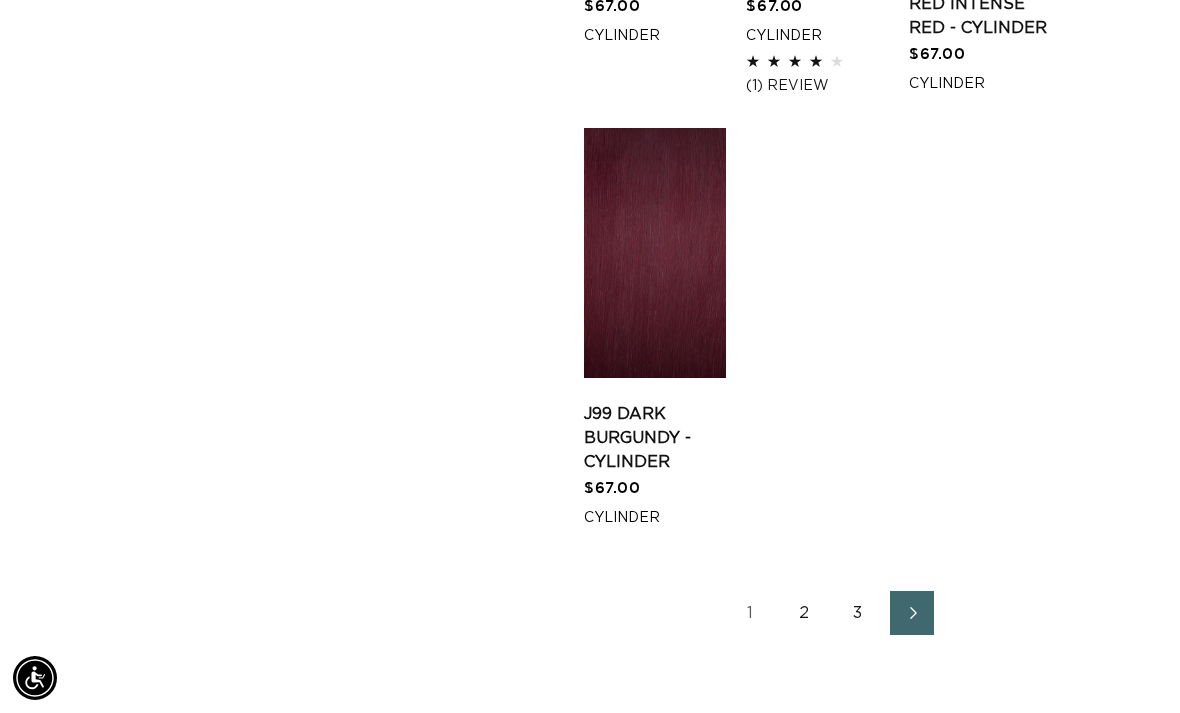click on "2" at bounding box center [804, 613] 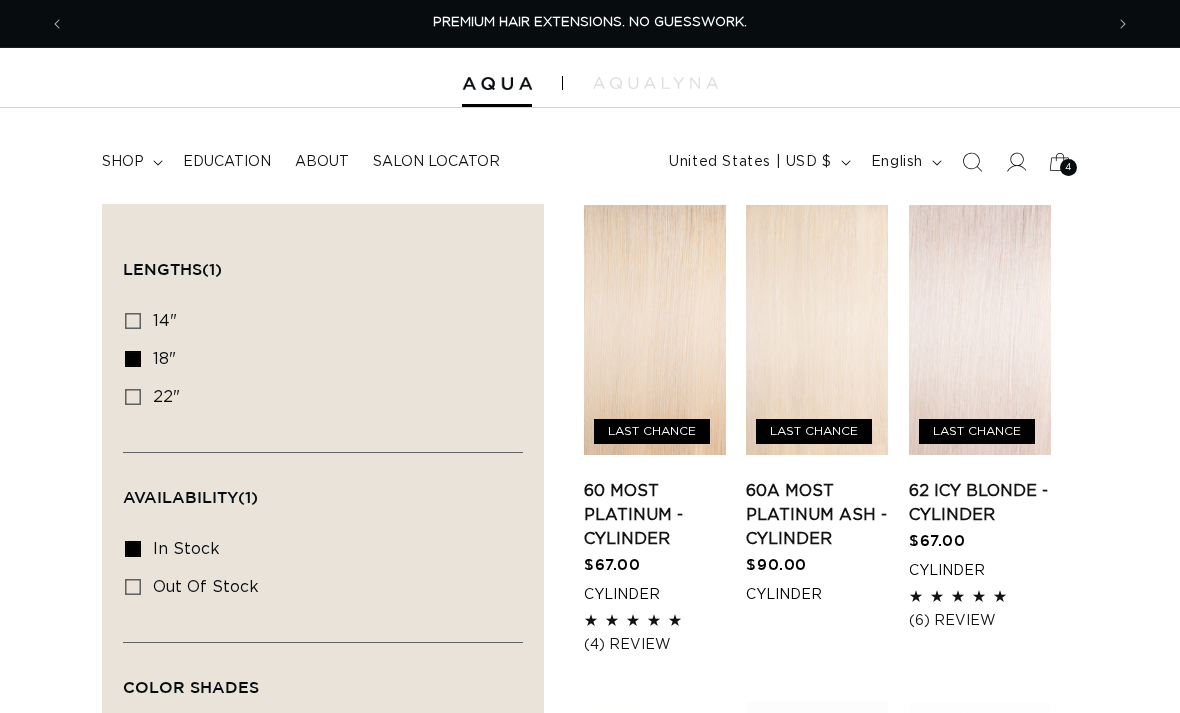 scroll, scrollTop: 0, scrollLeft: 0, axis: both 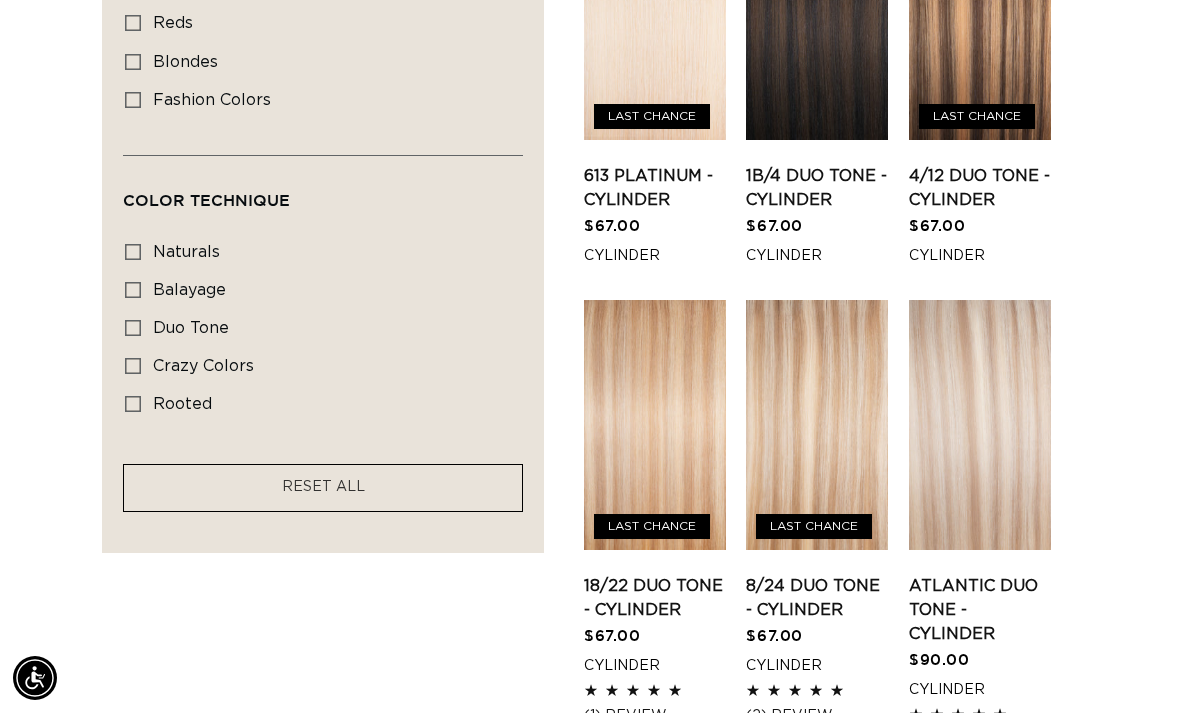 click on "18/22 Duo Tone - Cylinder" at bounding box center [655, 598] 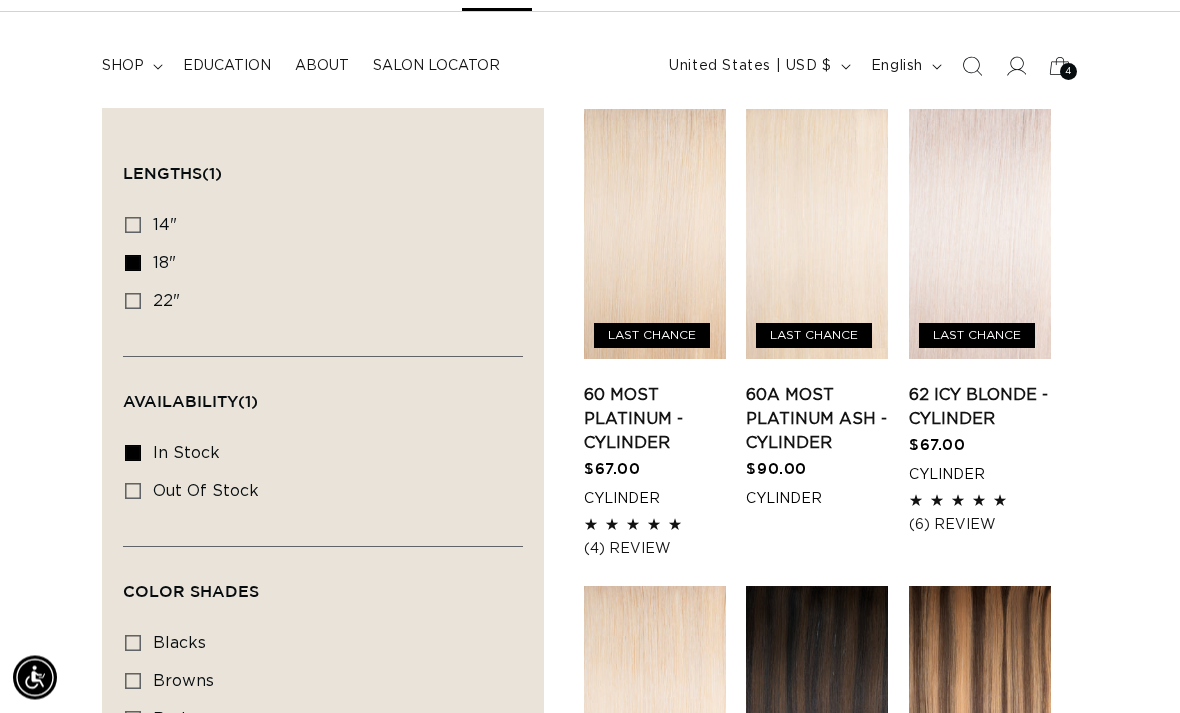 scroll, scrollTop: 0, scrollLeft: 0, axis: both 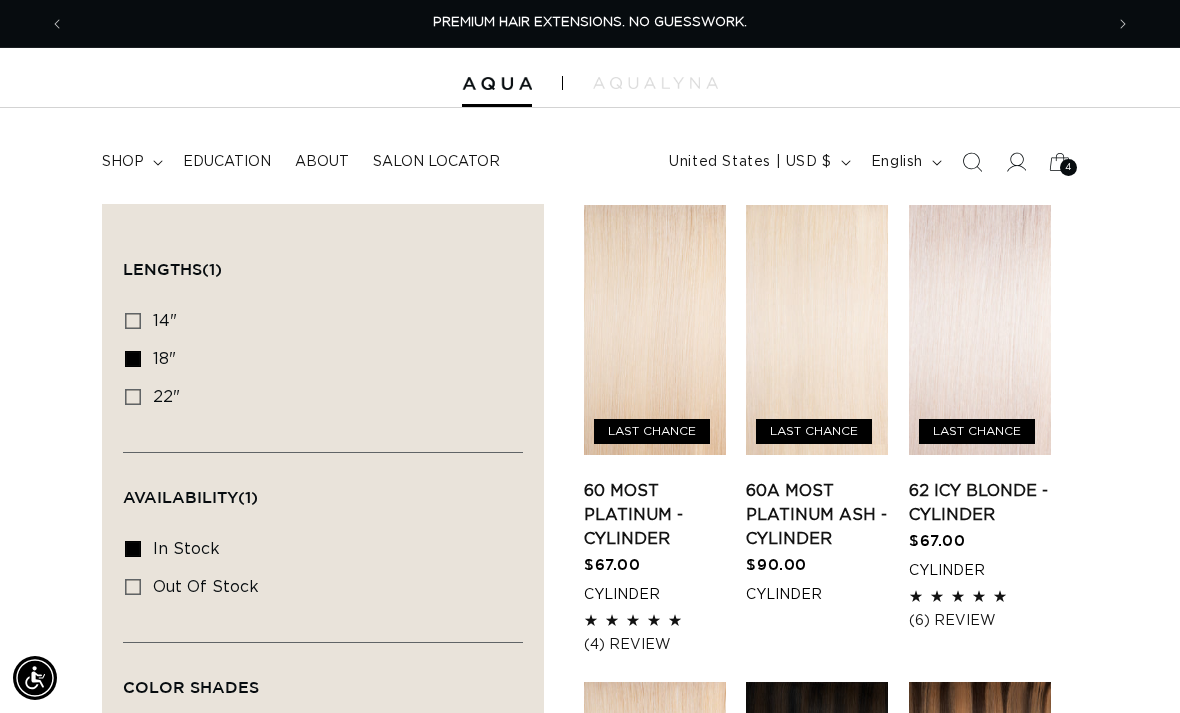 click on "14"
14" (19 products)" at bounding box center (317, 322) 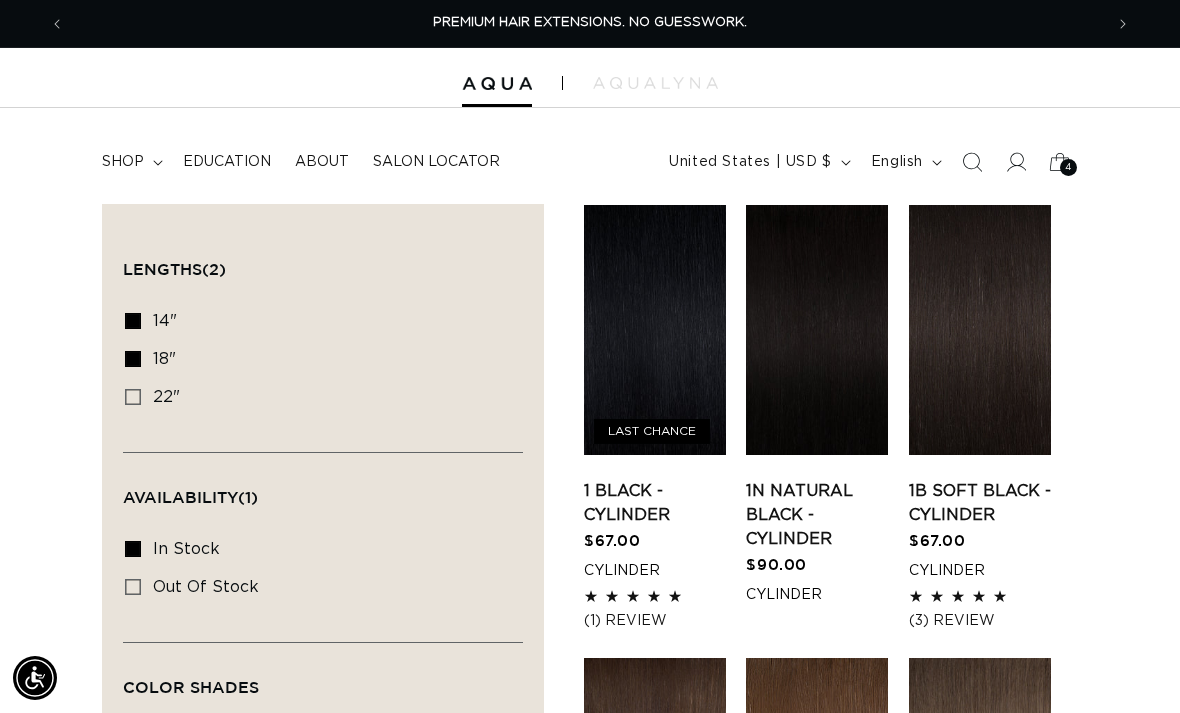 click on "18"
18" (41 products)" at bounding box center (133, 359) 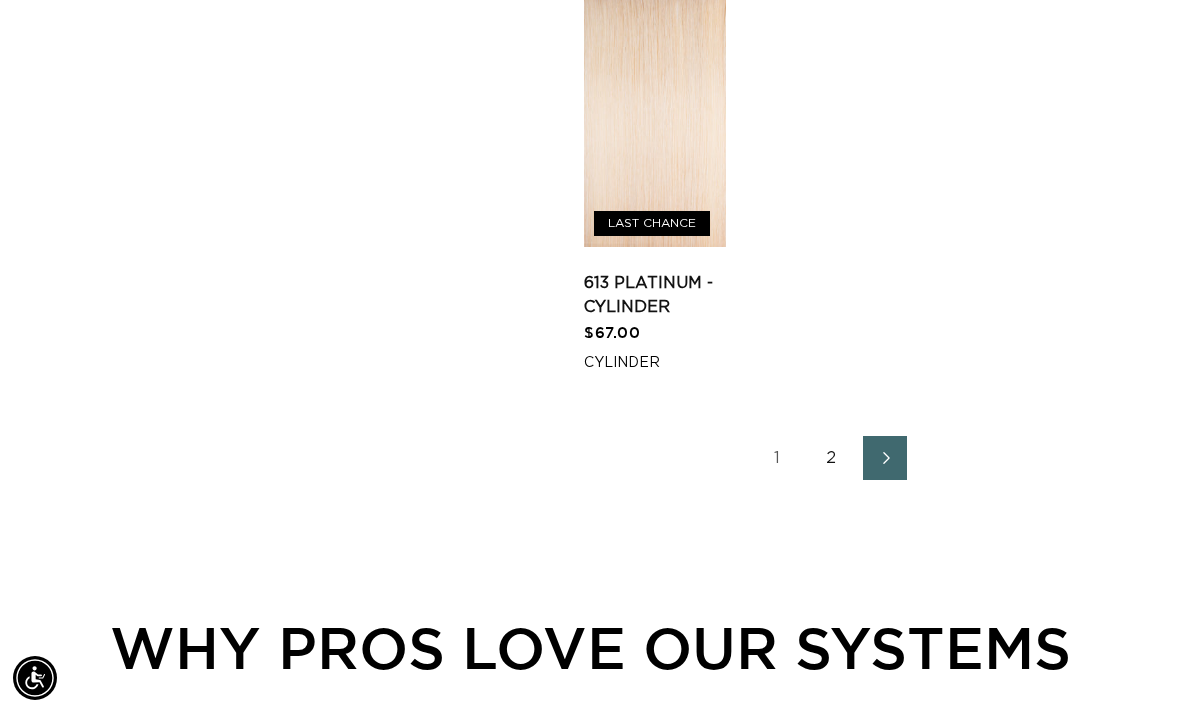 scroll, scrollTop: 2565, scrollLeft: 0, axis: vertical 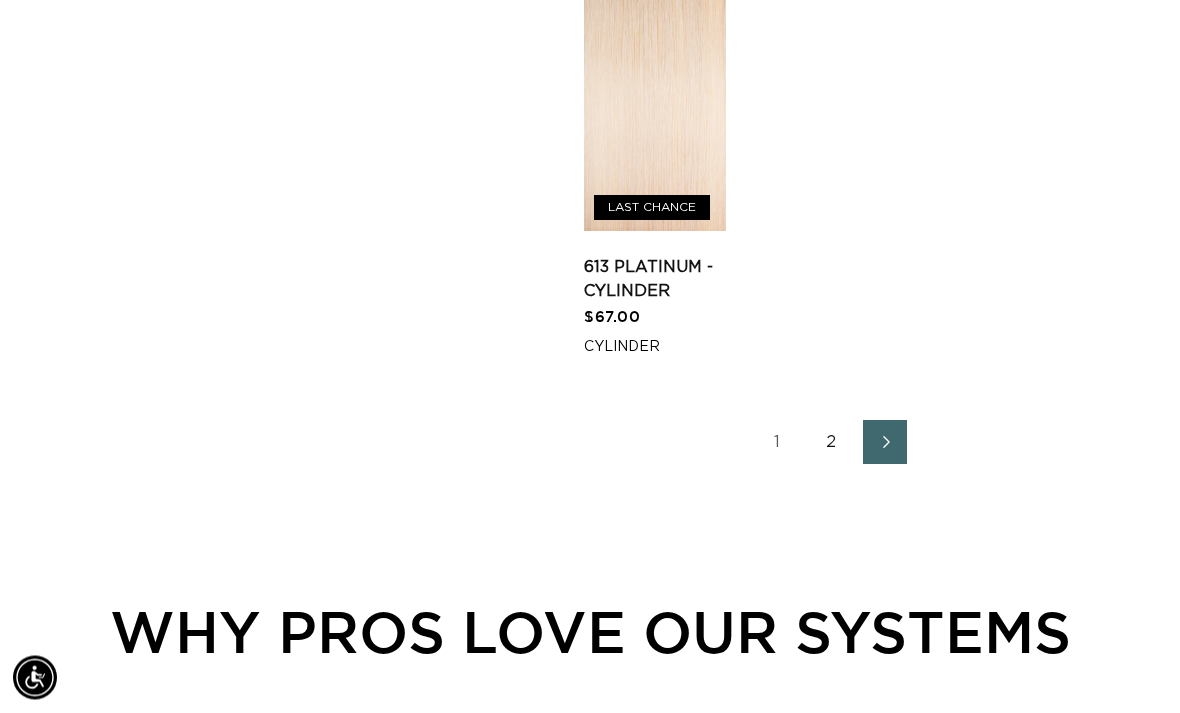 click on "2" at bounding box center [831, 443] 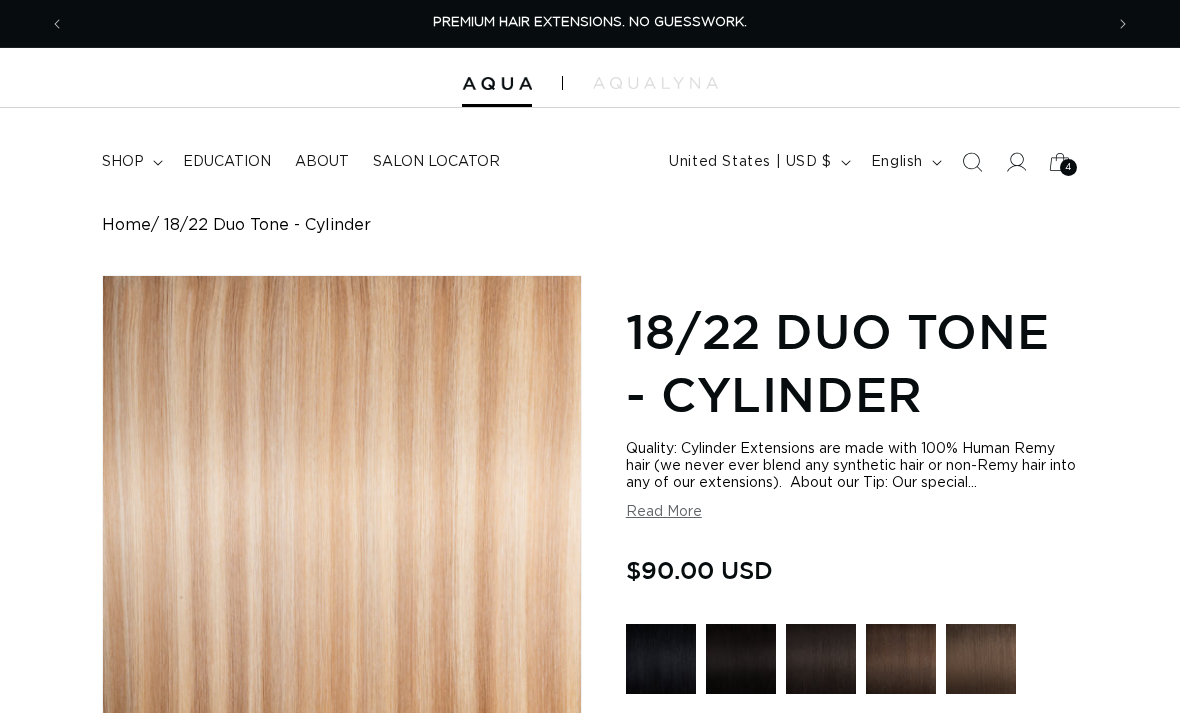 scroll, scrollTop: 0, scrollLeft: 0, axis: both 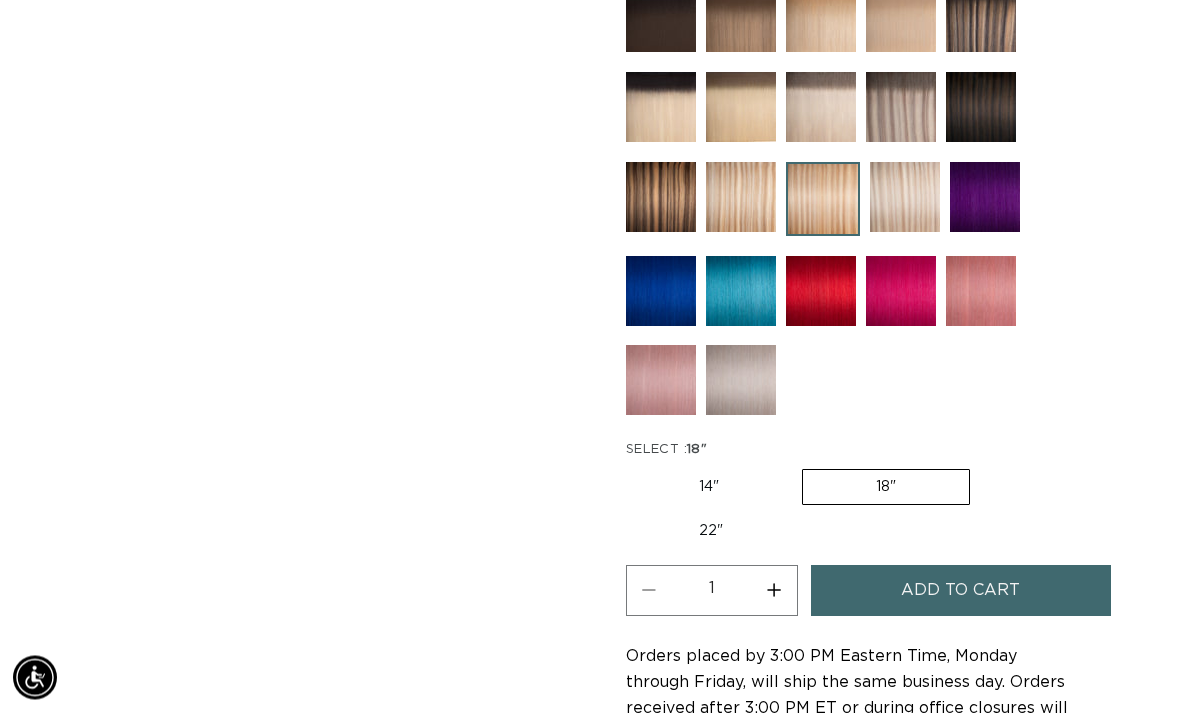 click on "Add to cart" at bounding box center [961, 591] 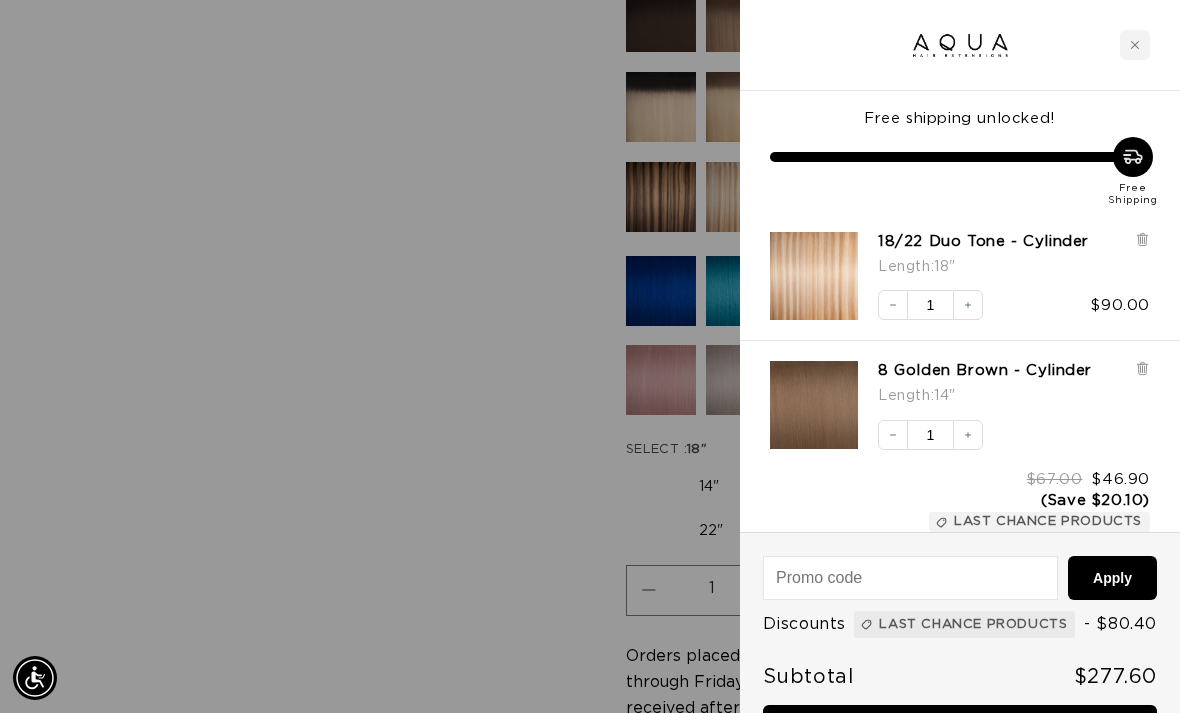 click 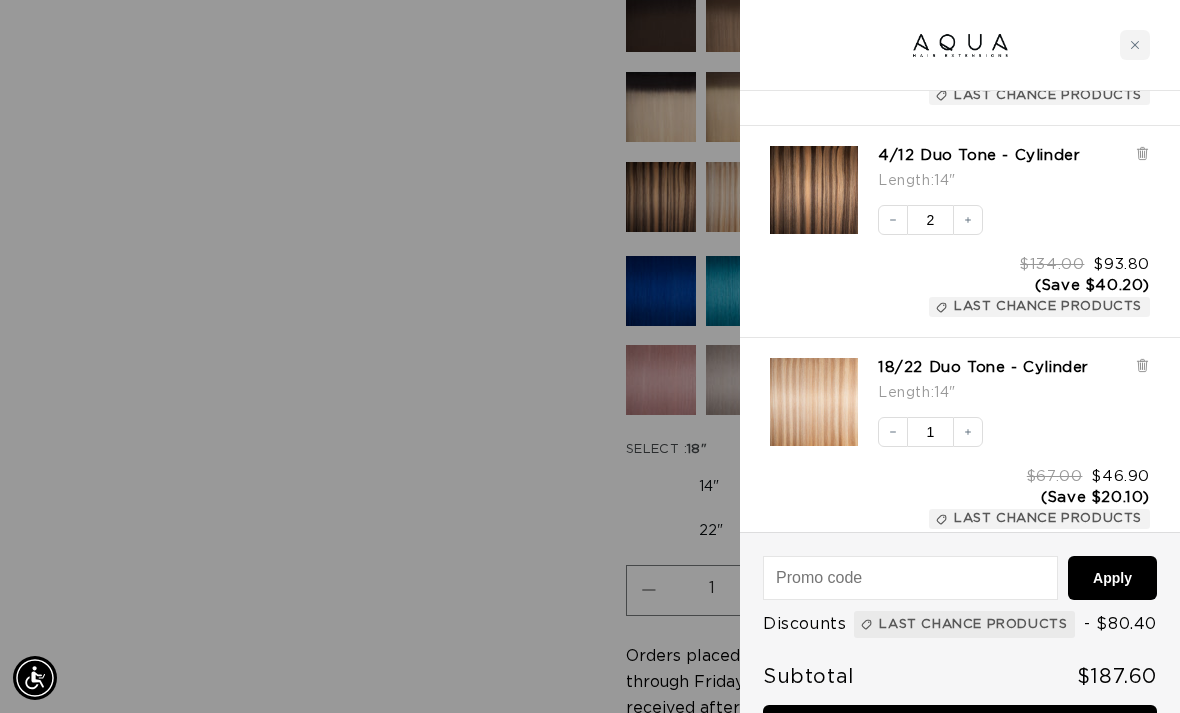 scroll, scrollTop: 328, scrollLeft: 0, axis: vertical 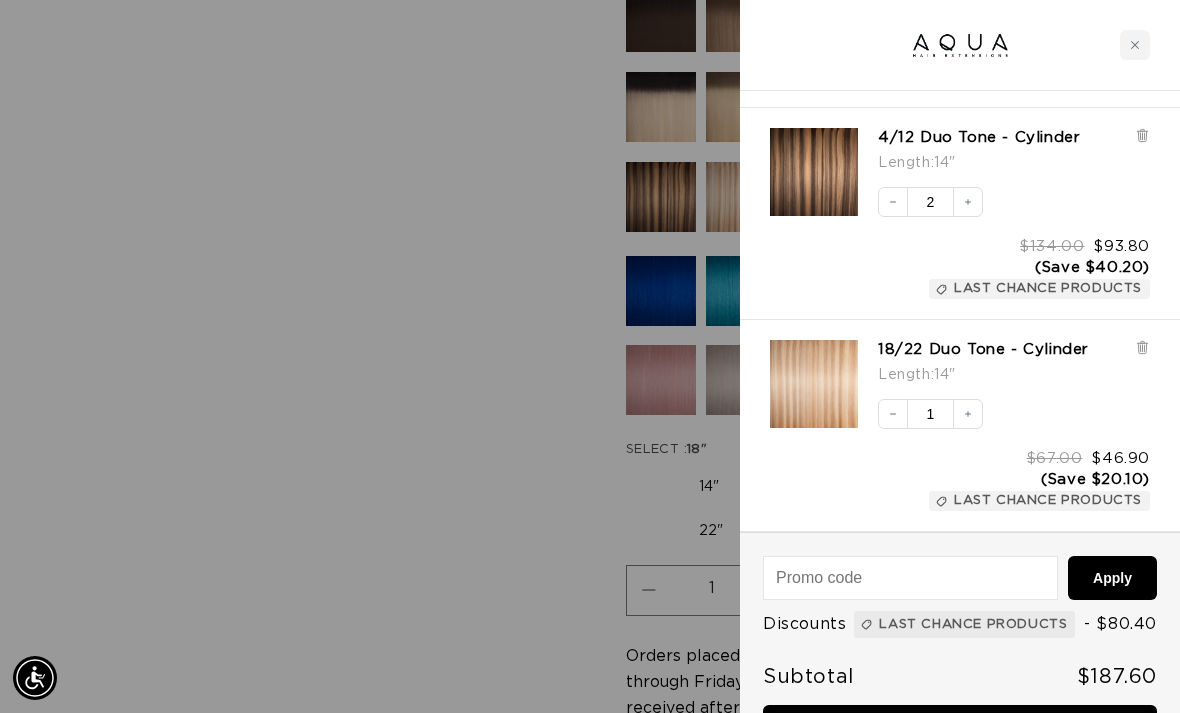 click at bounding box center (590, 356) 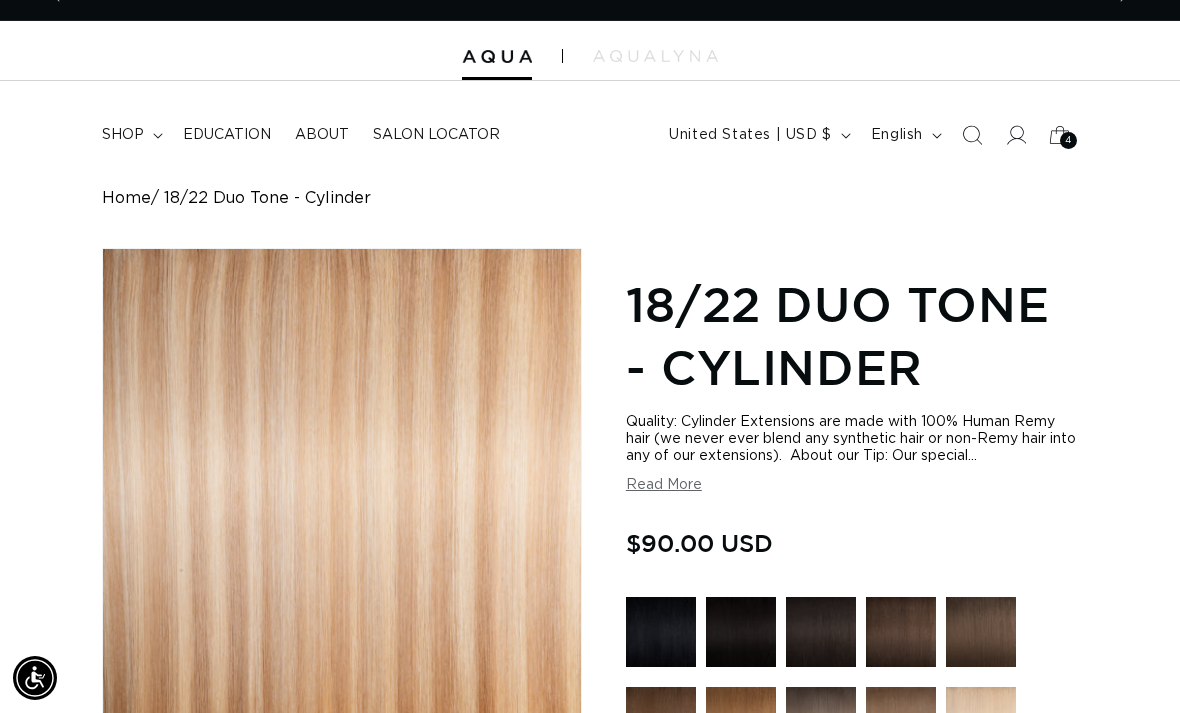 scroll, scrollTop: 13, scrollLeft: 0, axis: vertical 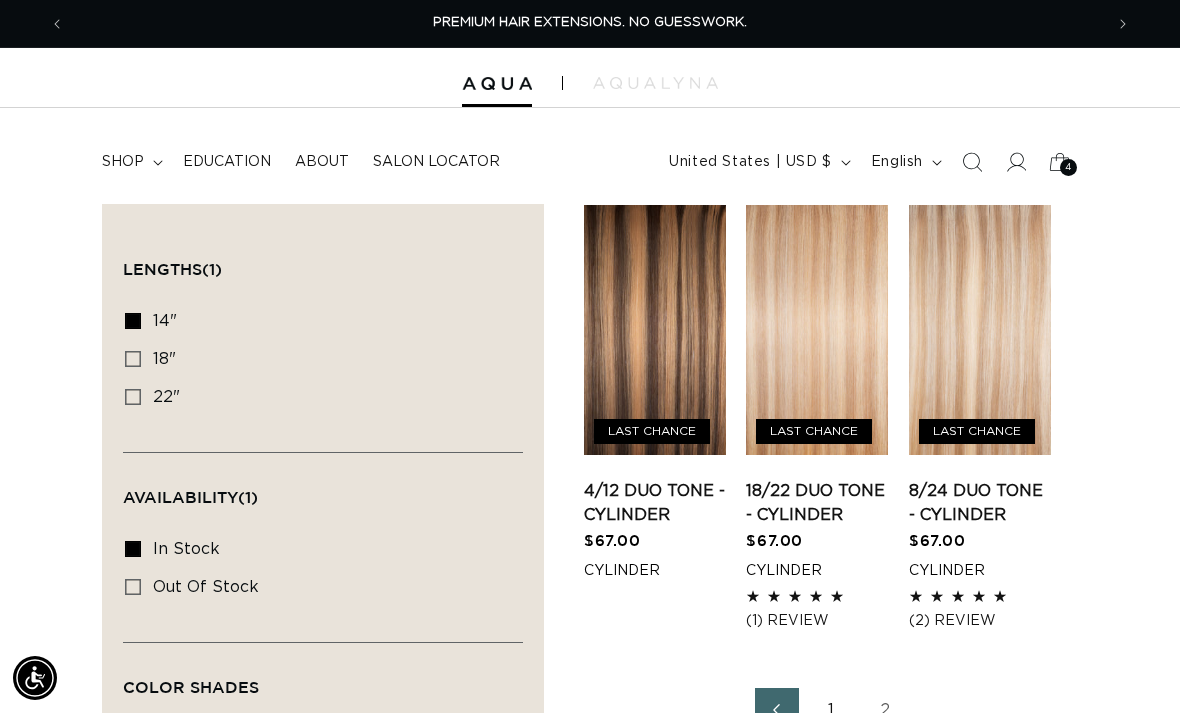 click on "8/24 Duo Tone - Cylinder" at bounding box center [980, 503] 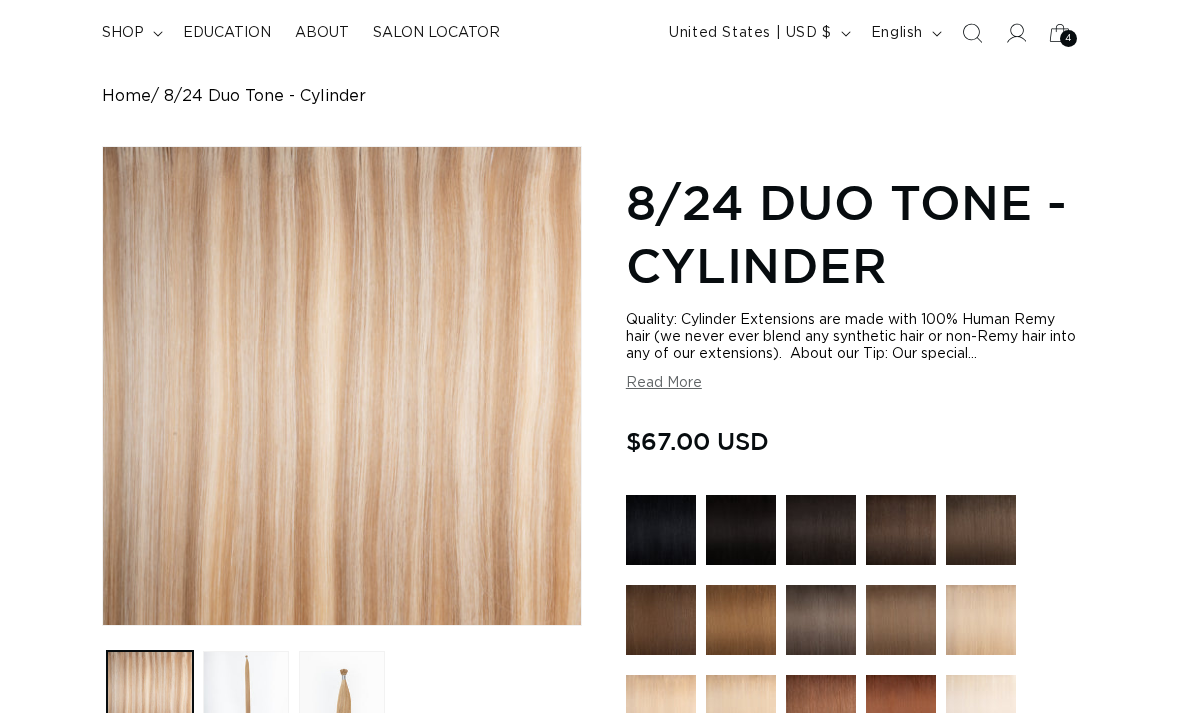 scroll, scrollTop: 0, scrollLeft: 0, axis: both 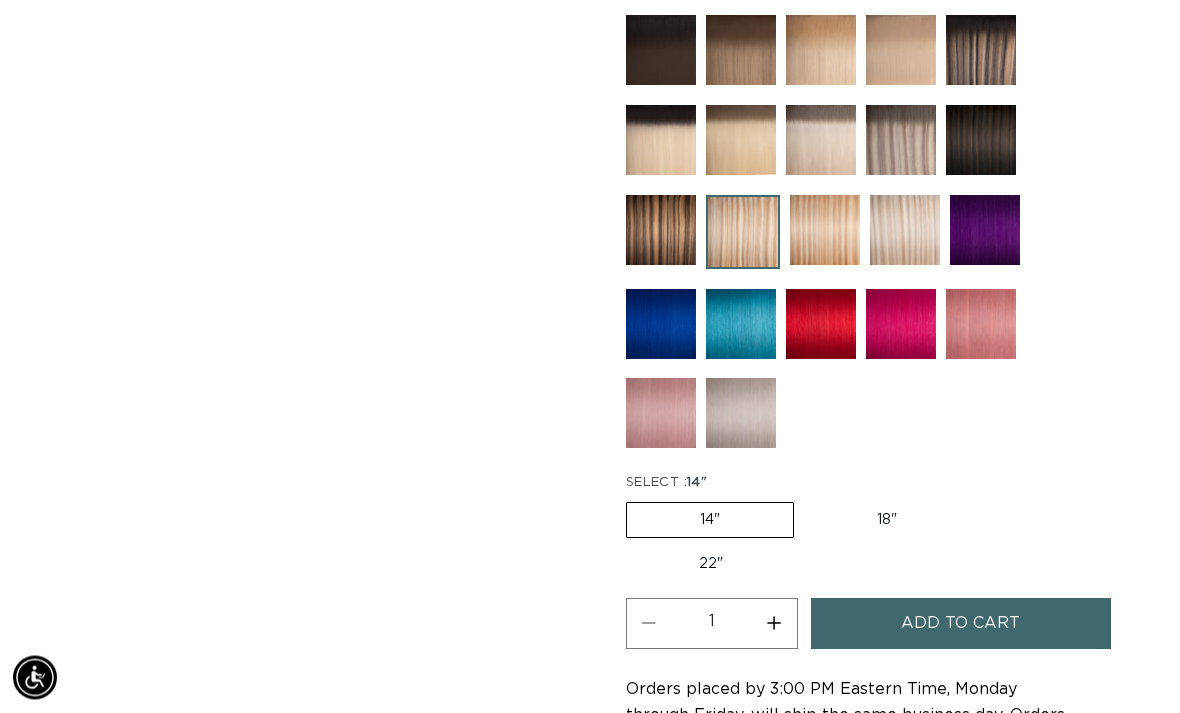 click on "Add to cart" at bounding box center [961, 624] 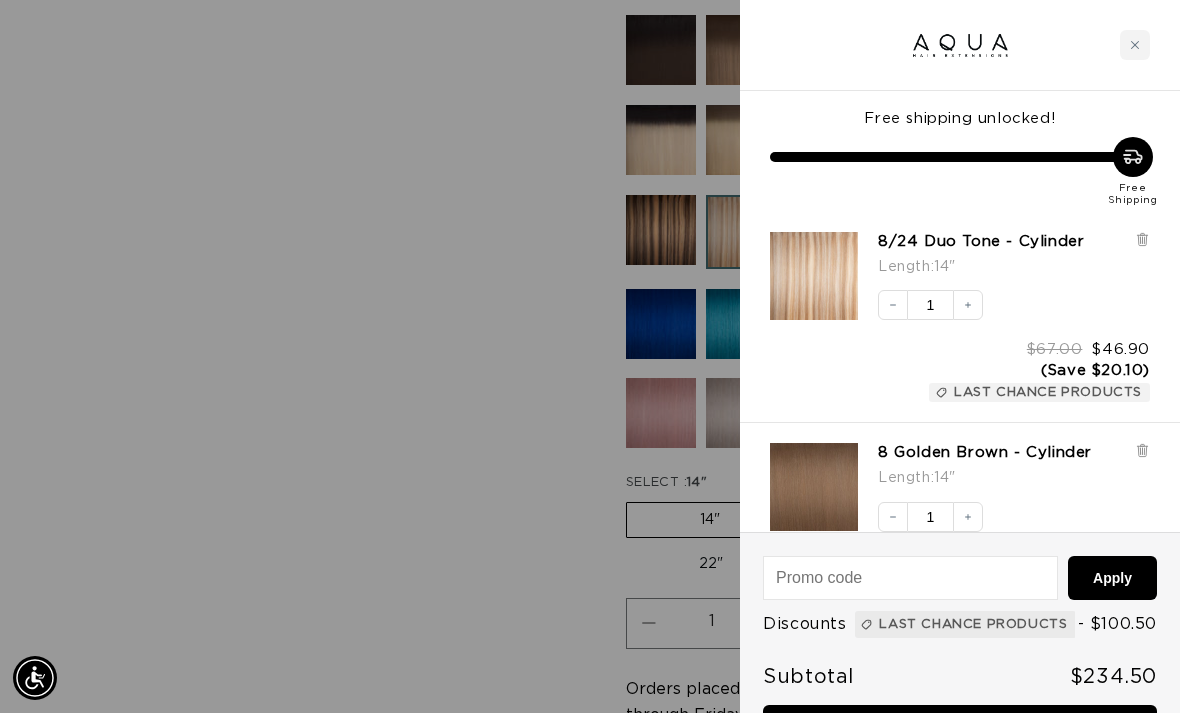 click at bounding box center (590, 356) 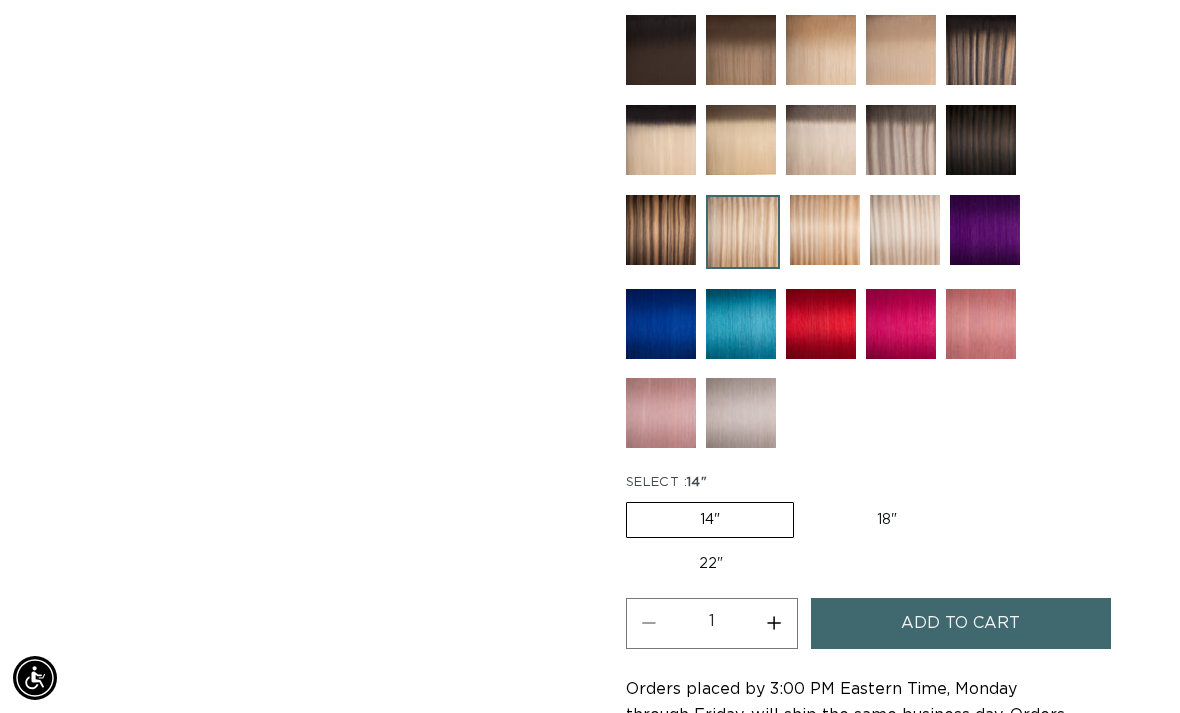 click on "18" Variant sold out or unavailable" at bounding box center [887, 520] 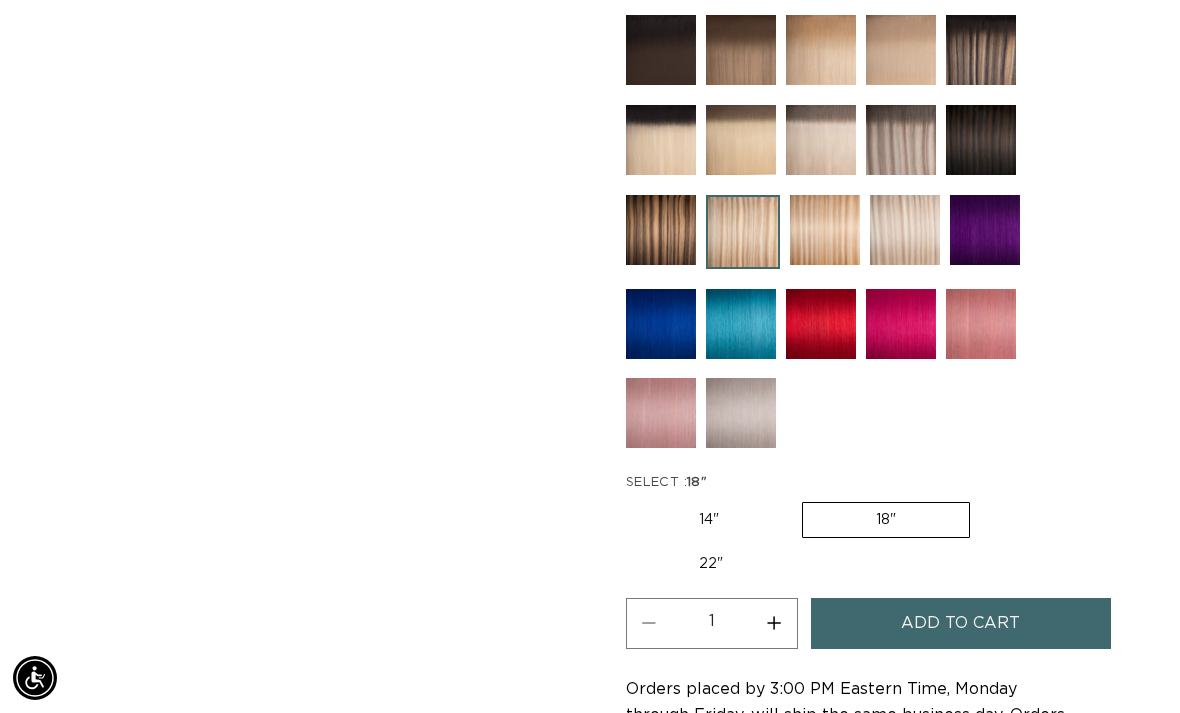 click on "Add to cart" at bounding box center [961, 623] 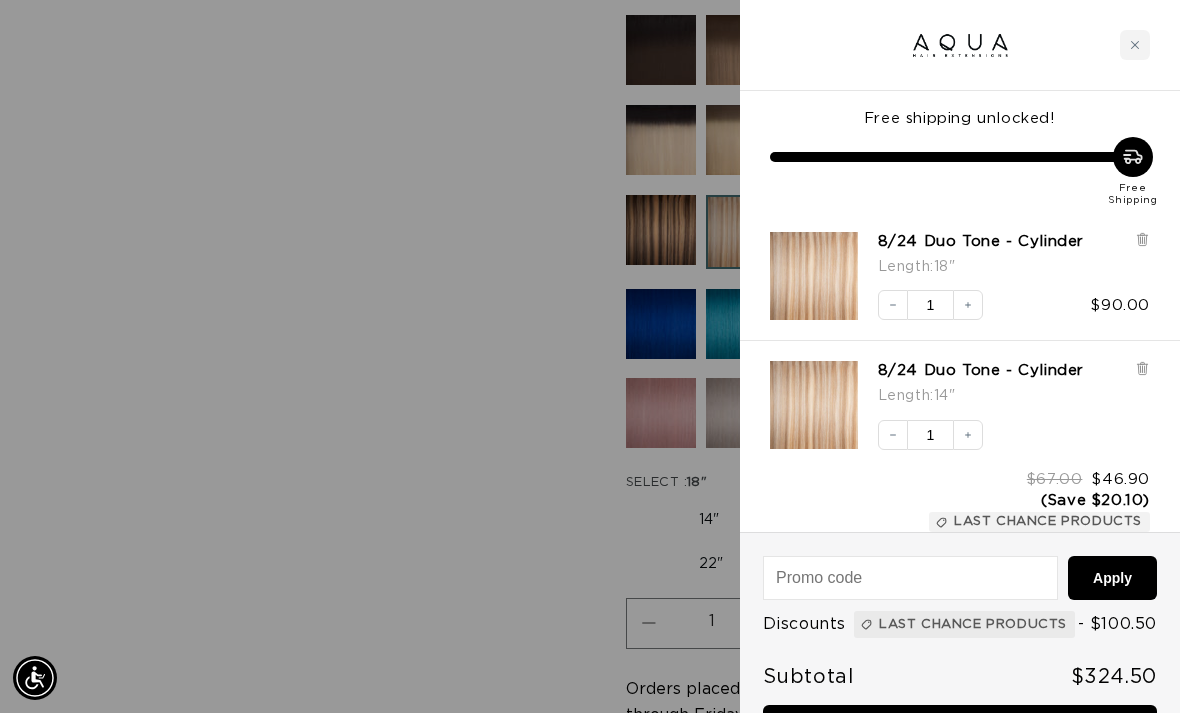 click on "Decrease quantity" at bounding box center [893, 305] 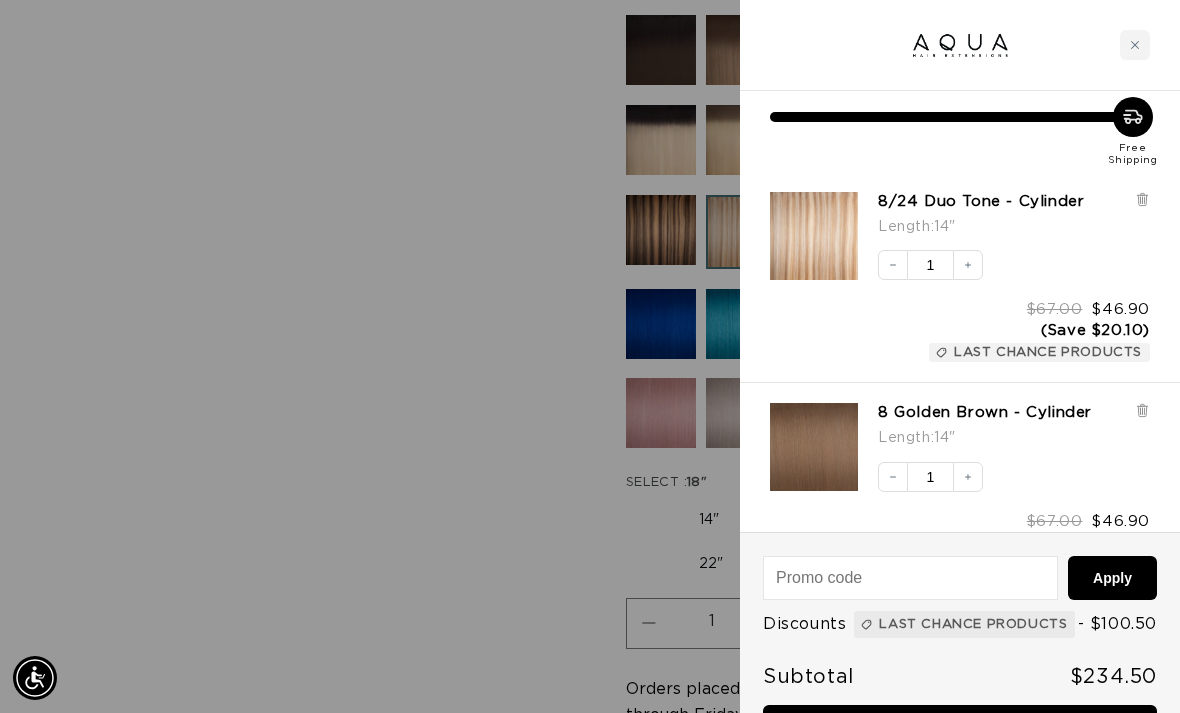 scroll, scrollTop: 17, scrollLeft: 0, axis: vertical 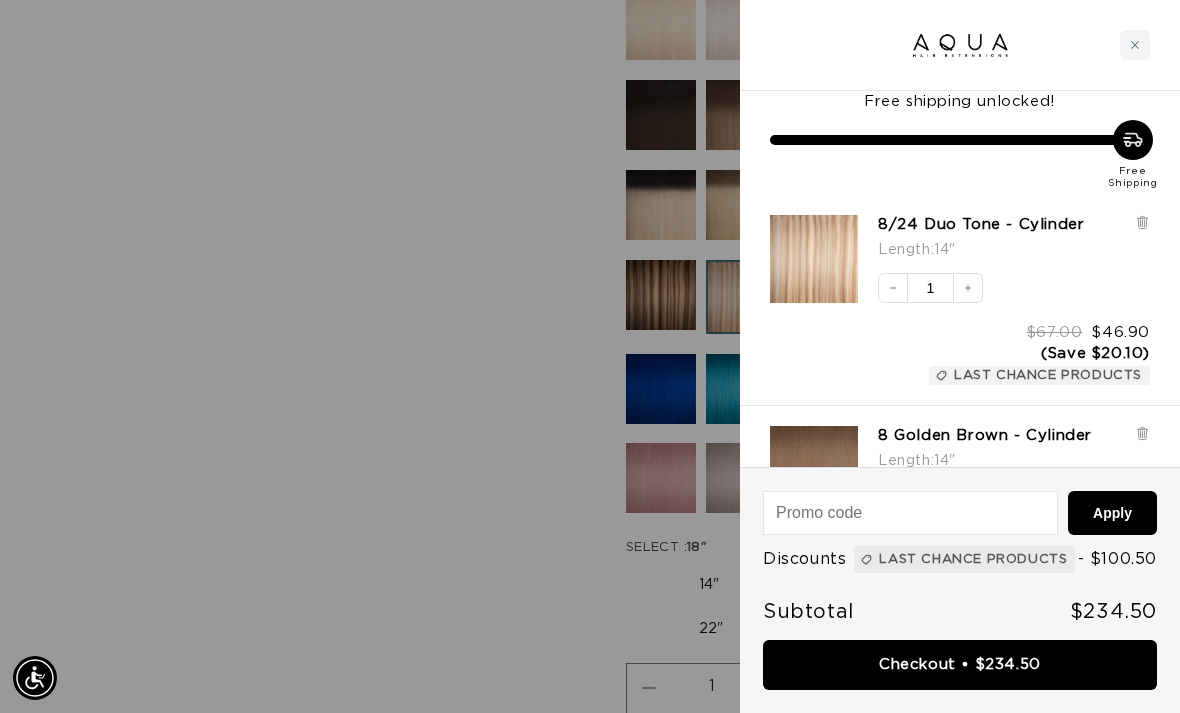 click at bounding box center [1135, 45] 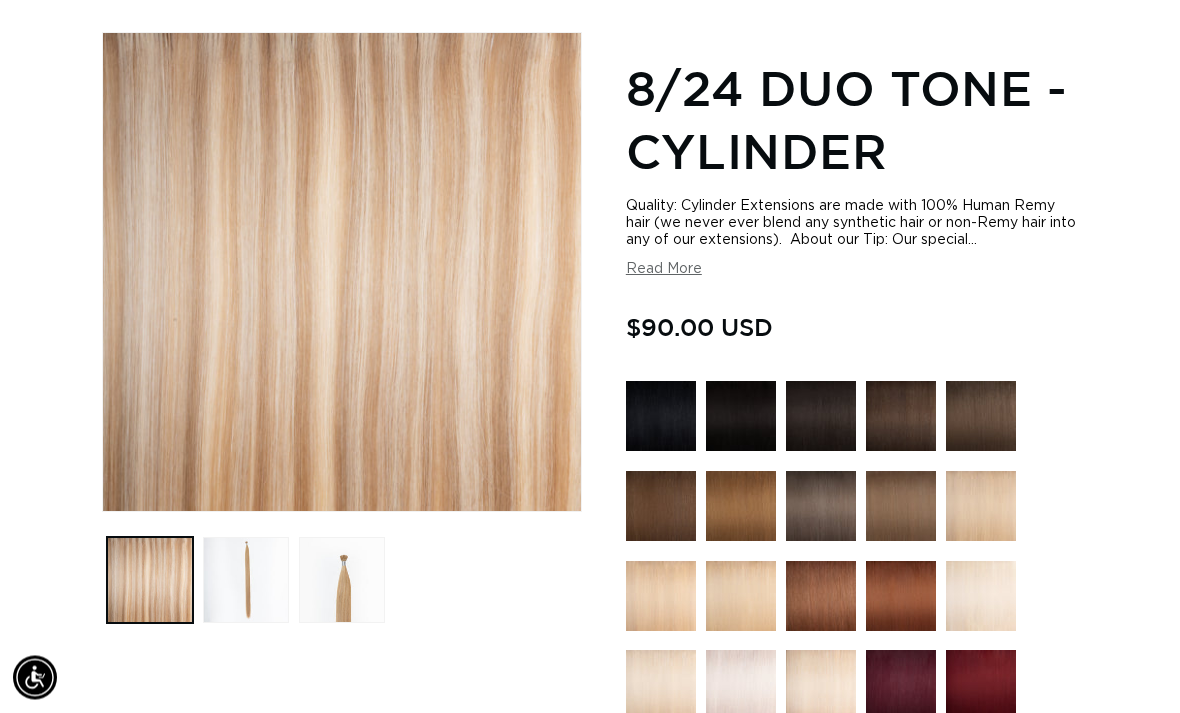 click on "Read More" at bounding box center (664, 270) 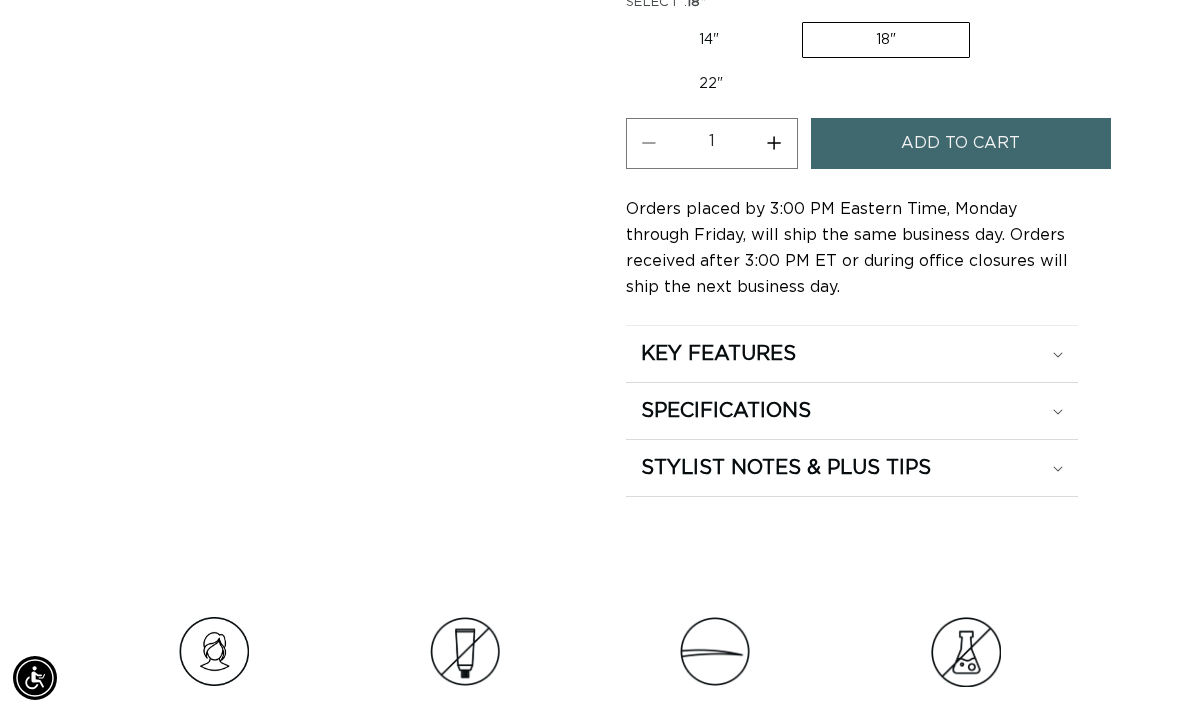 click on "KEY FEATURES" at bounding box center [852, 354] 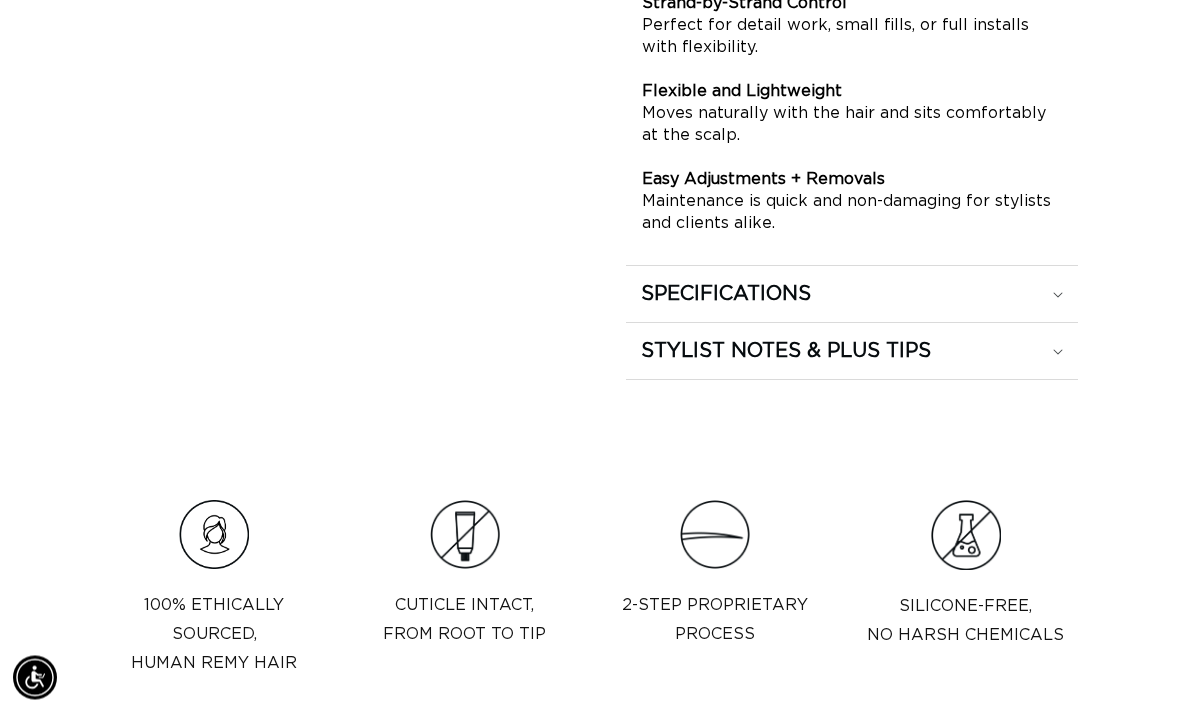scroll, scrollTop: 2369, scrollLeft: 0, axis: vertical 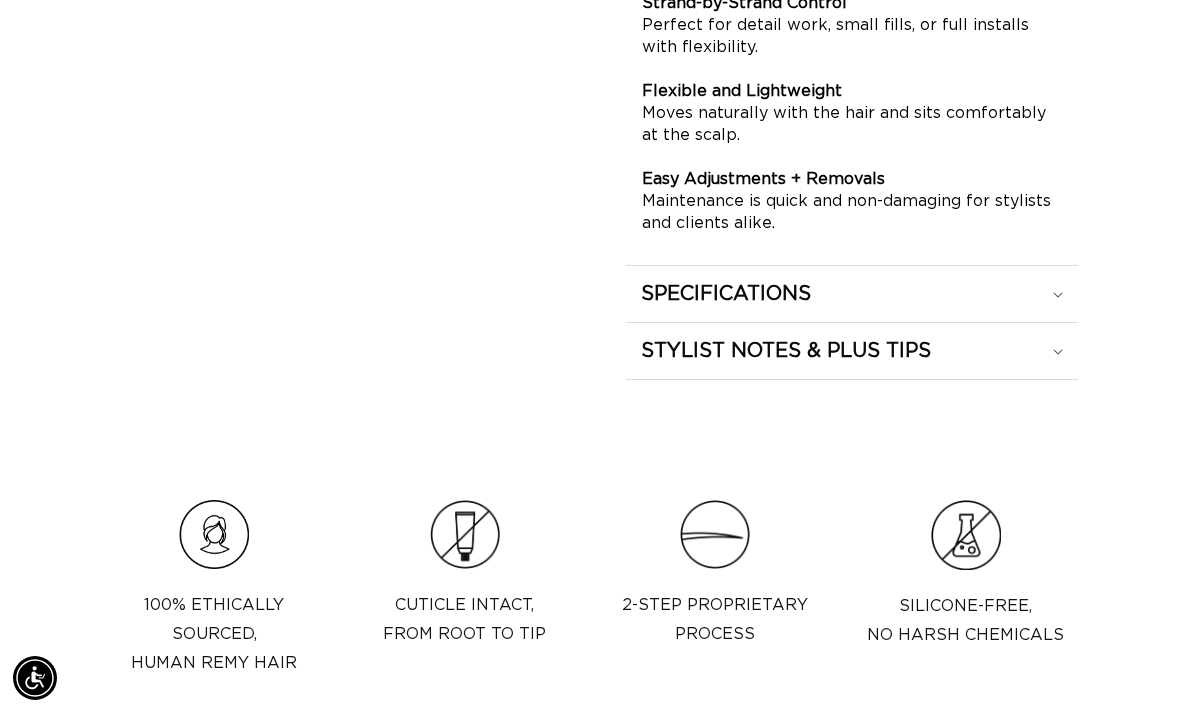 click on "SPECIFICATIONS" at bounding box center [852, -140] 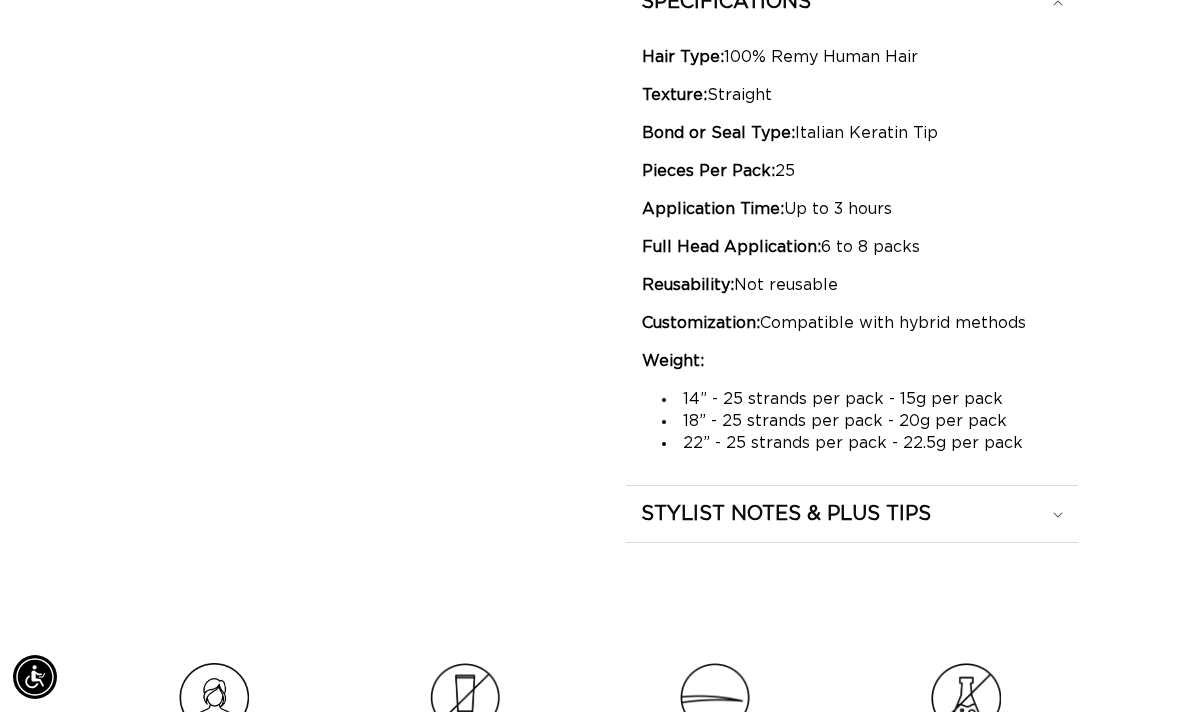 scroll, scrollTop: 2284, scrollLeft: 0, axis: vertical 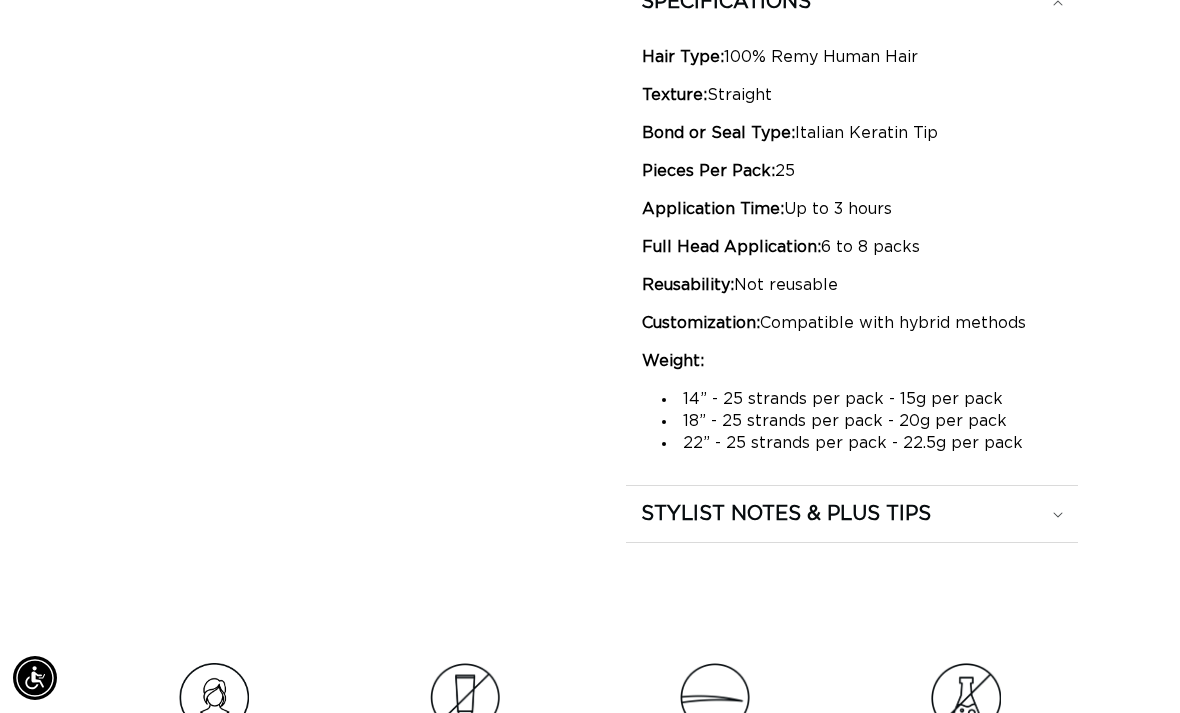 click on "STYLIST NOTES & PLUS TIPS" at bounding box center [852, -55] 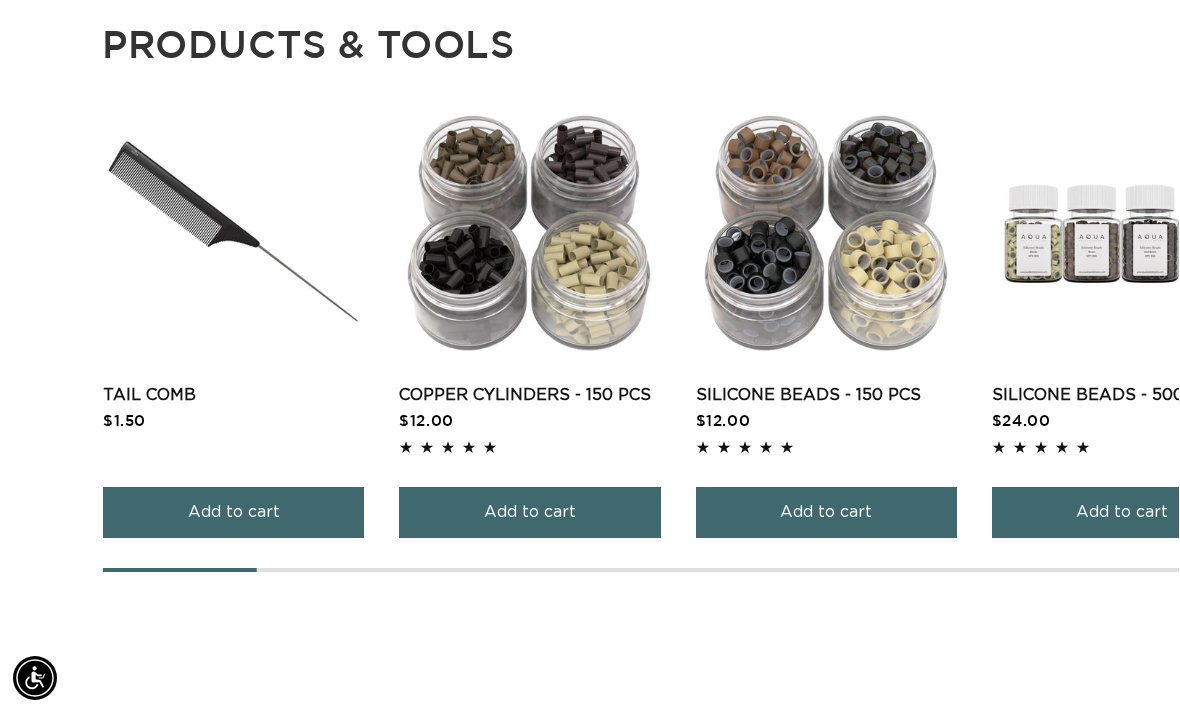 scroll, scrollTop: 3202, scrollLeft: 0, axis: vertical 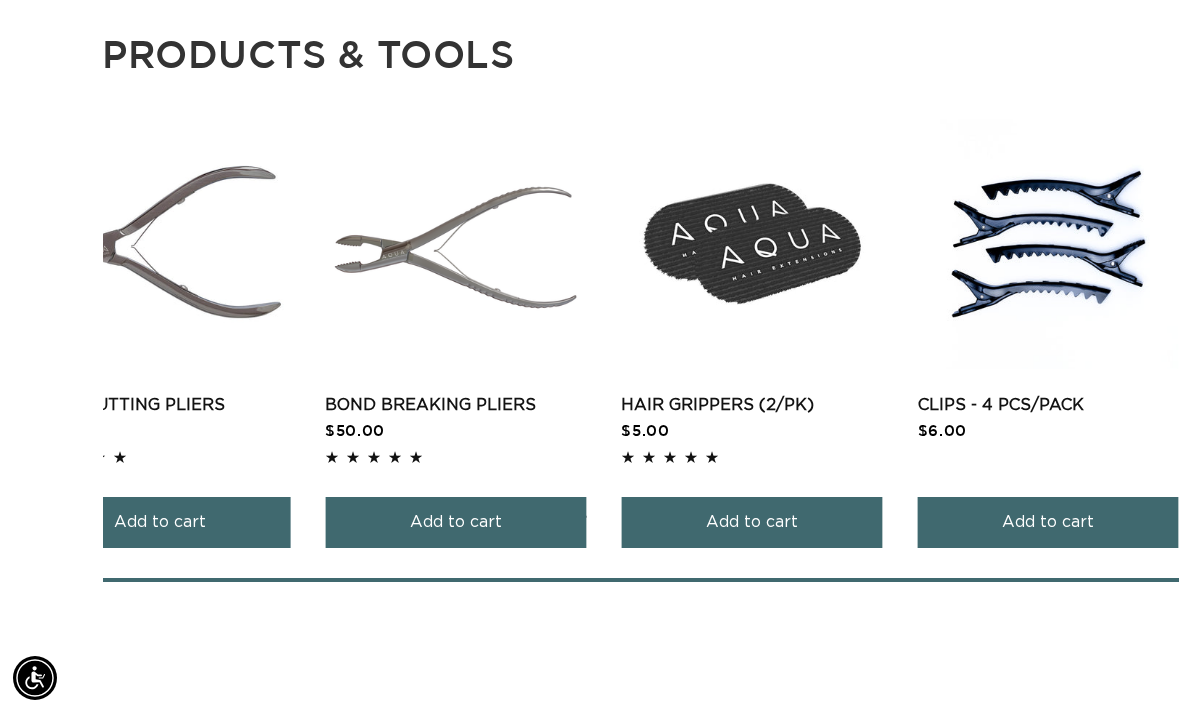 click on "Add to cart" at bounding box center [752, 522] 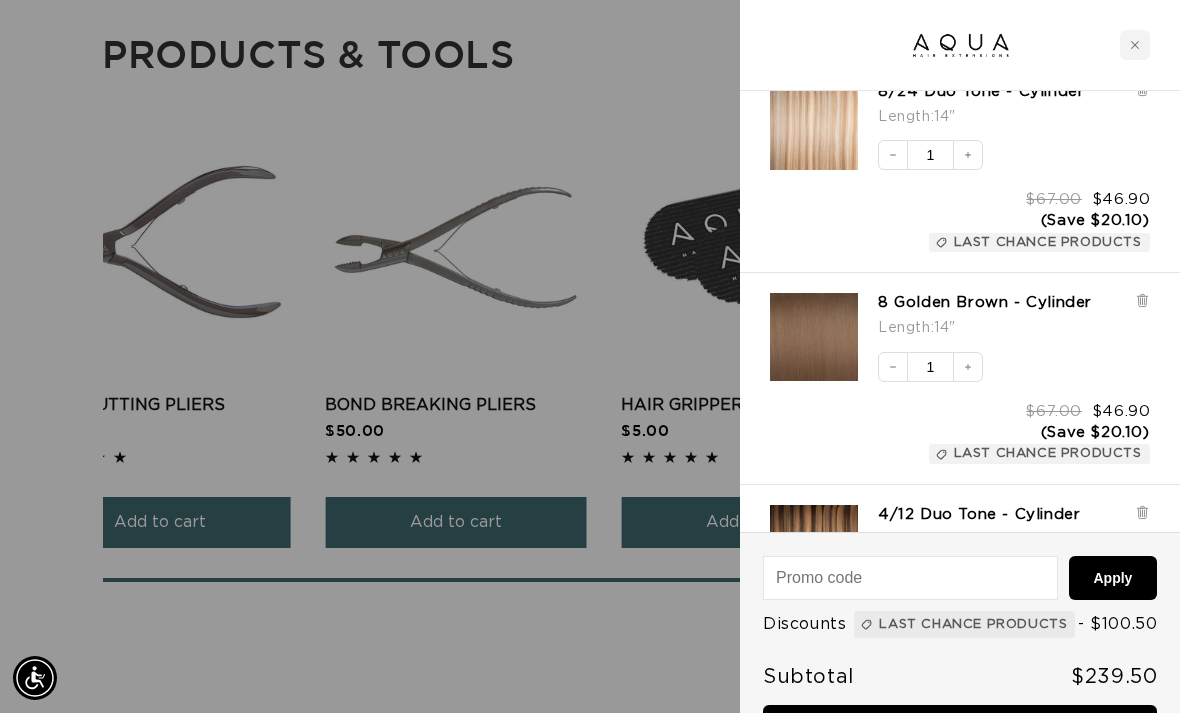 scroll, scrollTop: 270, scrollLeft: 0, axis: vertical 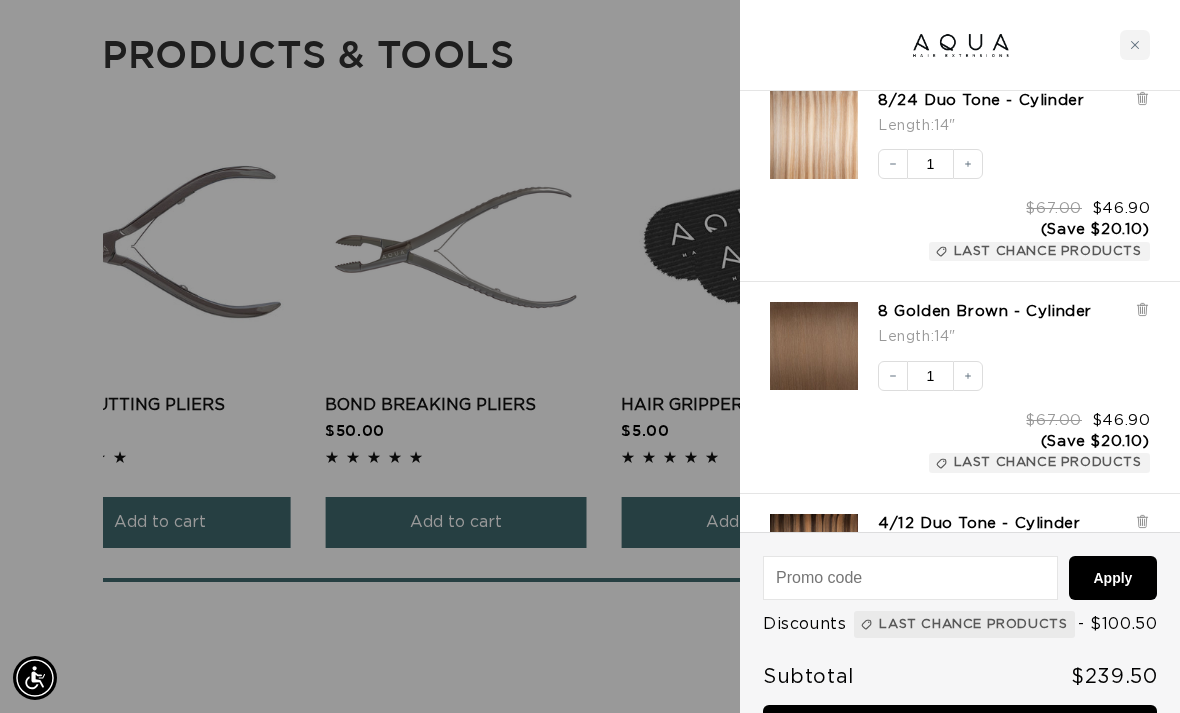 click 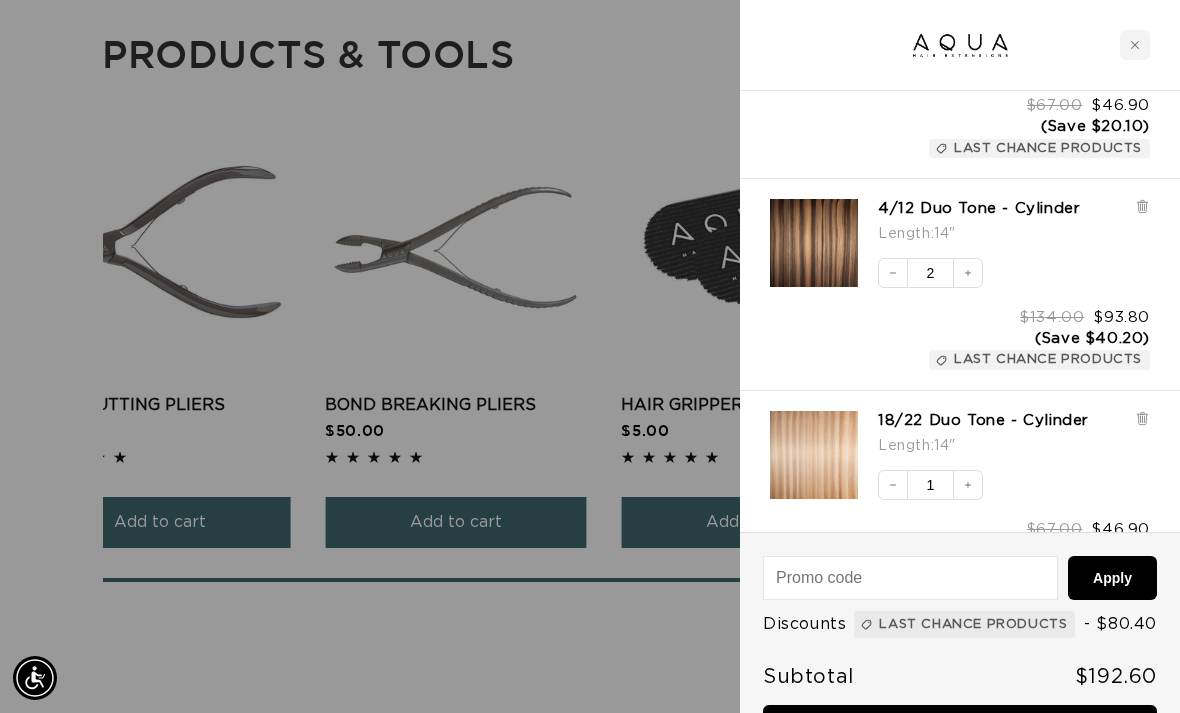 scroll, scrollTop: 372, scrollLeft: 0, axis: vertical 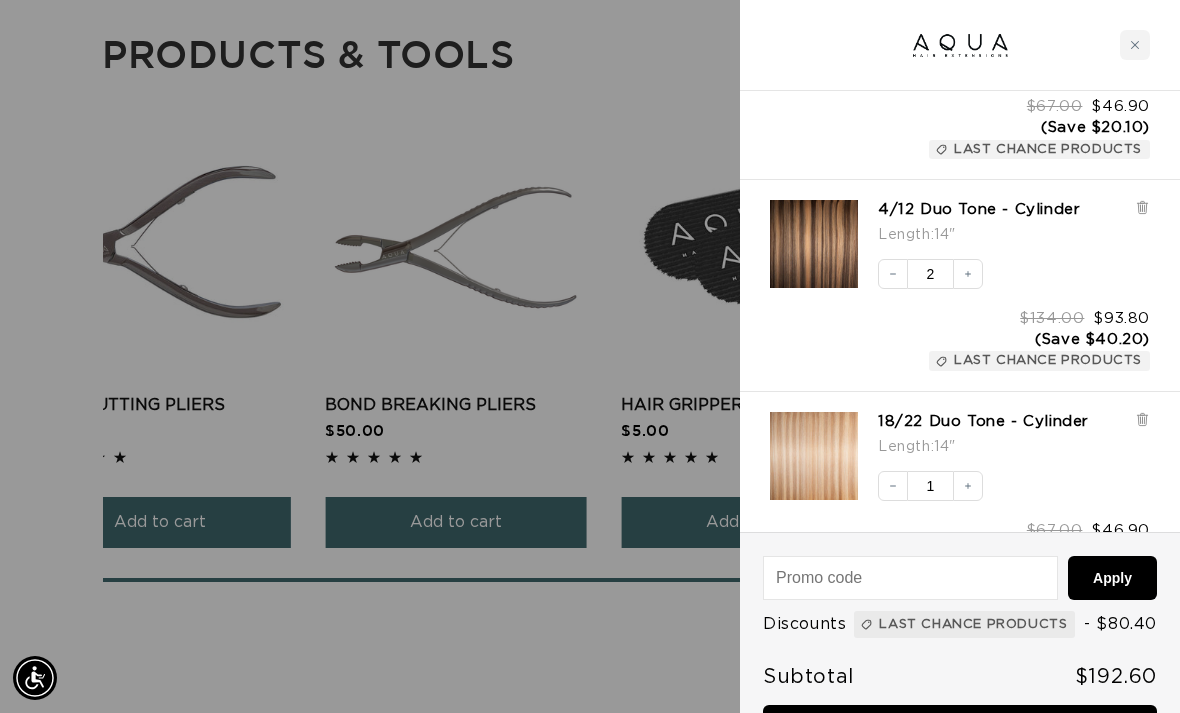 click at bounding box center [814, 244] 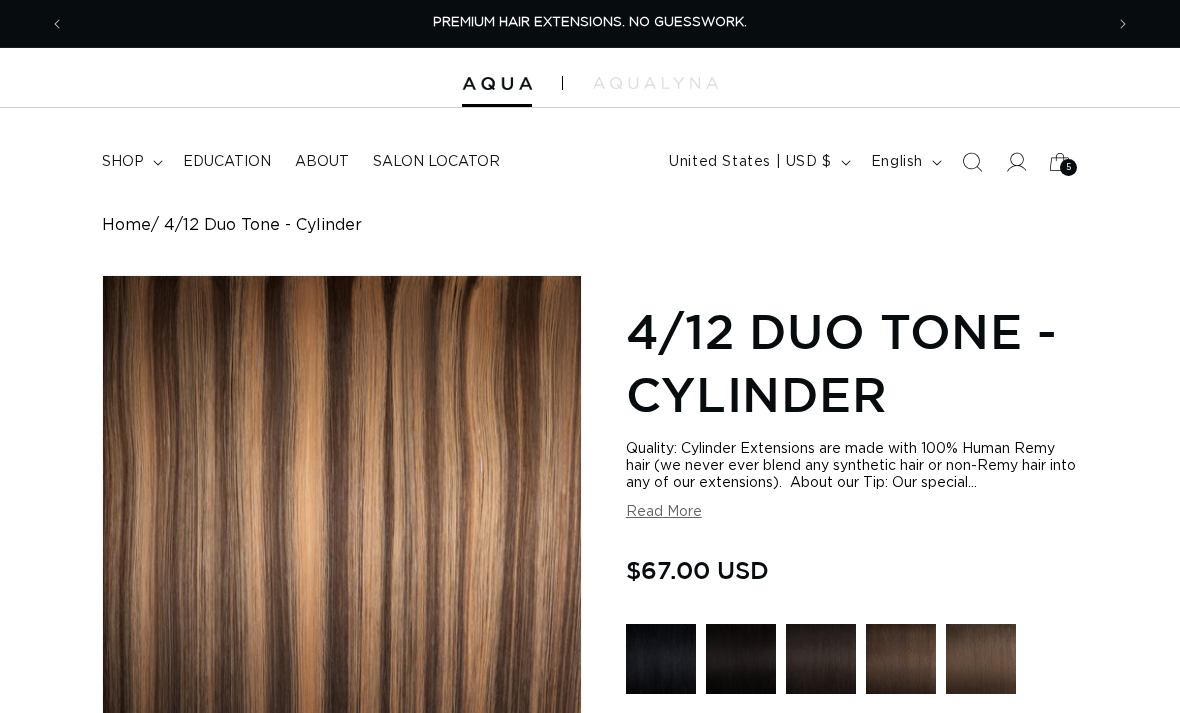 scroll, scrollTop: 0, scrollLeft: 0, axis: both 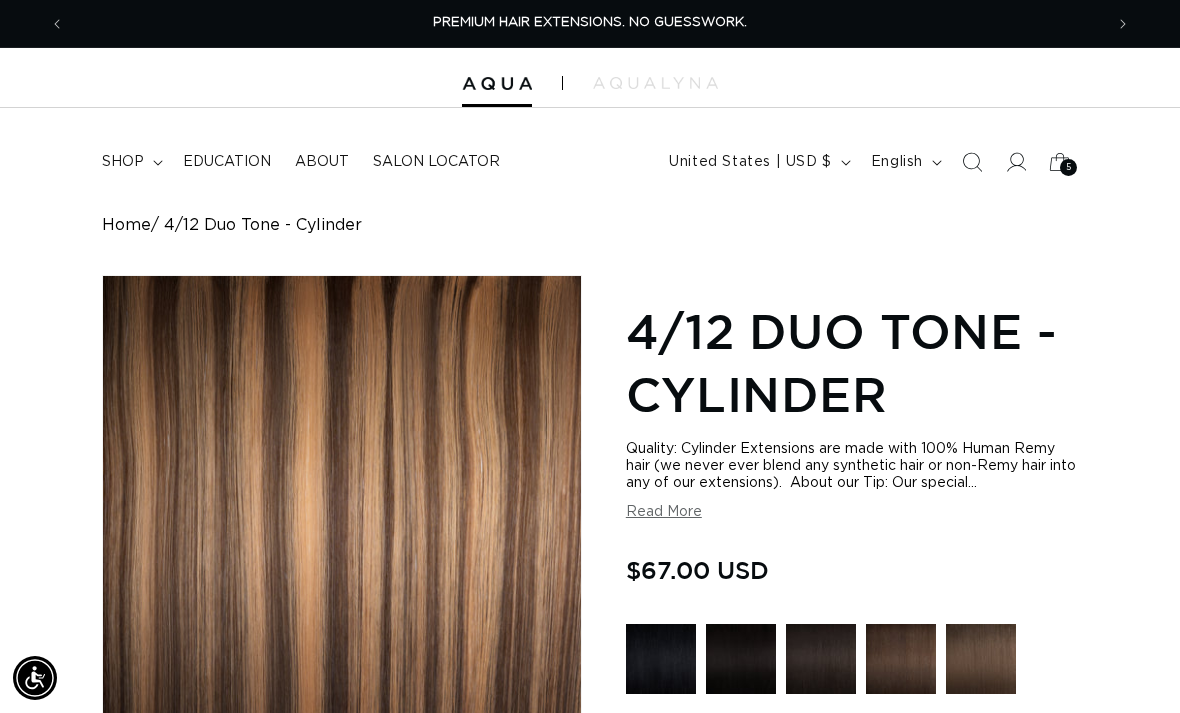 click 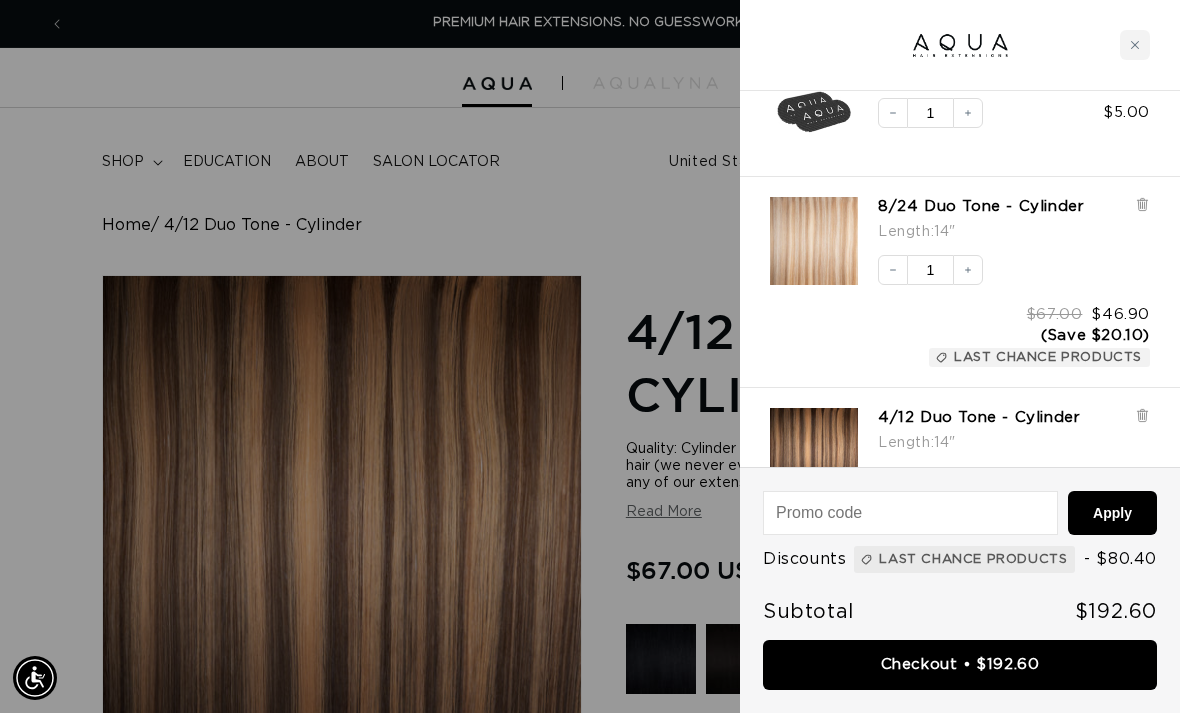 scroll, scrollTop: 163, scrollLeft: 0, axis: vertical 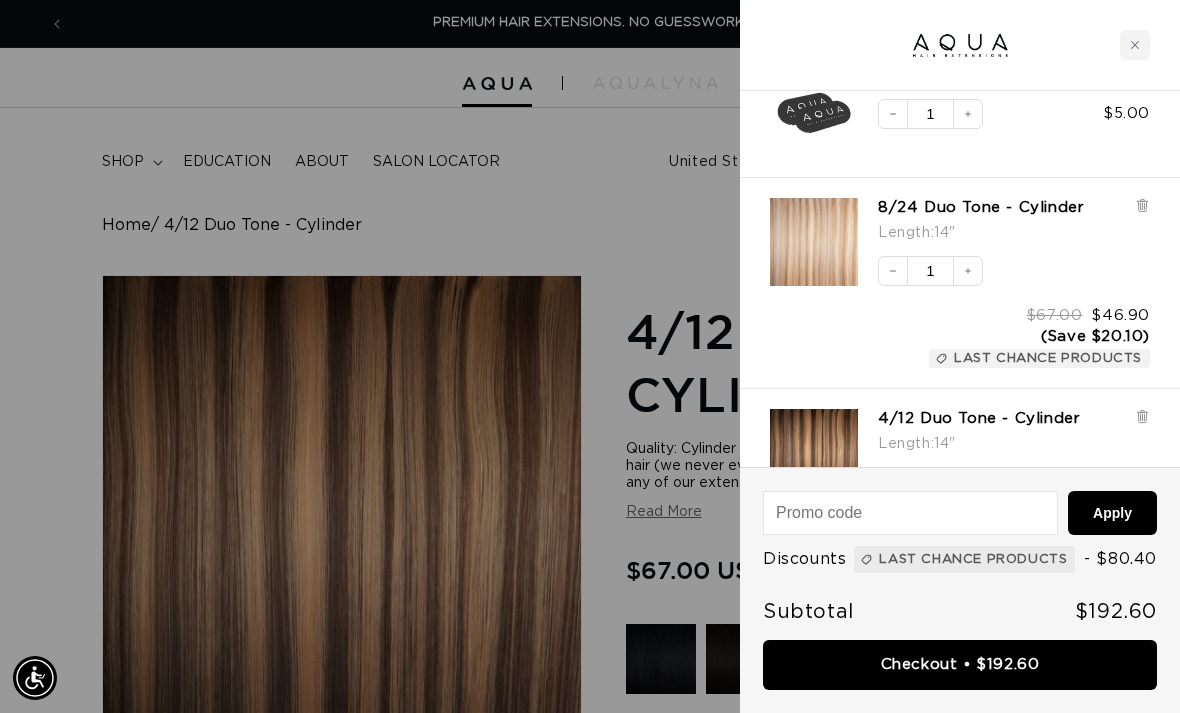 click on "8/24 Duo Tone - Cylinder" at bounding box center [981, 208] 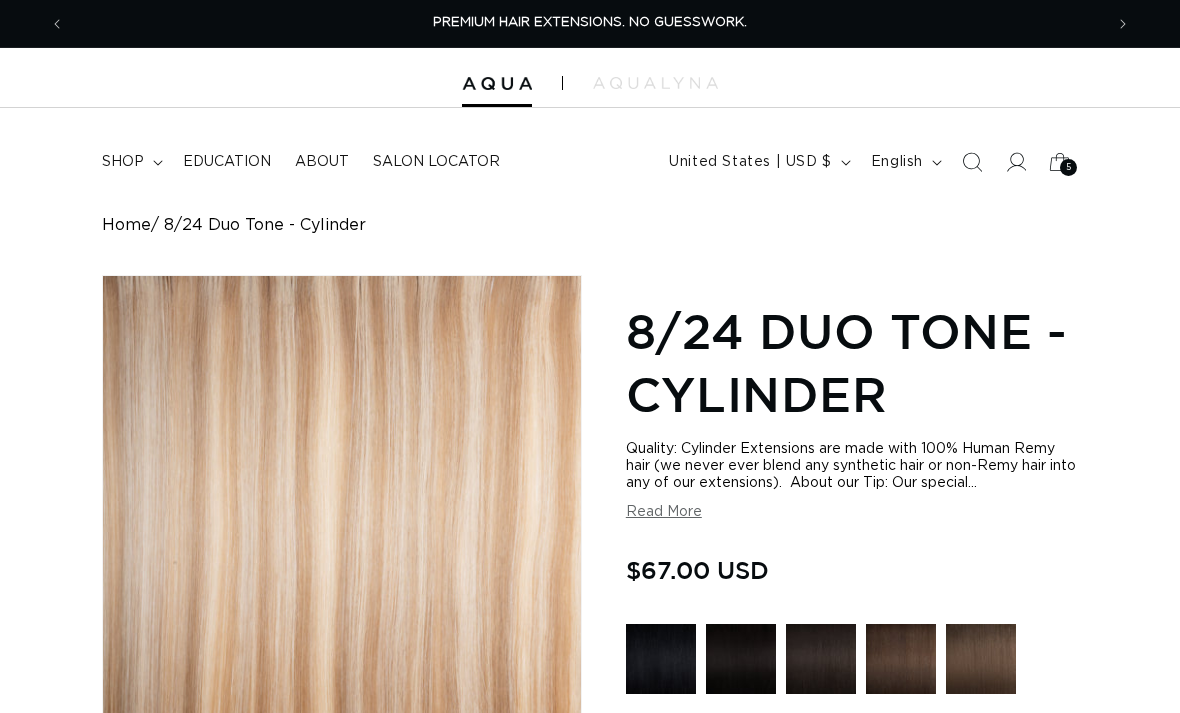scroll, scrollTop: 0, scrollLeft: 0, axis: both 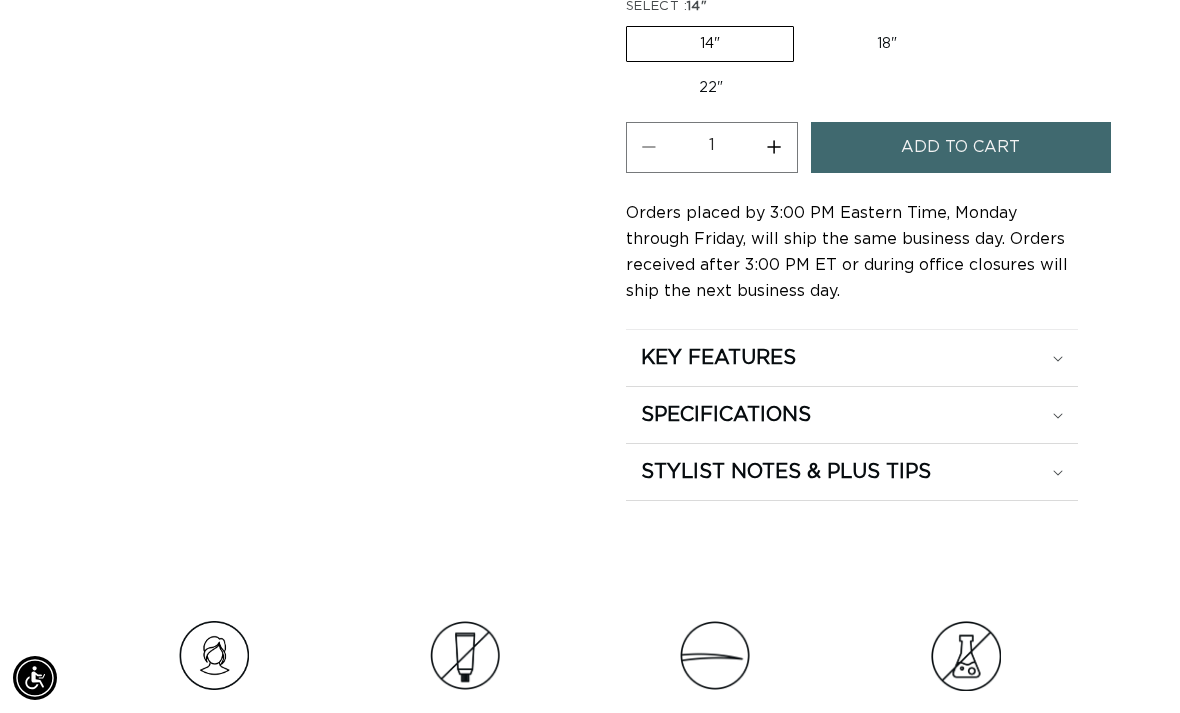 click on "SPECIFICATIONS" at bounding box center [852, 358] 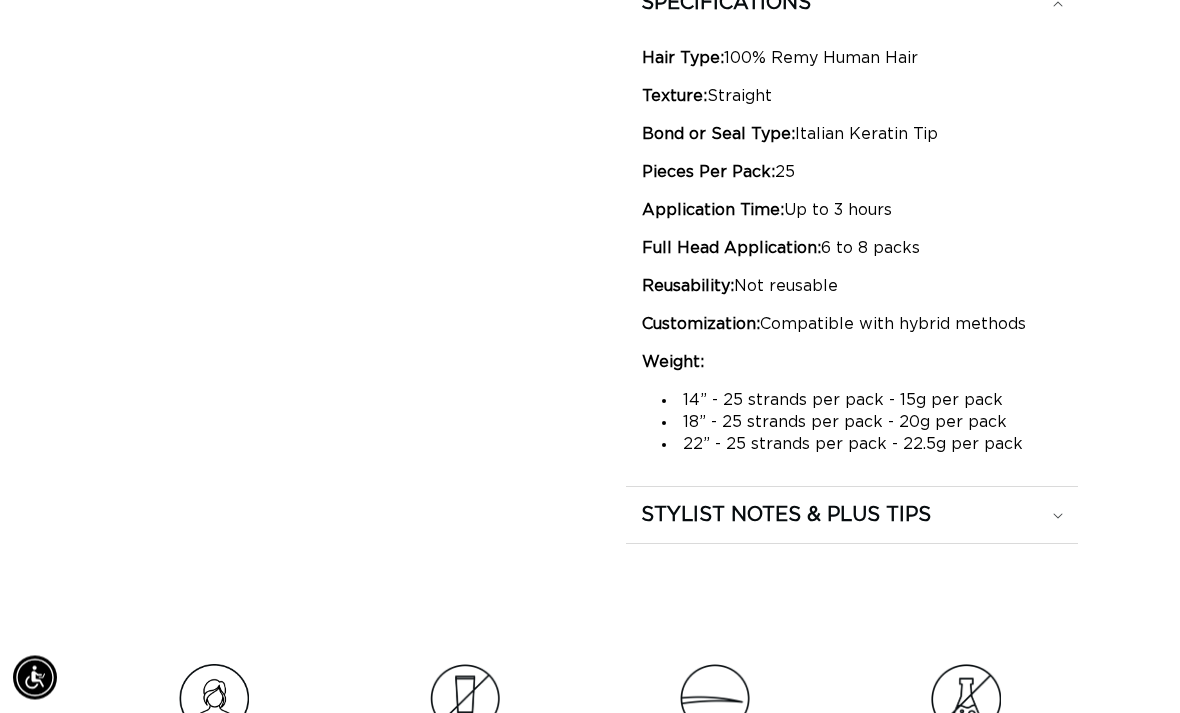 scroll, scrollTop: 1894, scrollLeft: 0, axis: vertical 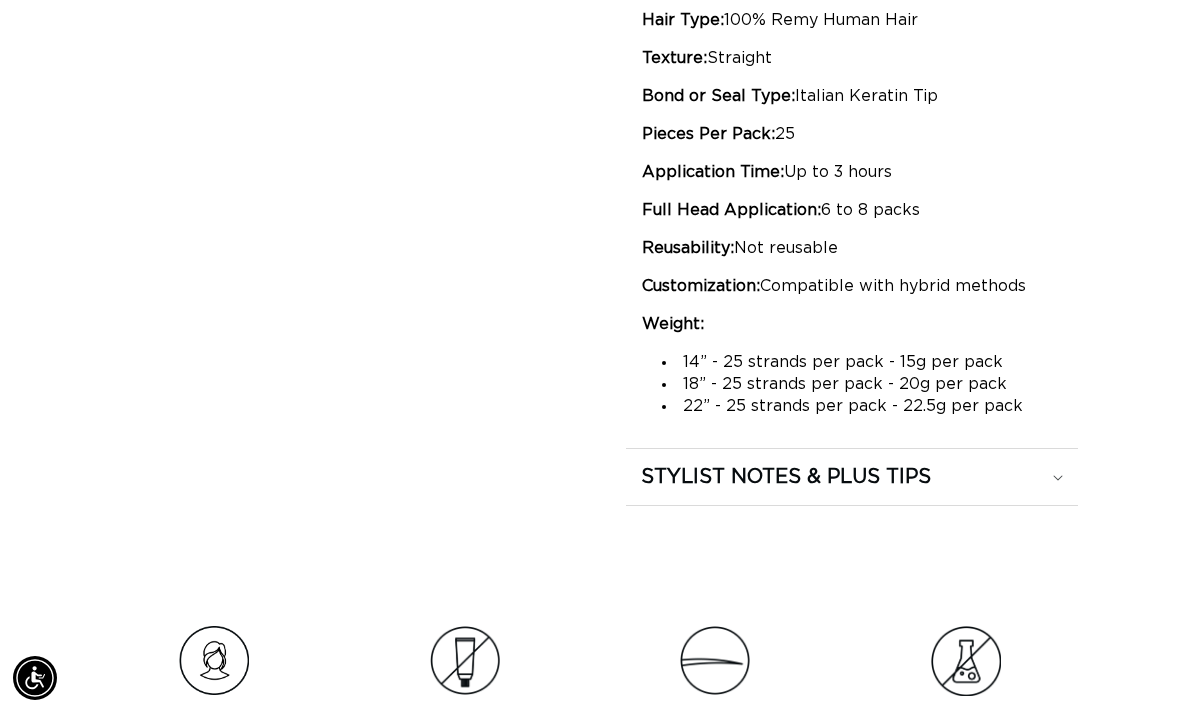 click on "STYLIST NOTES & PLUS TIPS" at bounding box center (852, -92) 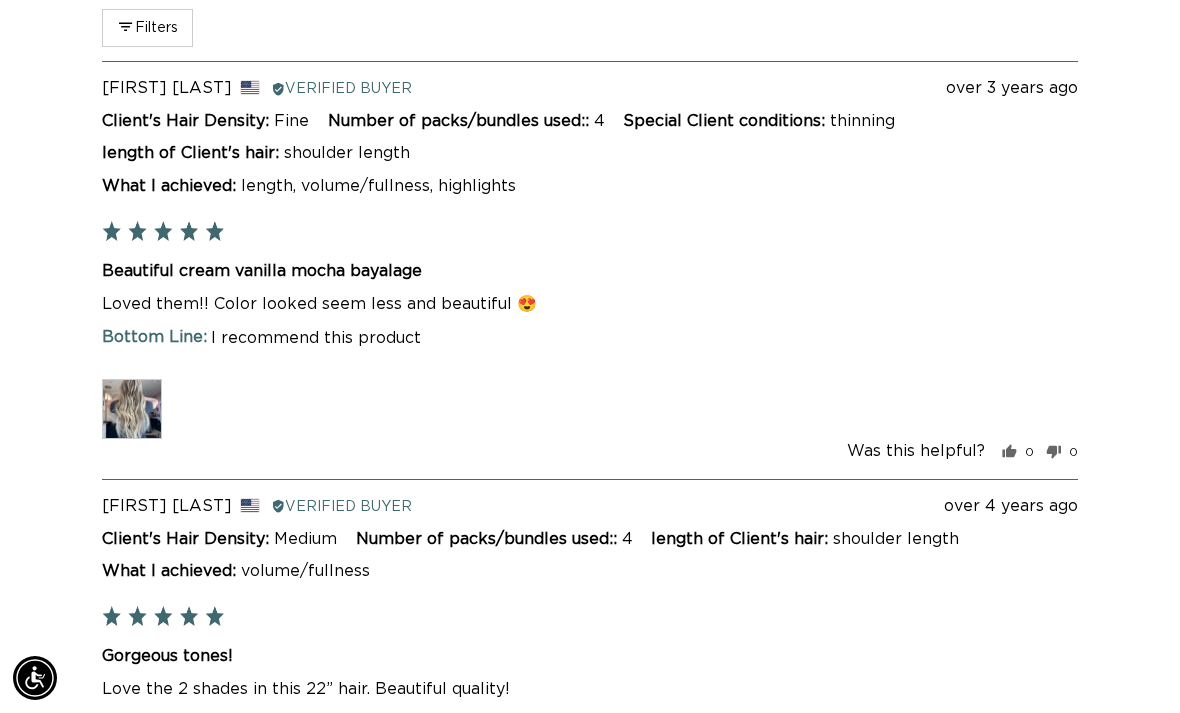 scroll, scrollTop: 4488, scrollLeft: 0, axis: vertical 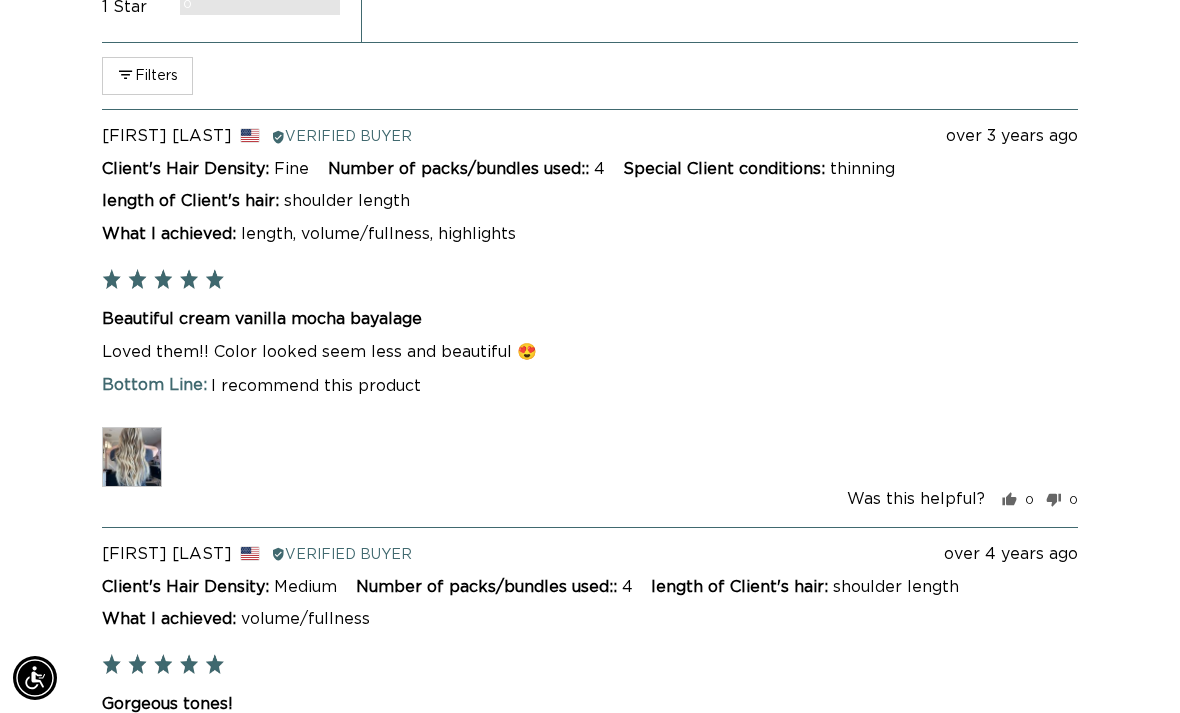 click at bounding box center [132, 457] 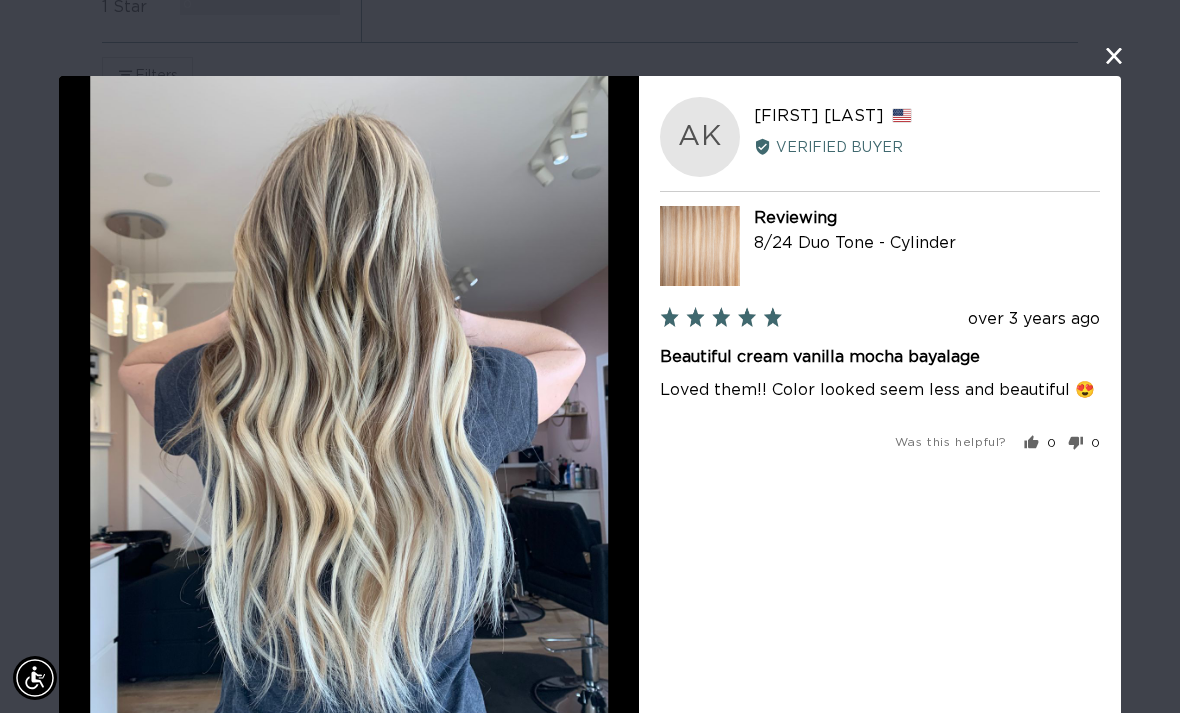 click at bounding box center (1114, 56) 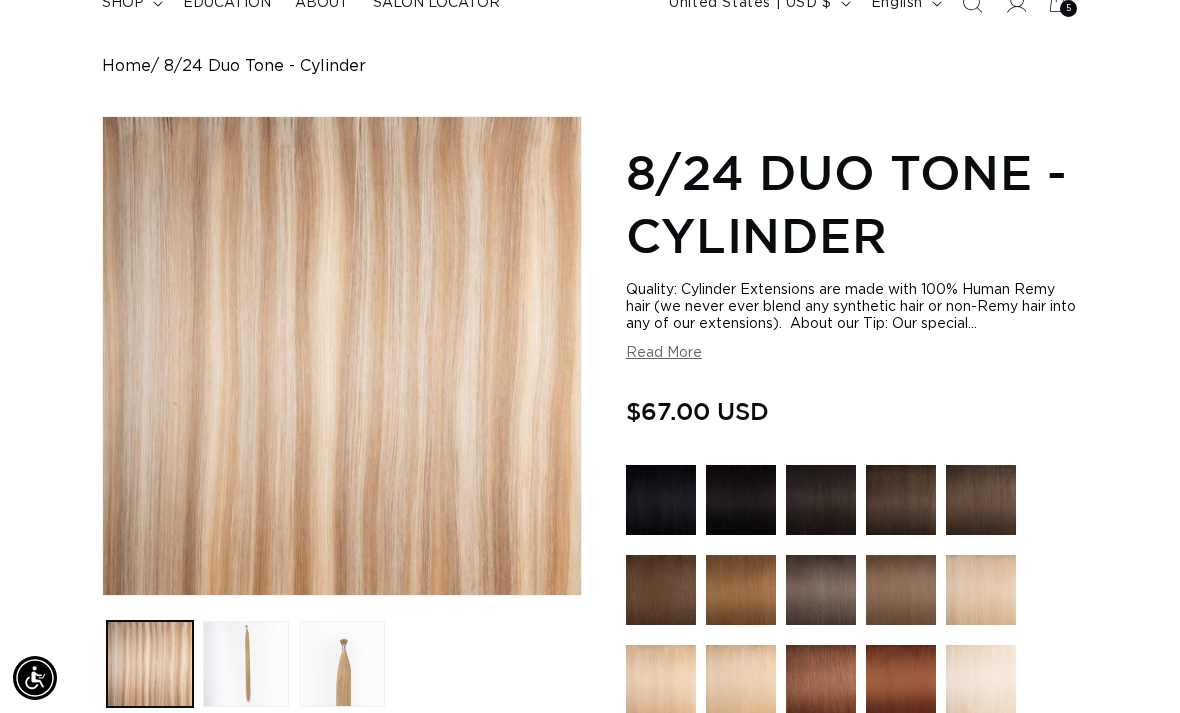 scroll, scrollTop: 0, scrollLeft: 0, axis: both 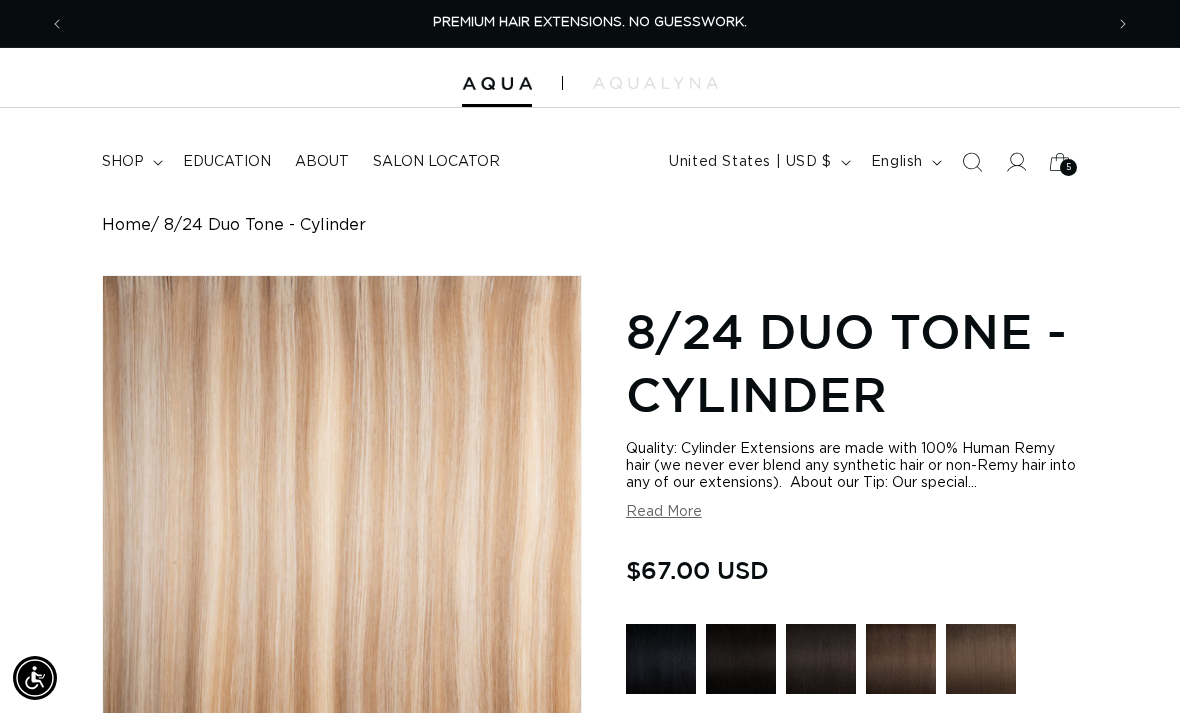 click on "5 5" at bounding box center (1068, 167) 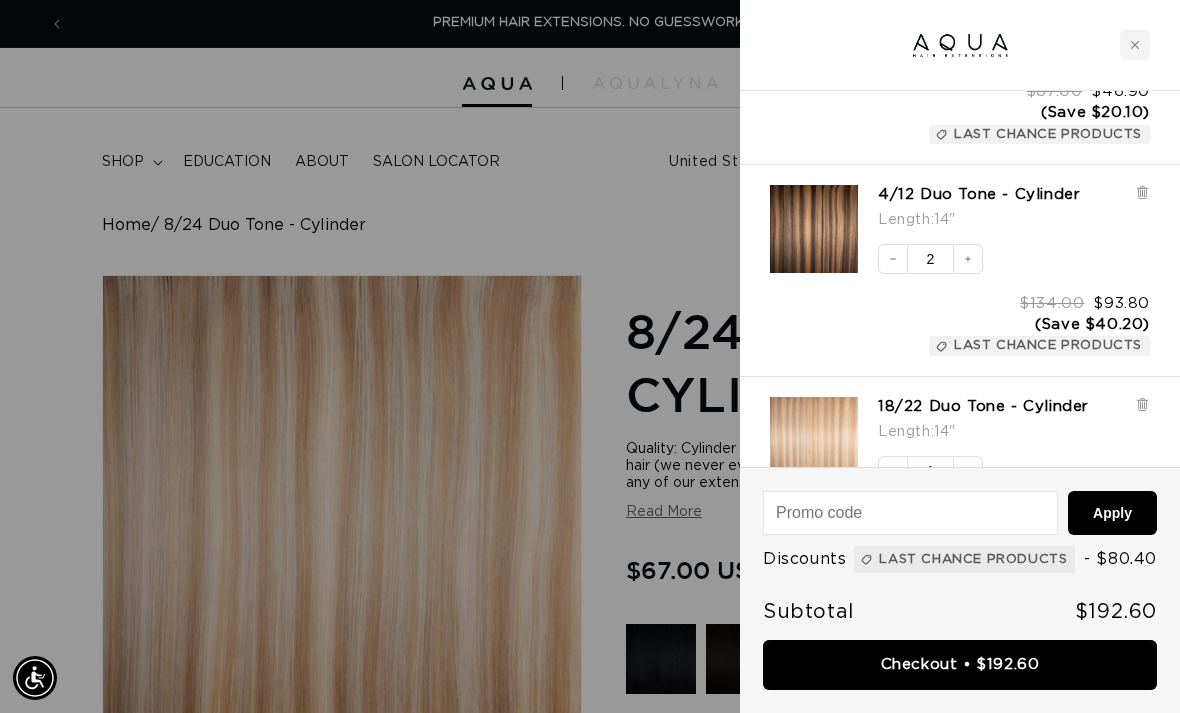 scroll, scrollTop: 388, scrollLeft: 0, axis: vertical 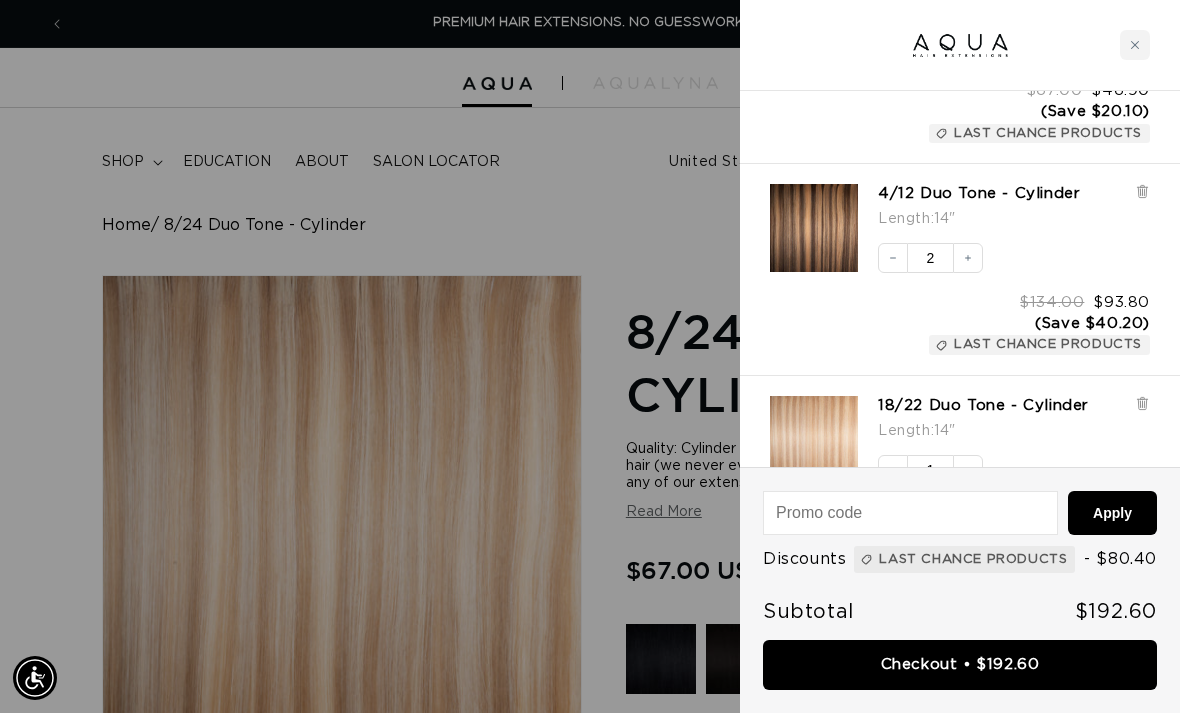 click on "18/22 Duo Tone - Cylinder" at bounding box center [983, 406] 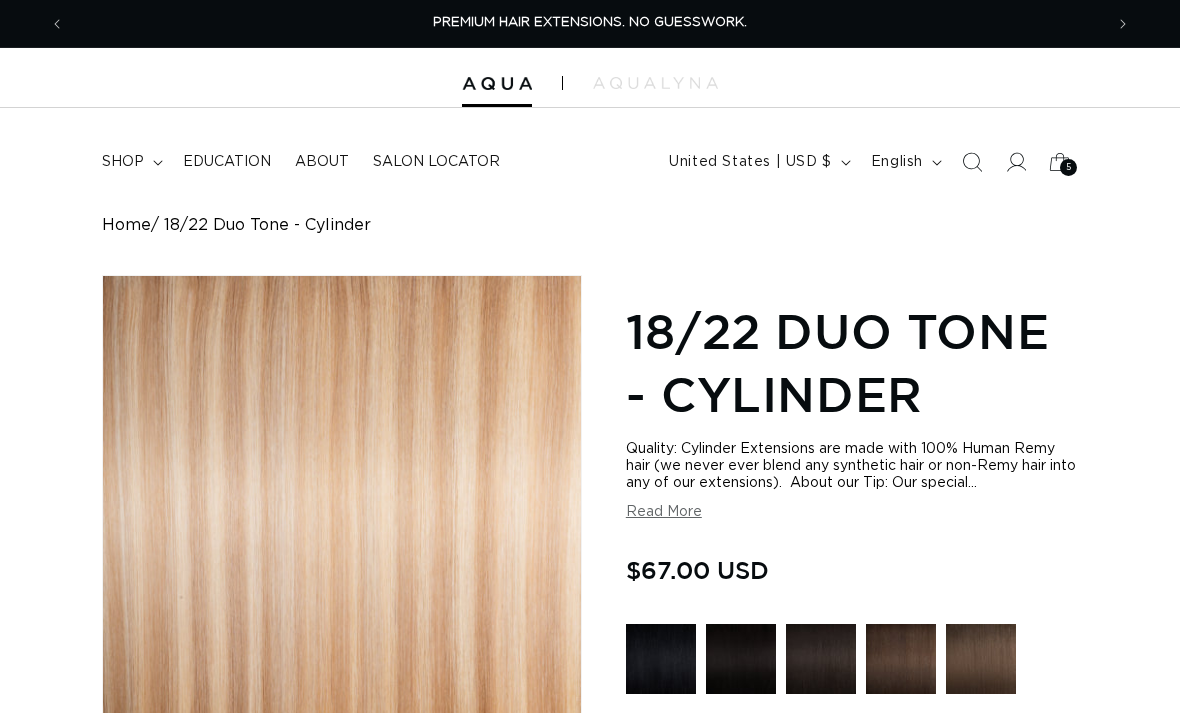 scroll, scrollTop: 704, scrollLeft: 0, axis: vertical 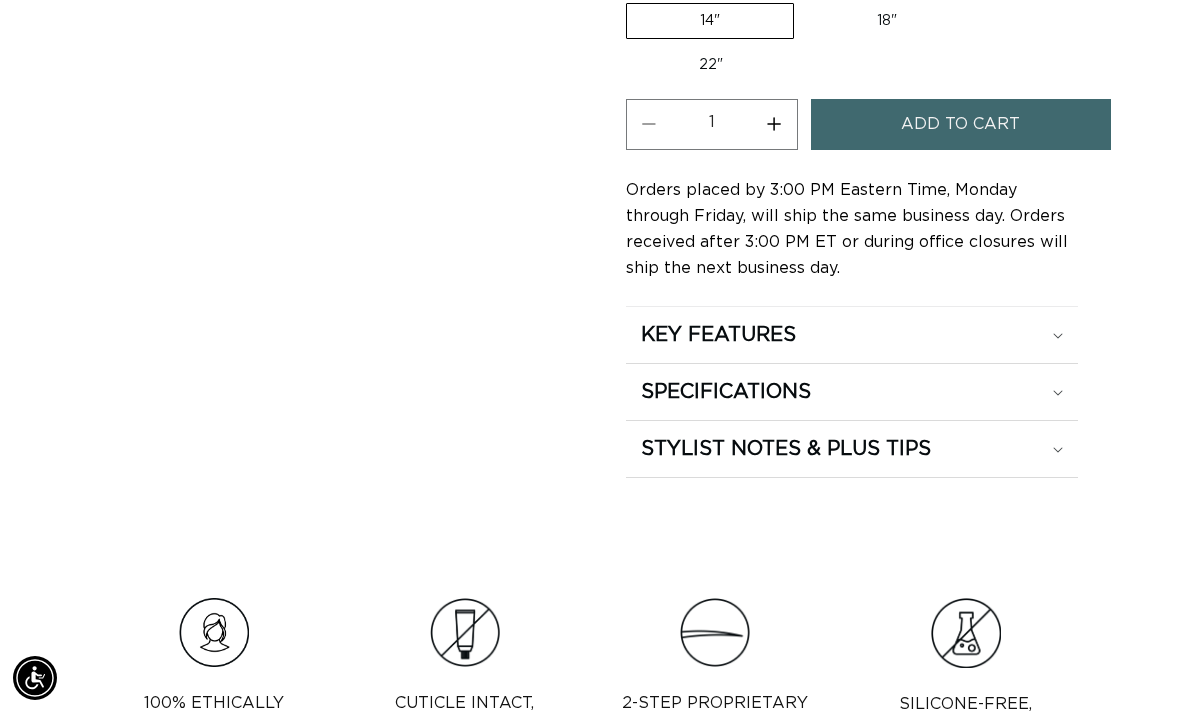 click on "SPECIFICATIONS" at bounding box center [852, 335] 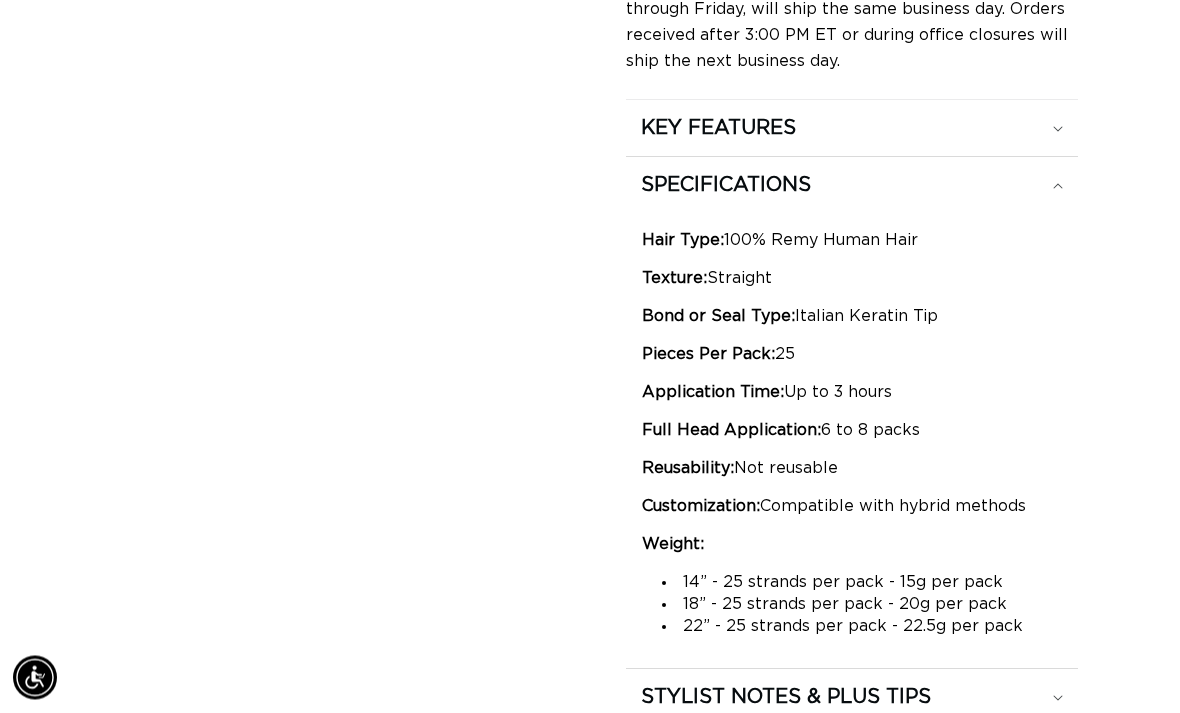 scroll, scrollTop: 1674, scrollLeft: 0, axis: vertical 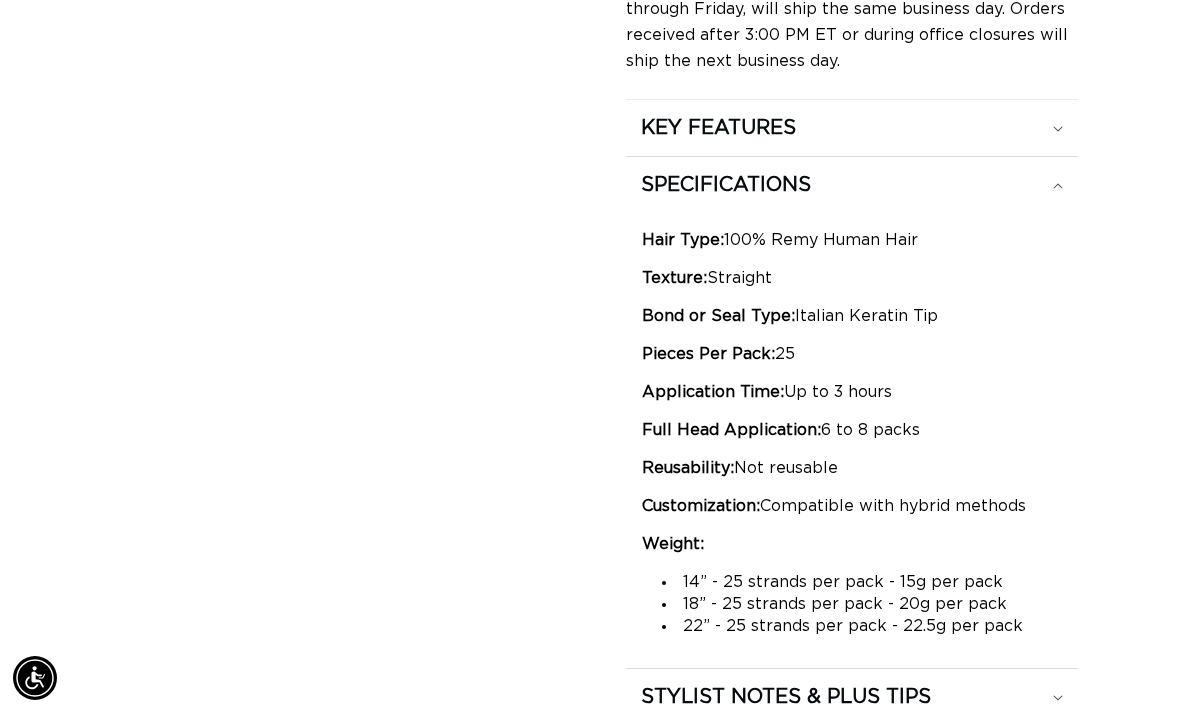 click on "KEY FEATURES" at bounding box center [852, 128] 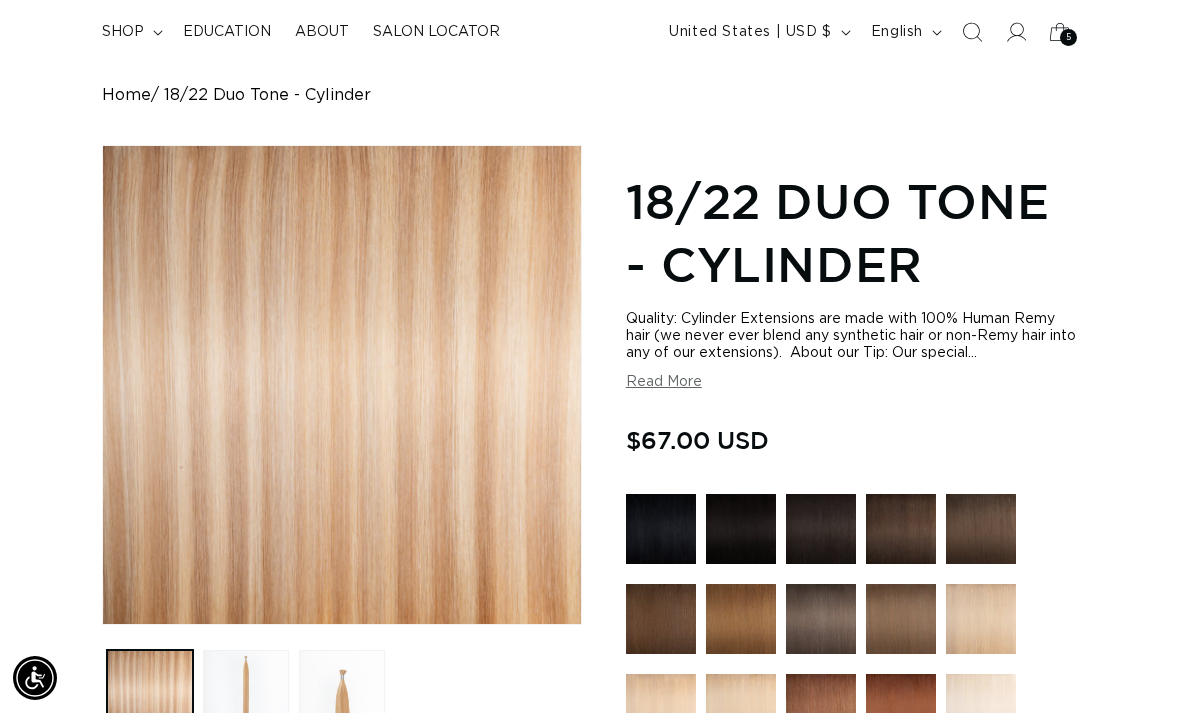 scroll, scrollTop: 56, scrollLeft: 0, axis: vertical 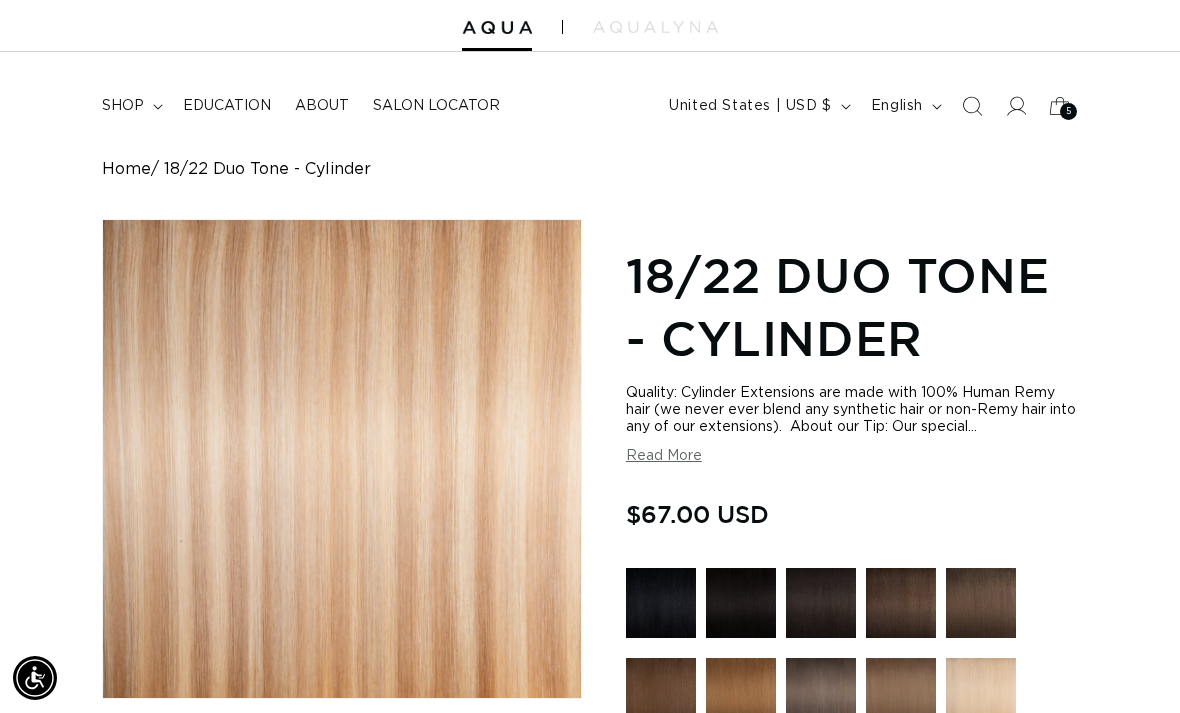 click on "Read More" at bounding box center (664, 456) 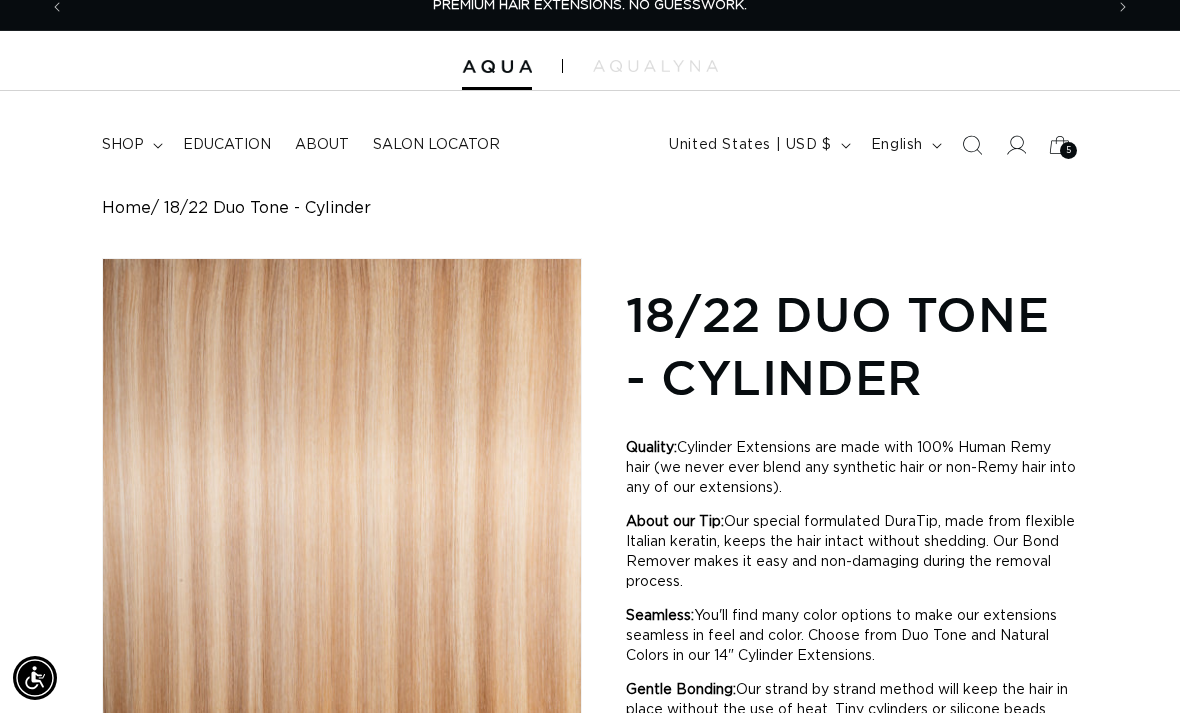 scroll, scrollTop: 0, scrollLeft: 0, axis: both 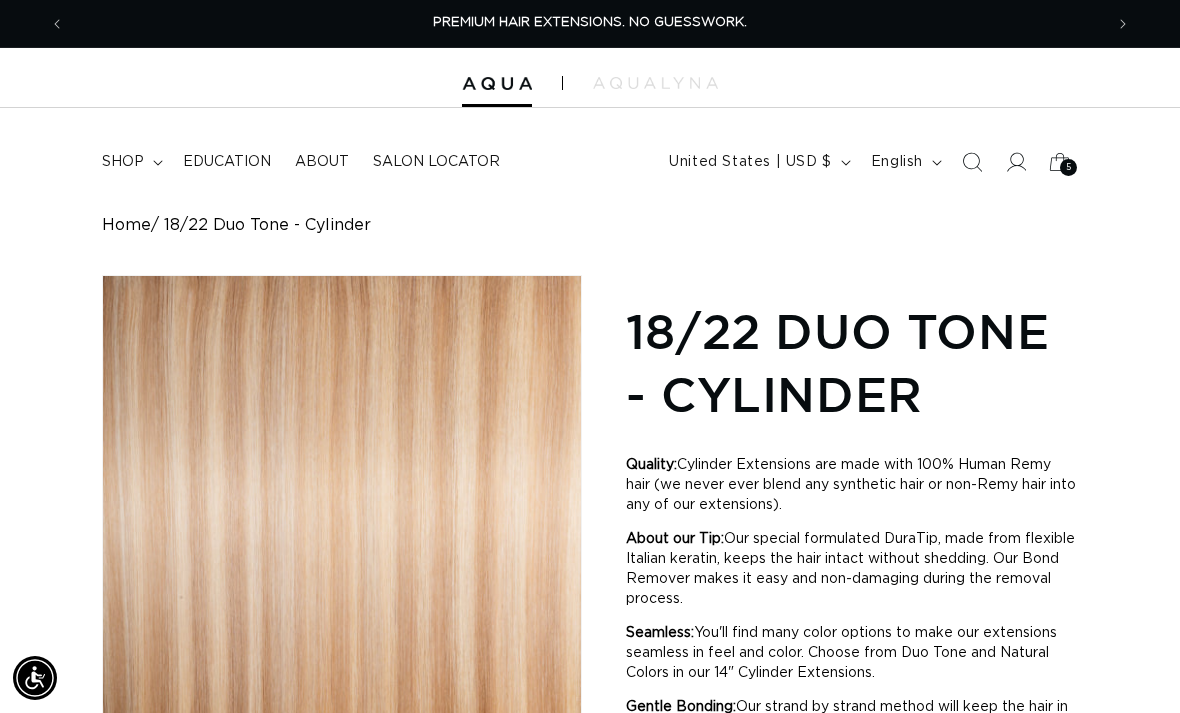 click on "5 5" at bounding box center [1068, 167] 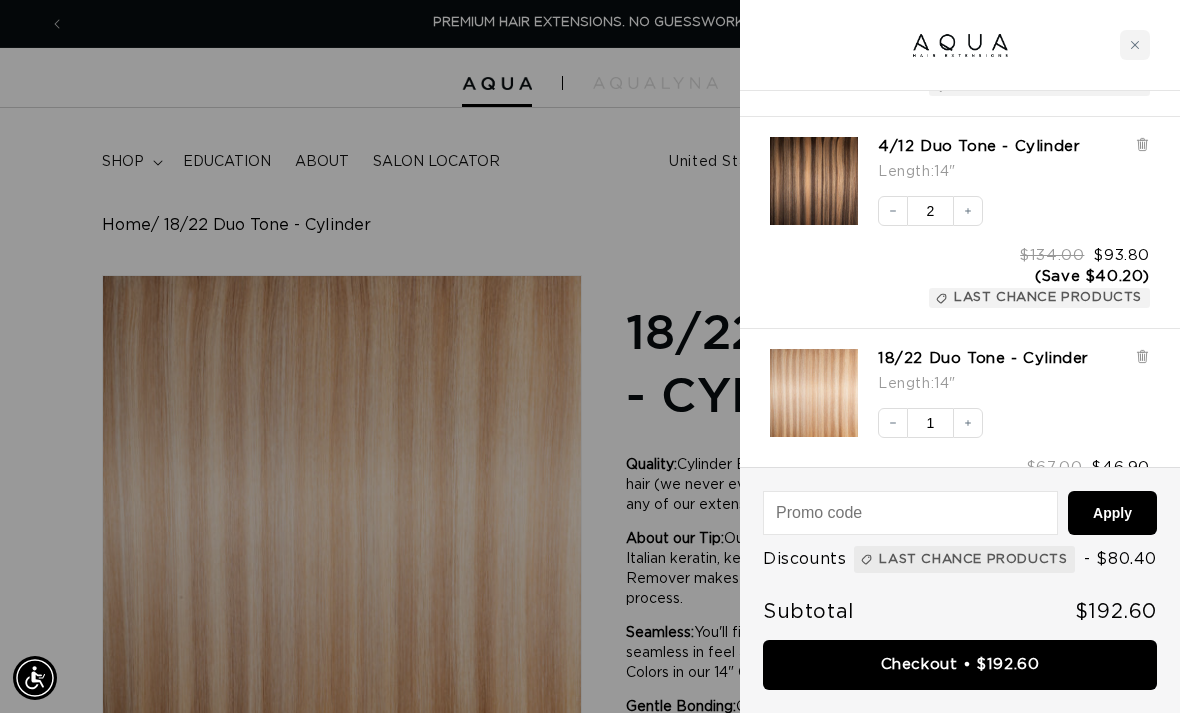scroll, scrollTop: 433, scrollLeft: 0, axis: vertical 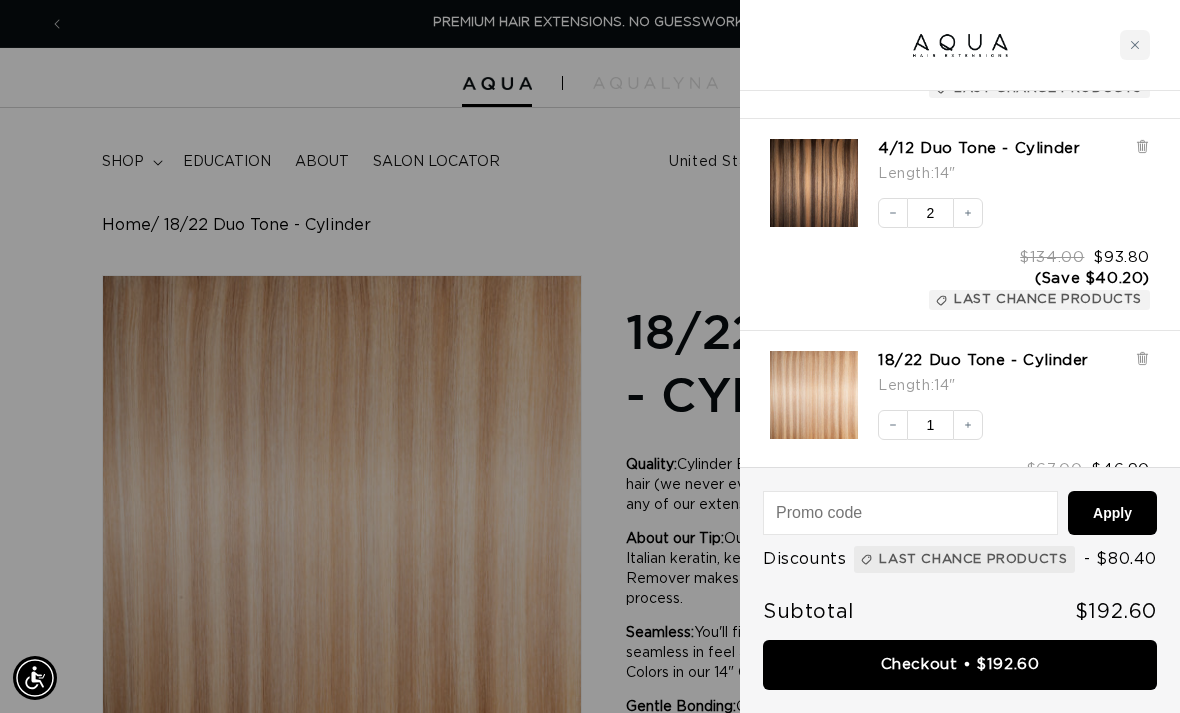 click at bounding box center (814, 395) 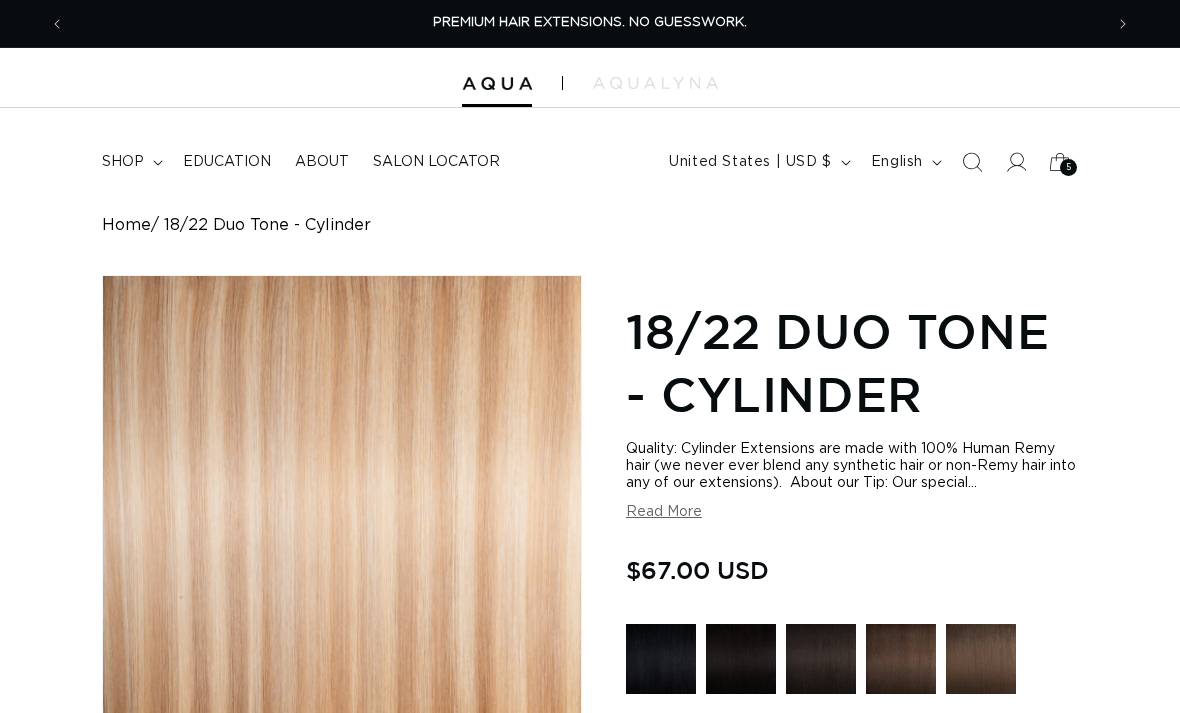 scroll, scrollTop: 0, scrollLeft: 0, axis: both 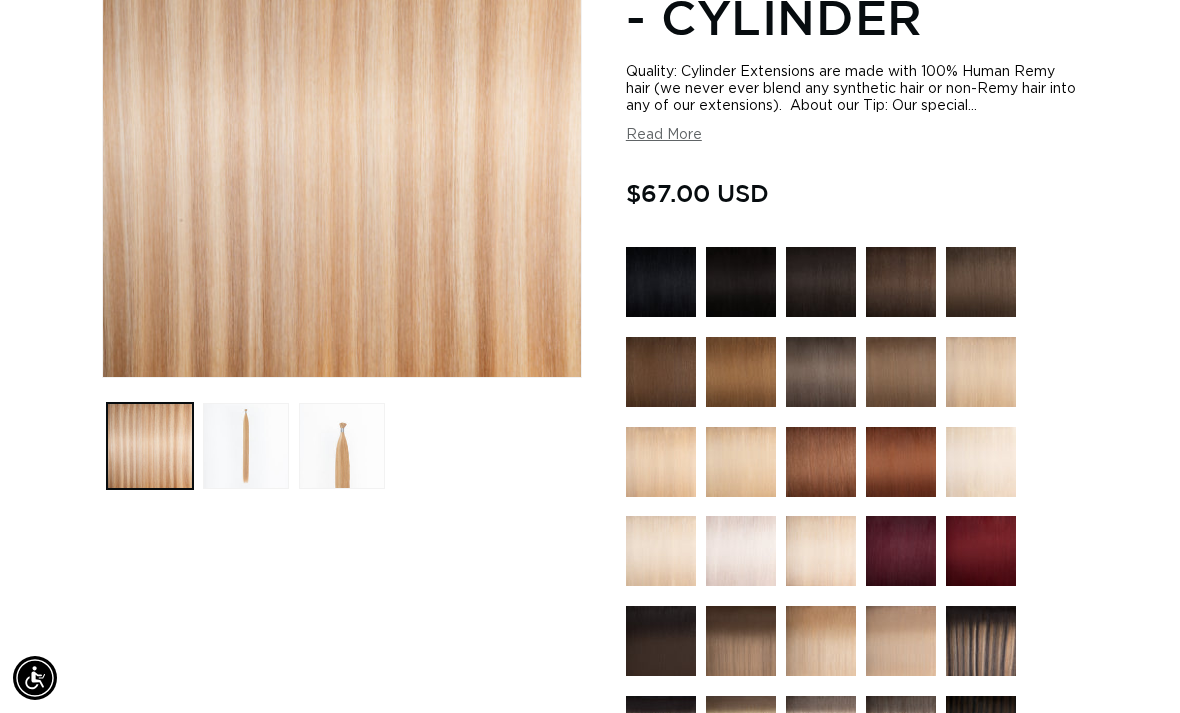 click at bounding box center [246, 446] 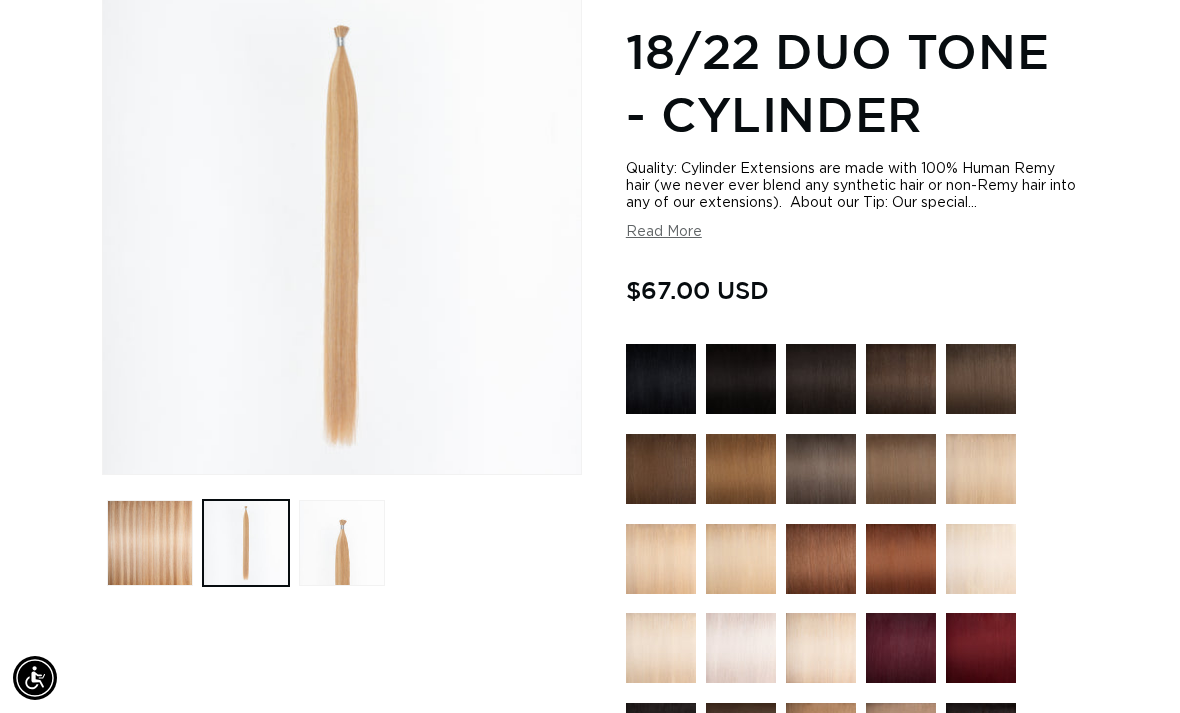 scroll, scrollTop: 274, scrollLeft: 0, axis: vertical 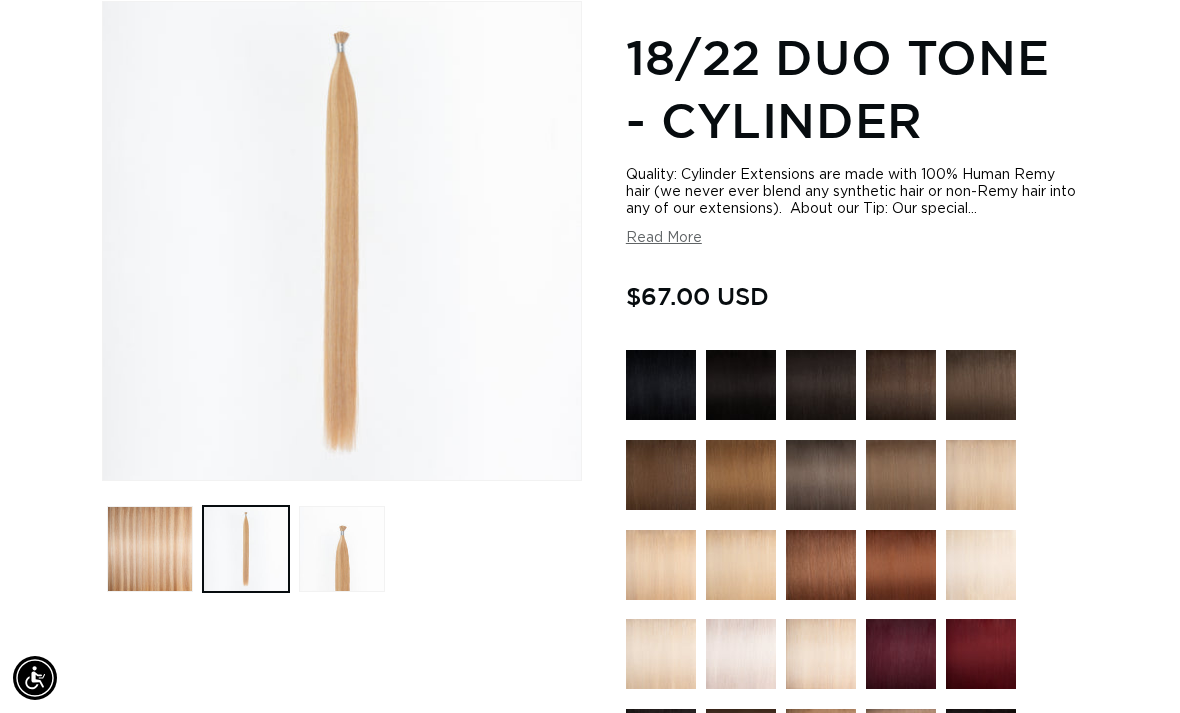 click at bounding box center (342, 549) 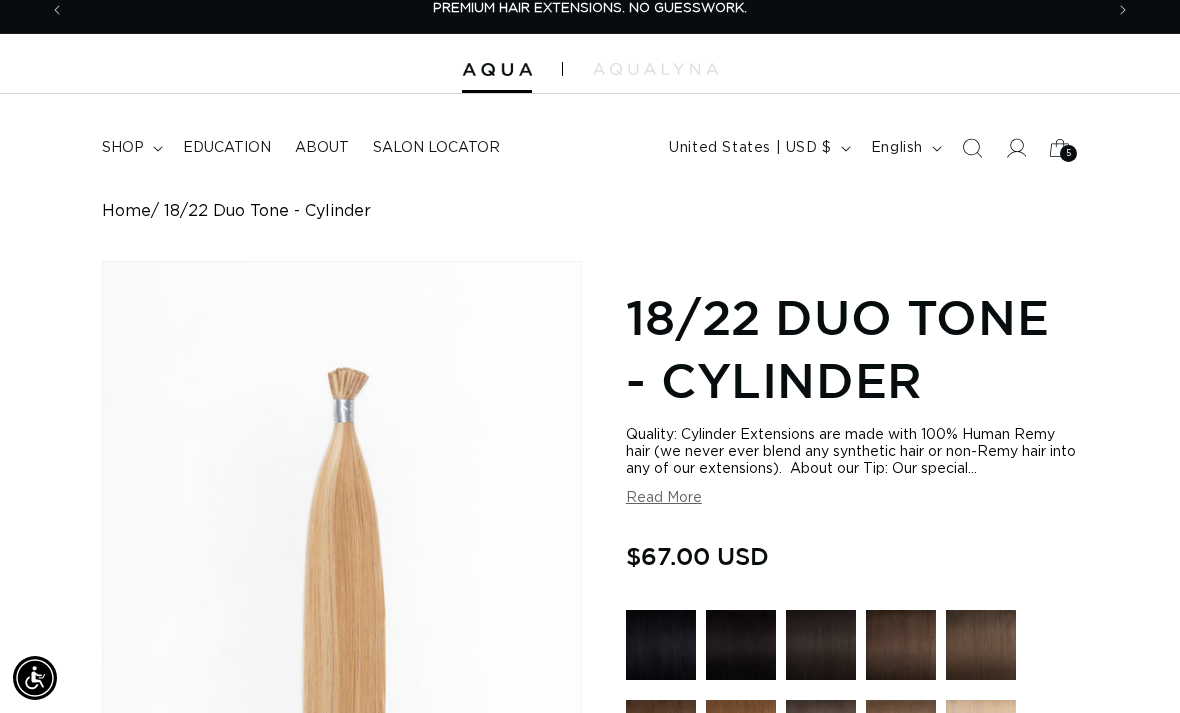 scroll, scrollTop: 0, scrollLeft: 0, axis: both 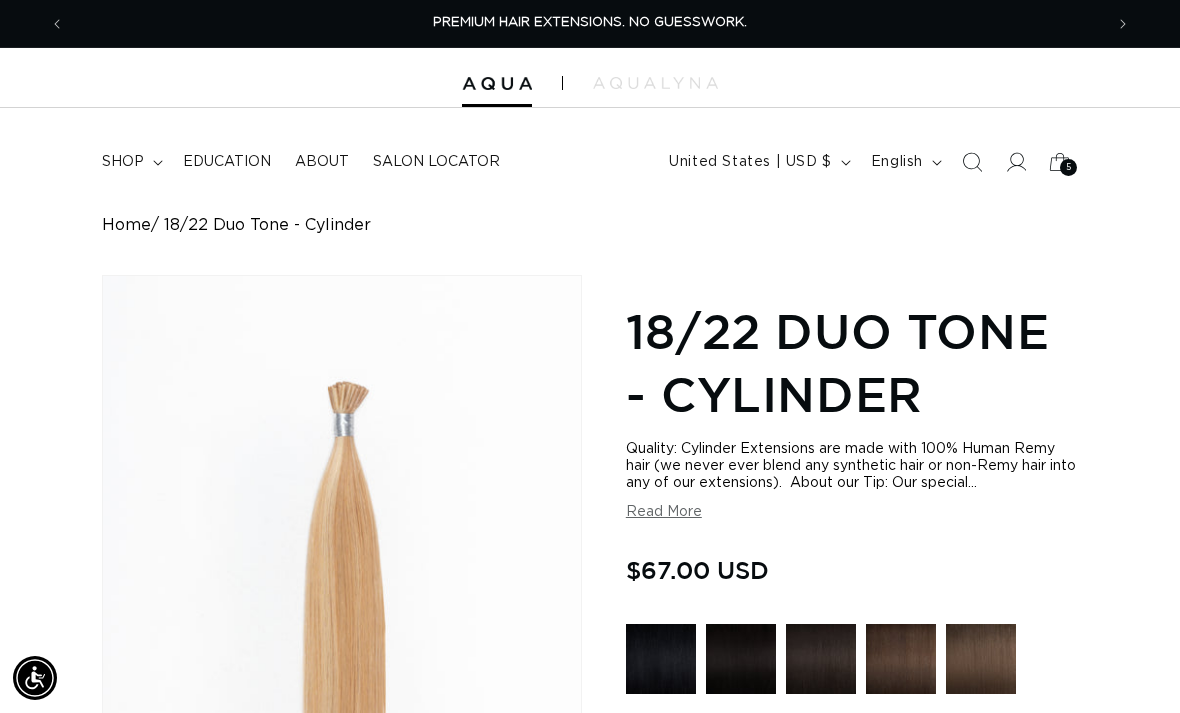 click on "5" at bounding box center [1069, 167] 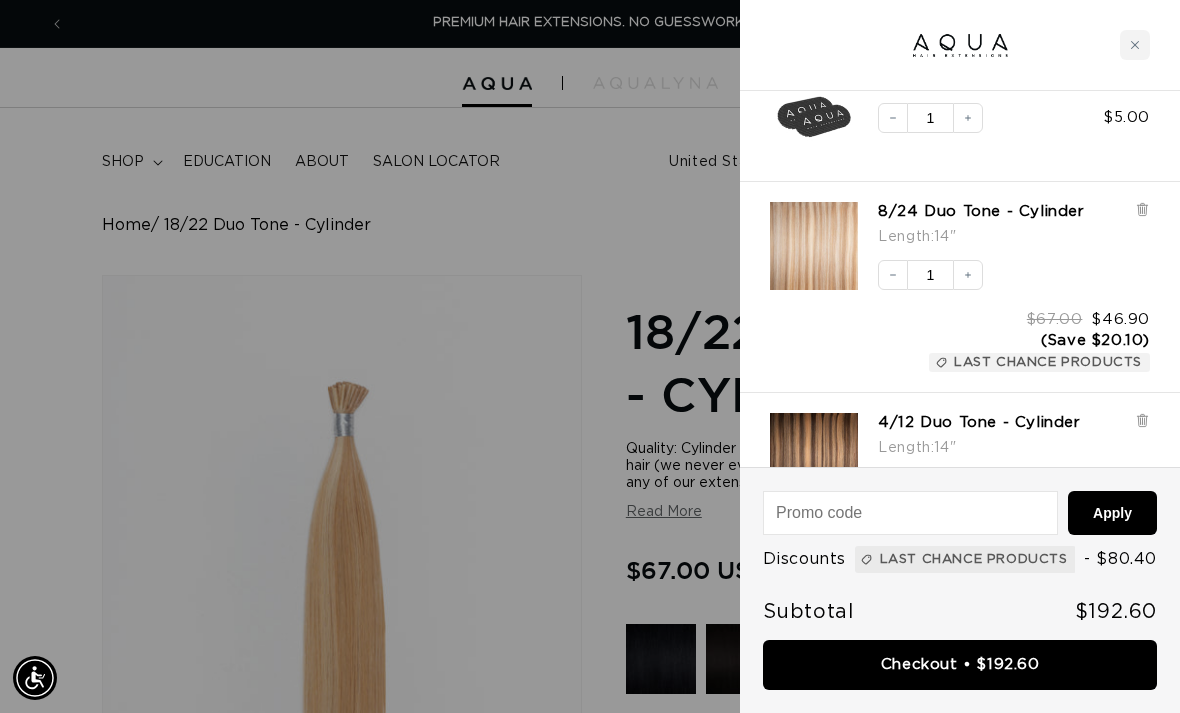 scroll, scrollTop: 155, scrollLeft: 0, axis: vertical 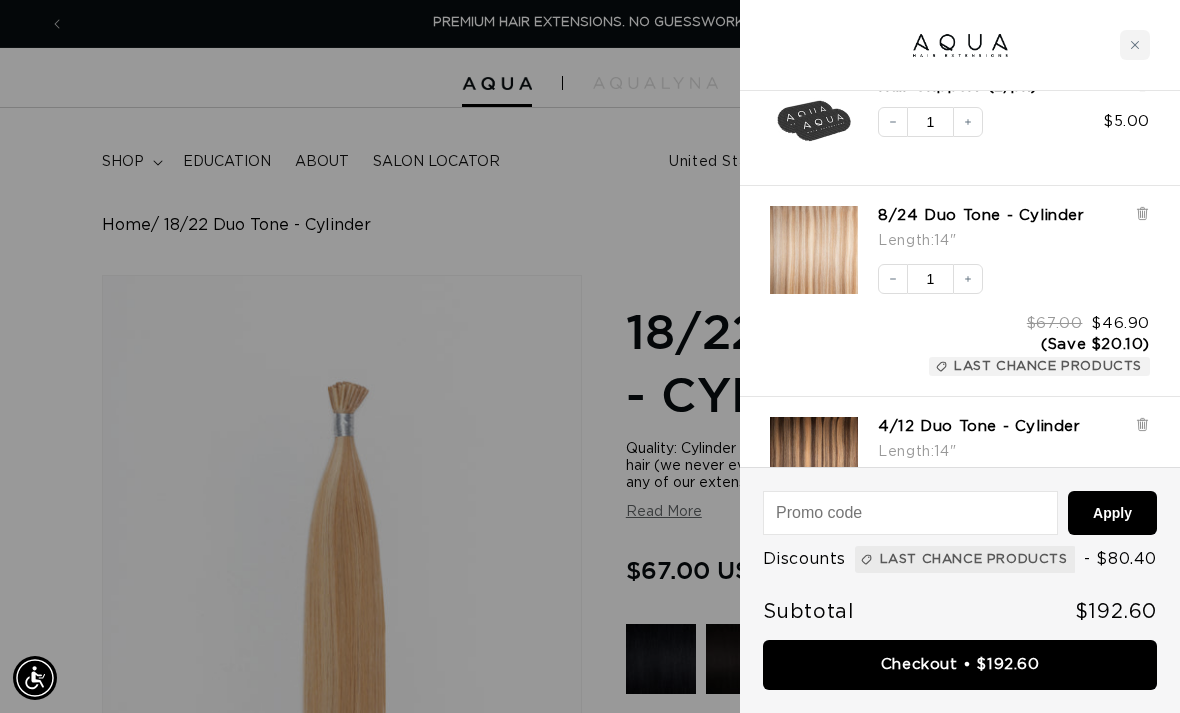 click 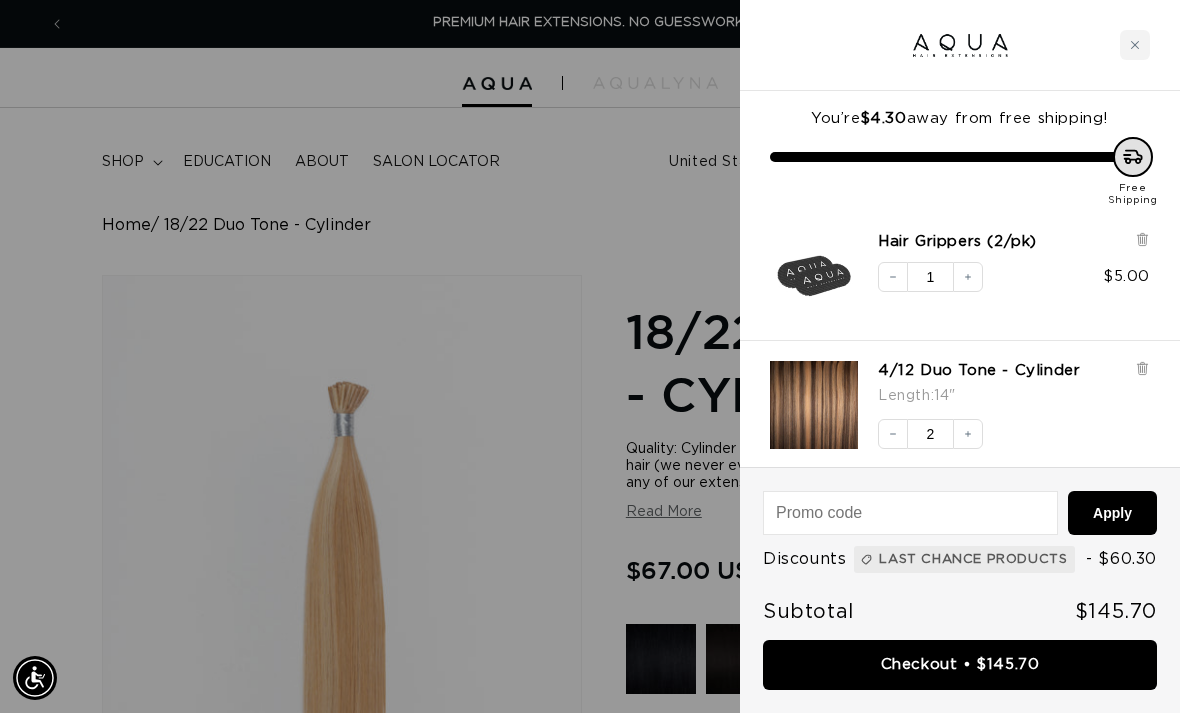 scroll, scrollTop: 0, scrollLeft: 0, axis: both 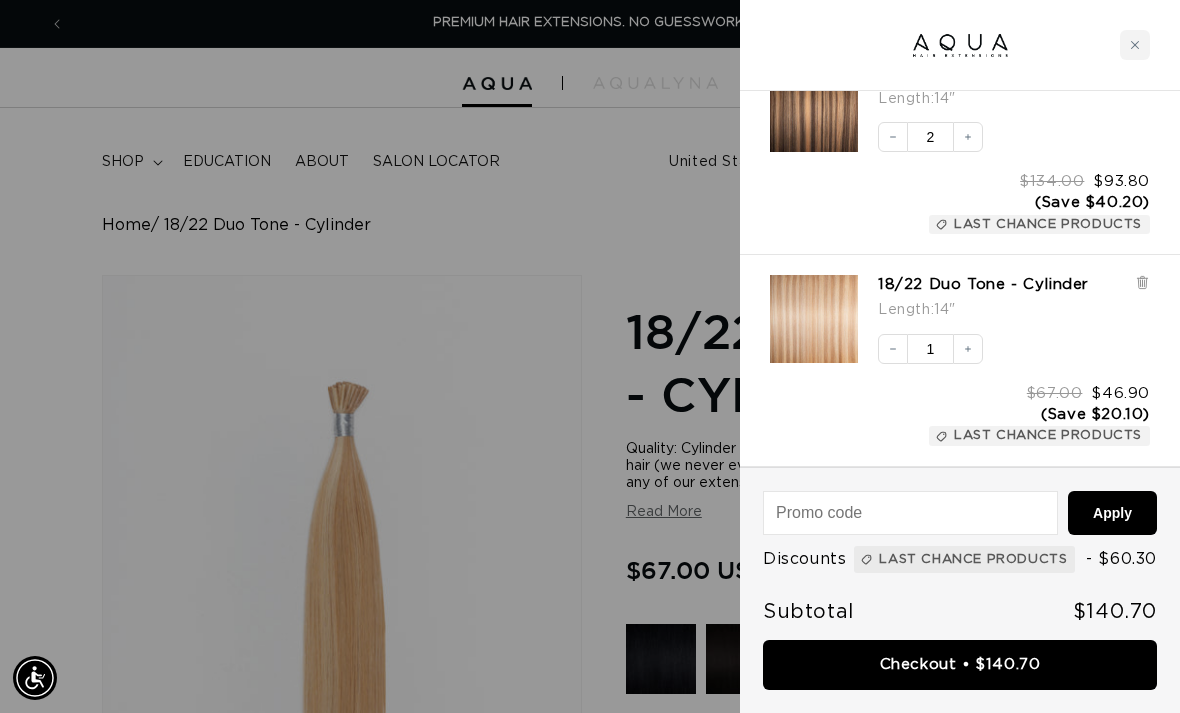 click 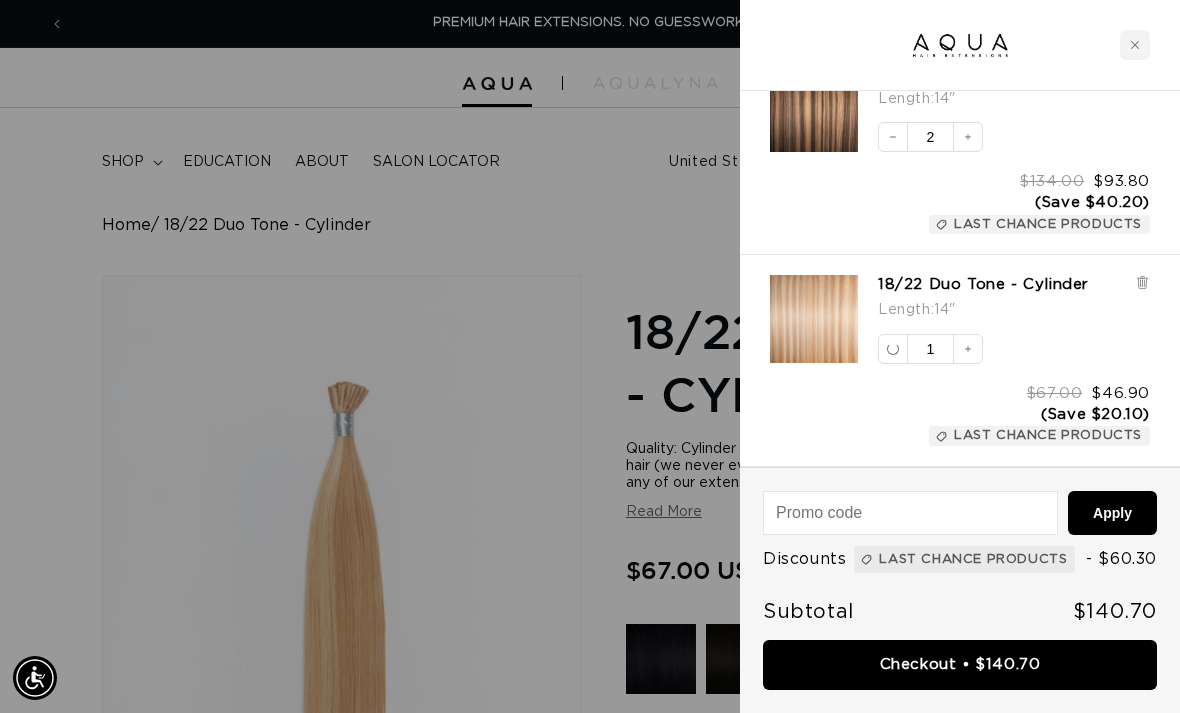 scroll, scrollTop: 0, scrollLeft: 0, axis: both 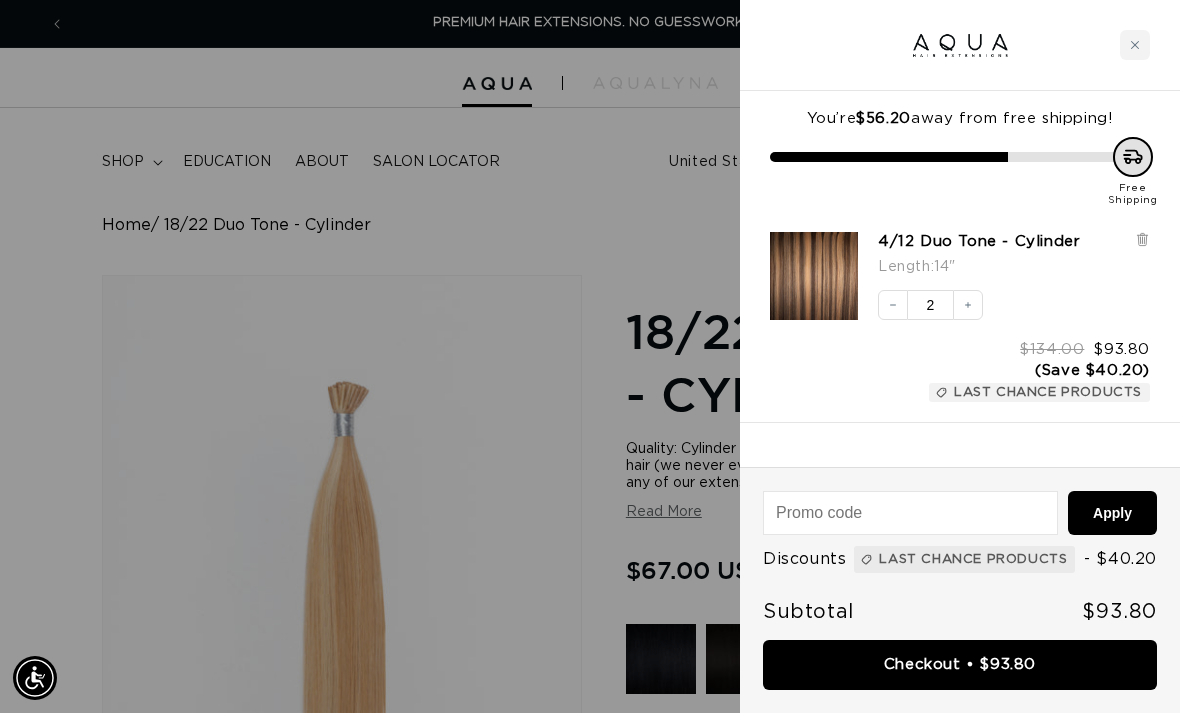 click 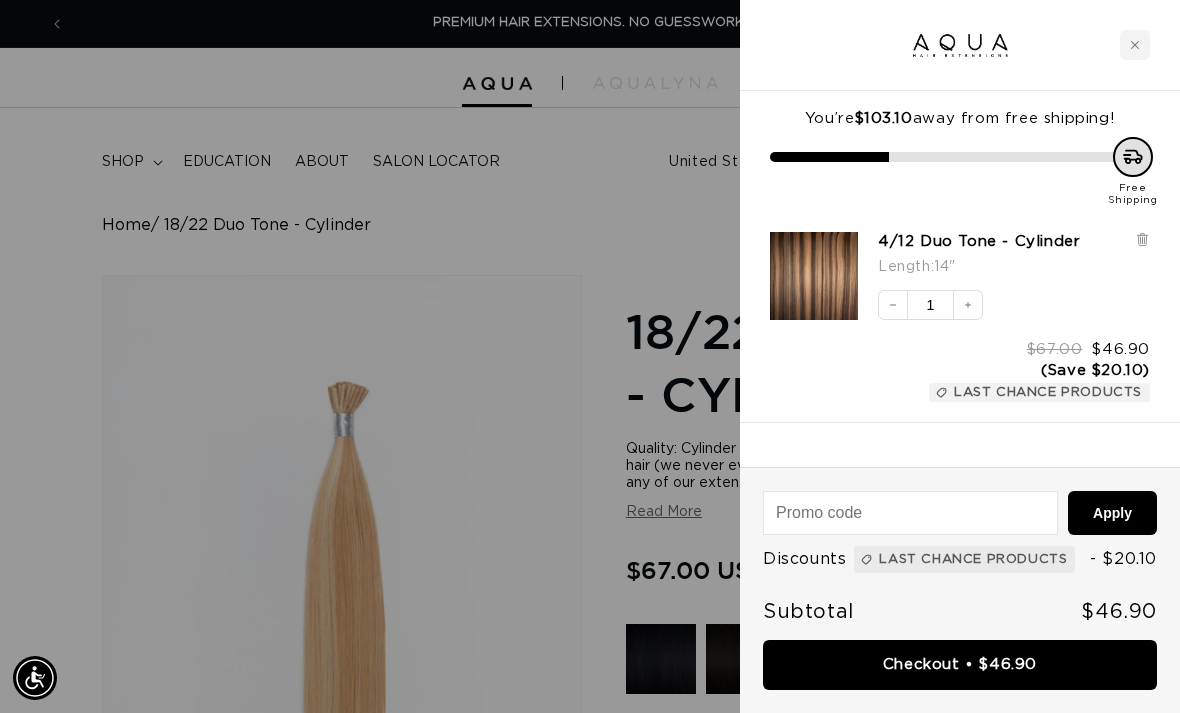click on "4/12 Duo Tone - Cylinder" at bounding box center [979, 242] 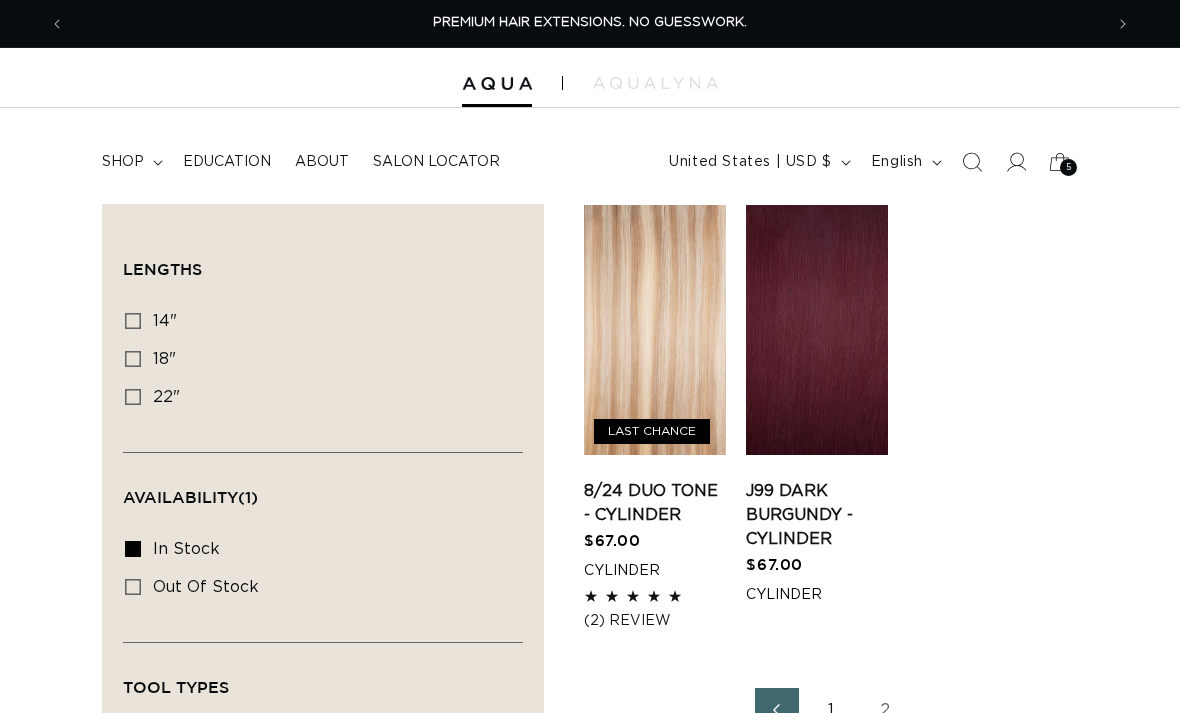 scroll, scrollTop: 0, scrollLeft: 0, axis: both 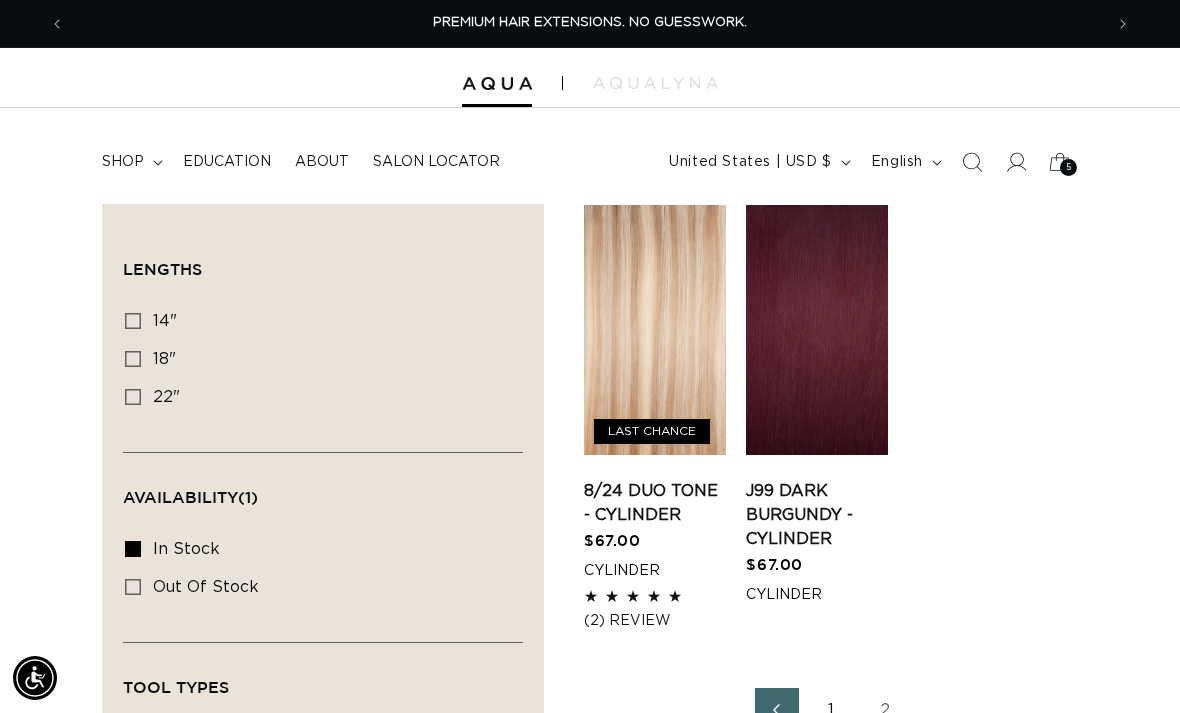 click on "8/24 Duo Tone - Cylinder" at bounding box center (655, 503) 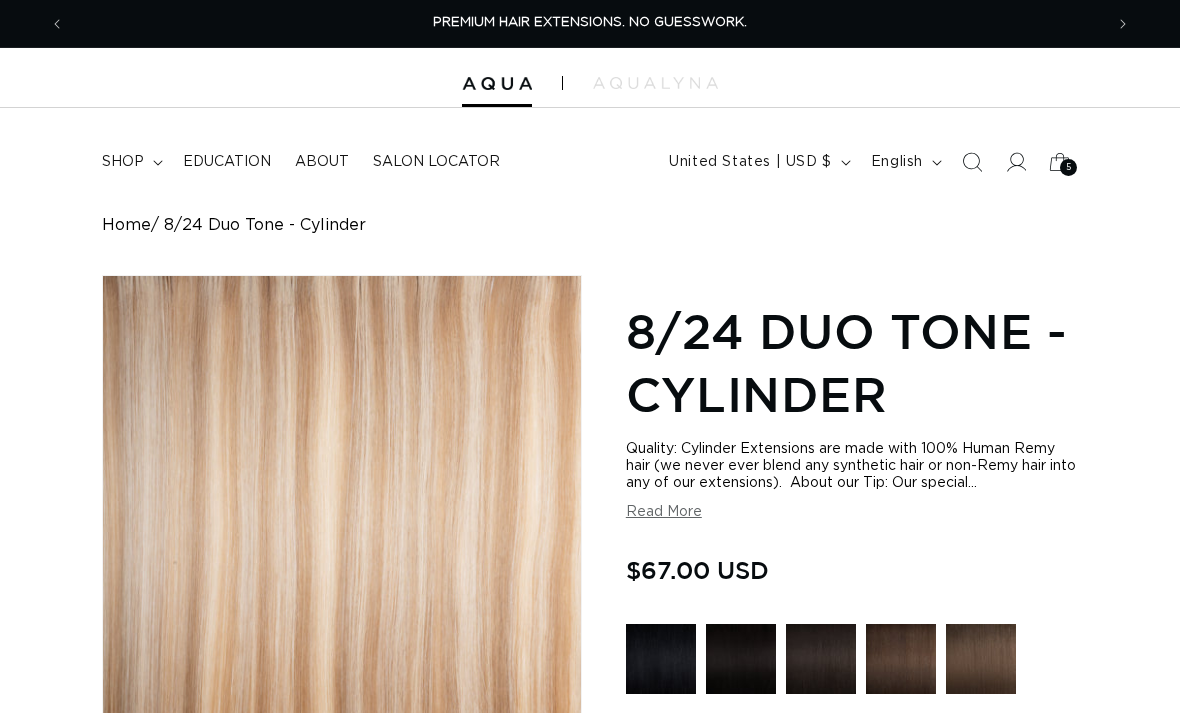 scroll, scrollTop: 0, scrollLeft: 0, axis: both 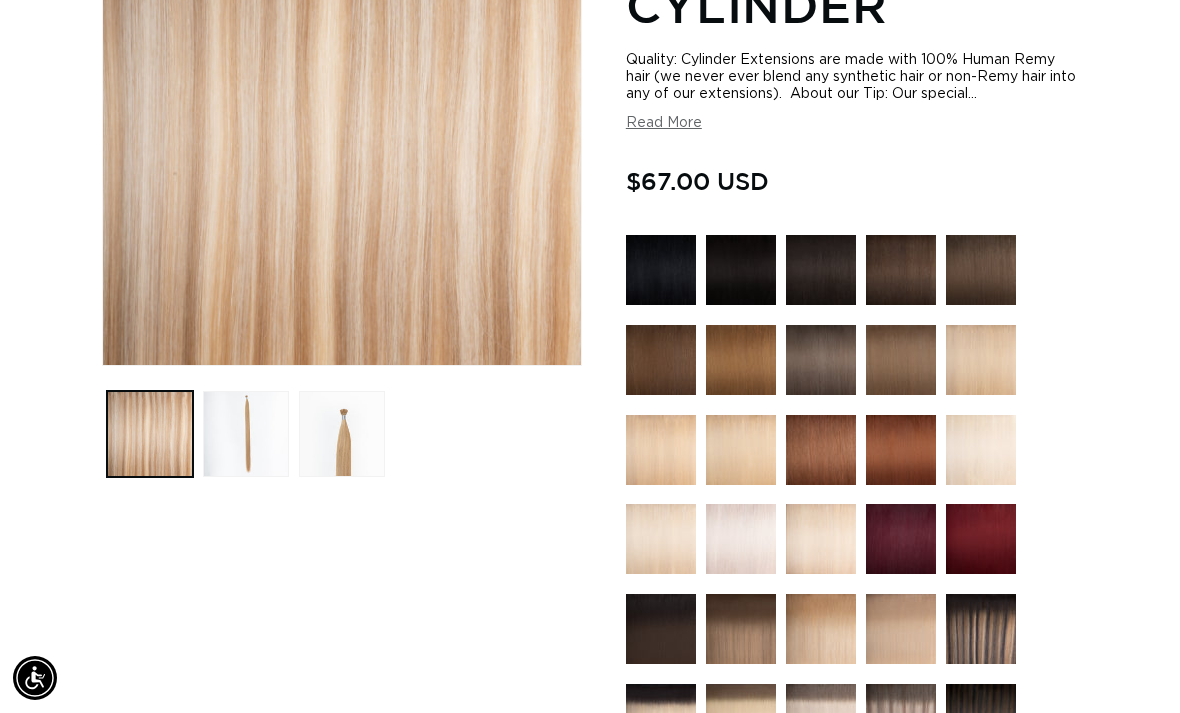click at bounding box center (246, 434) 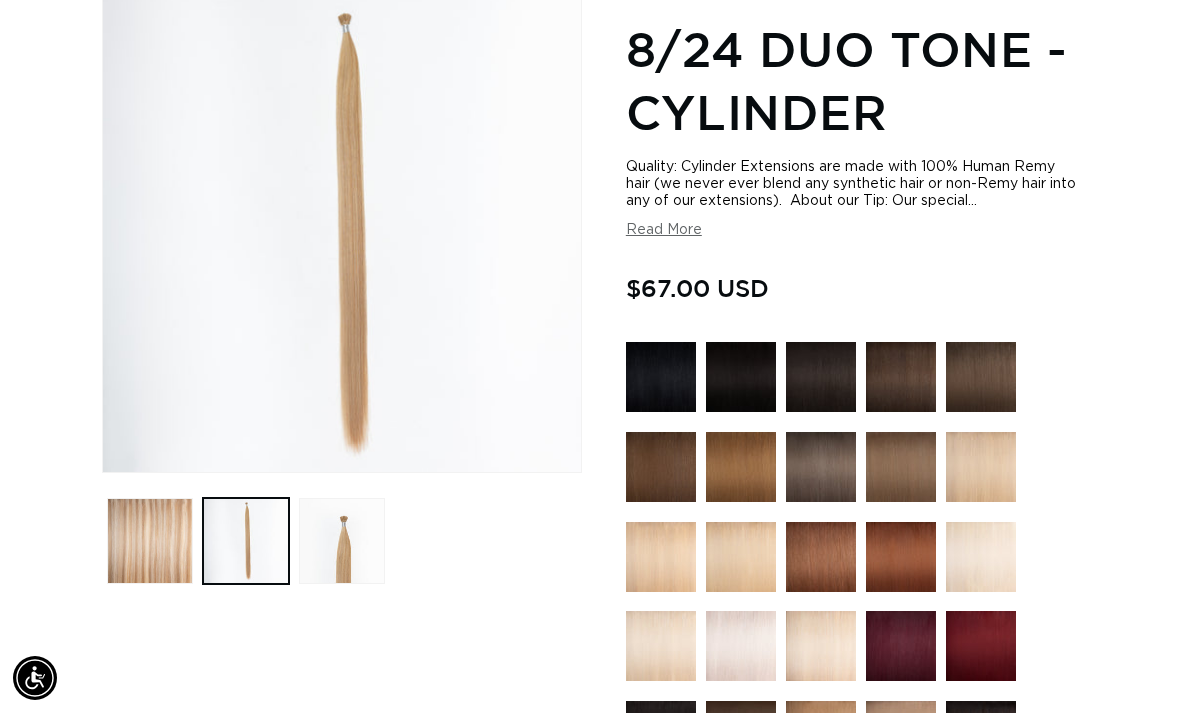 scroll, scrollTop: 274, scrollLeft: 0, axis: vertical 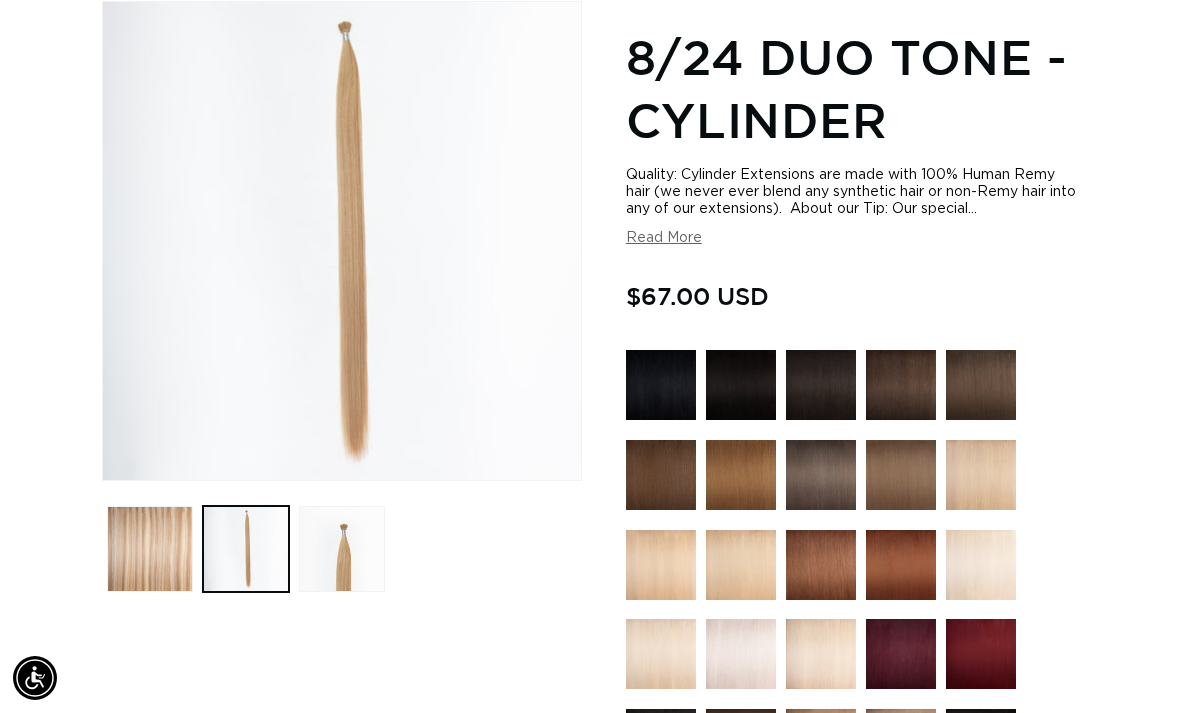 click at bounding box center (342, 549) 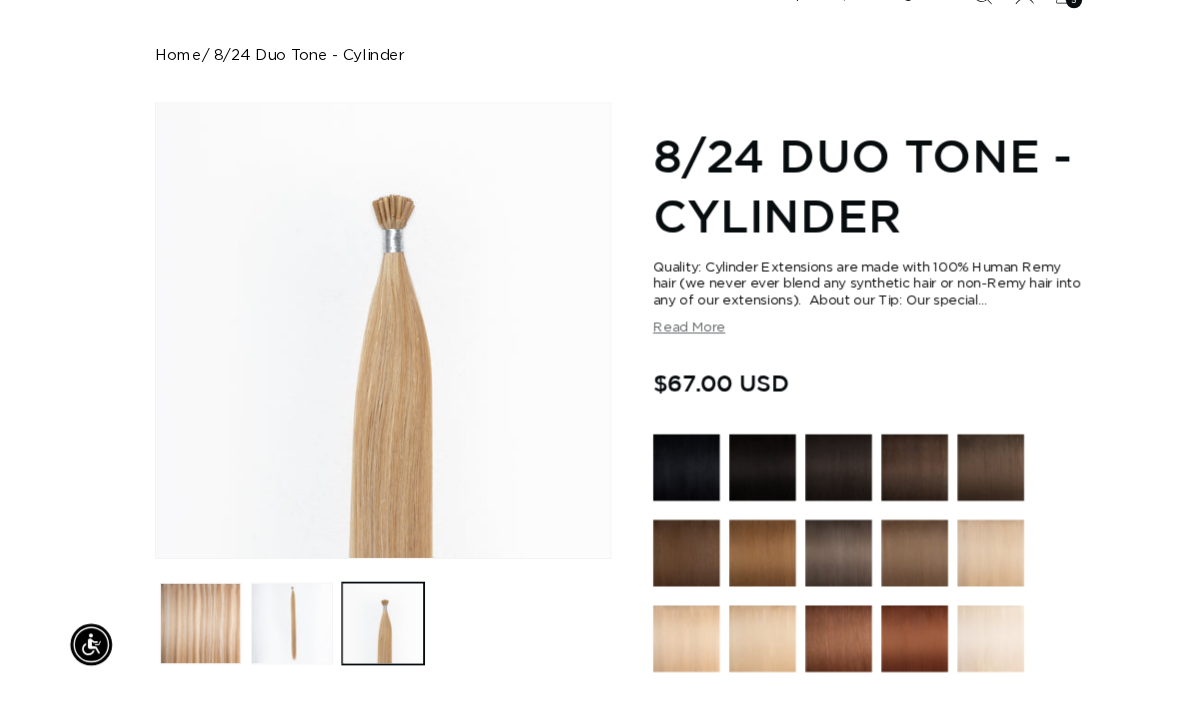 scroll, scrollTop: 209, scrollLeft: 0, axis: vertical 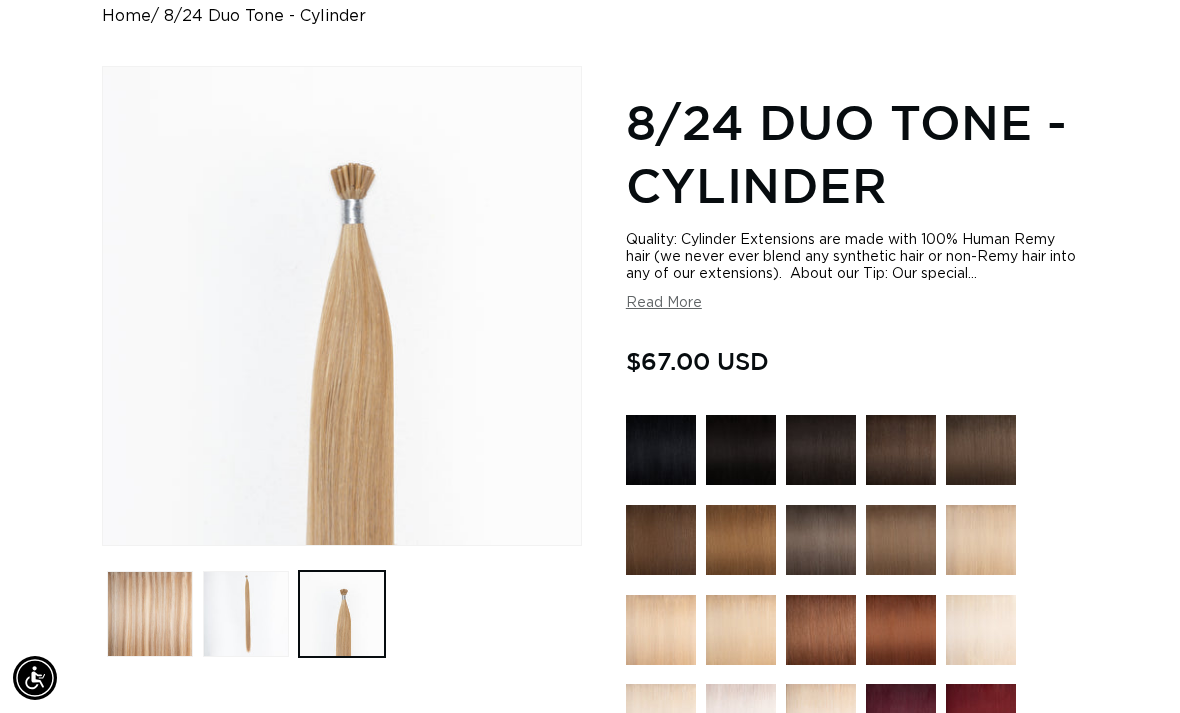 click at bounding box center [246, 614] 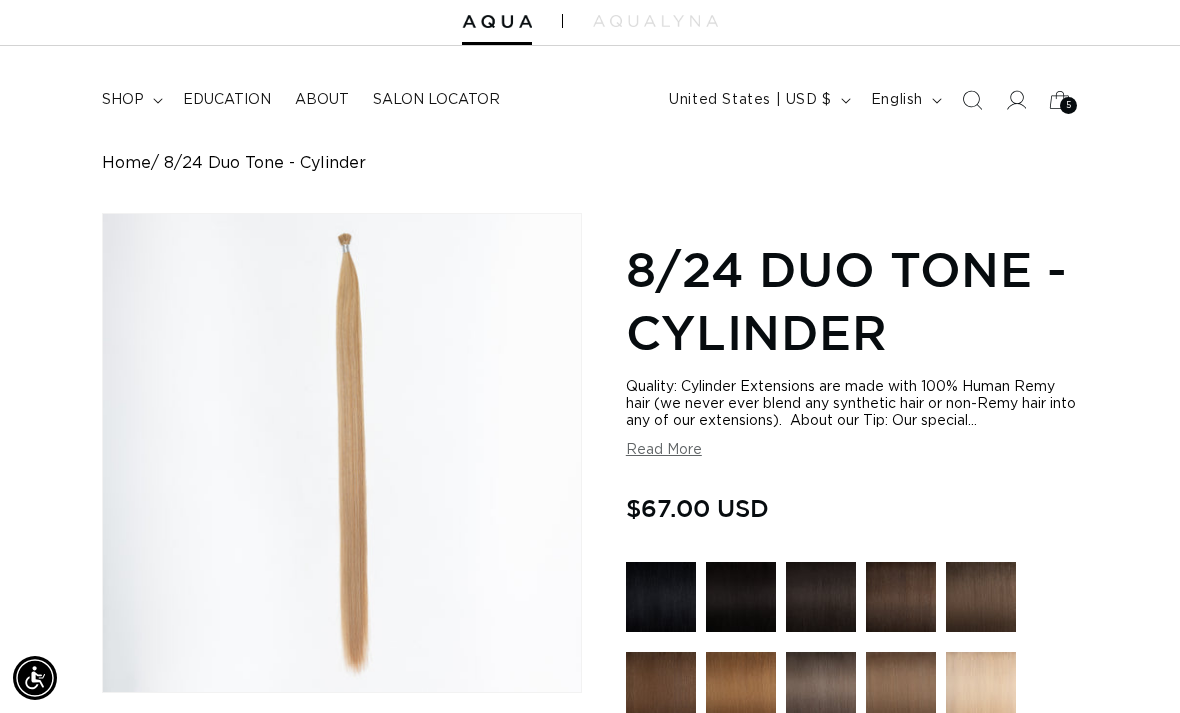 click at bounding box center [150, 761] 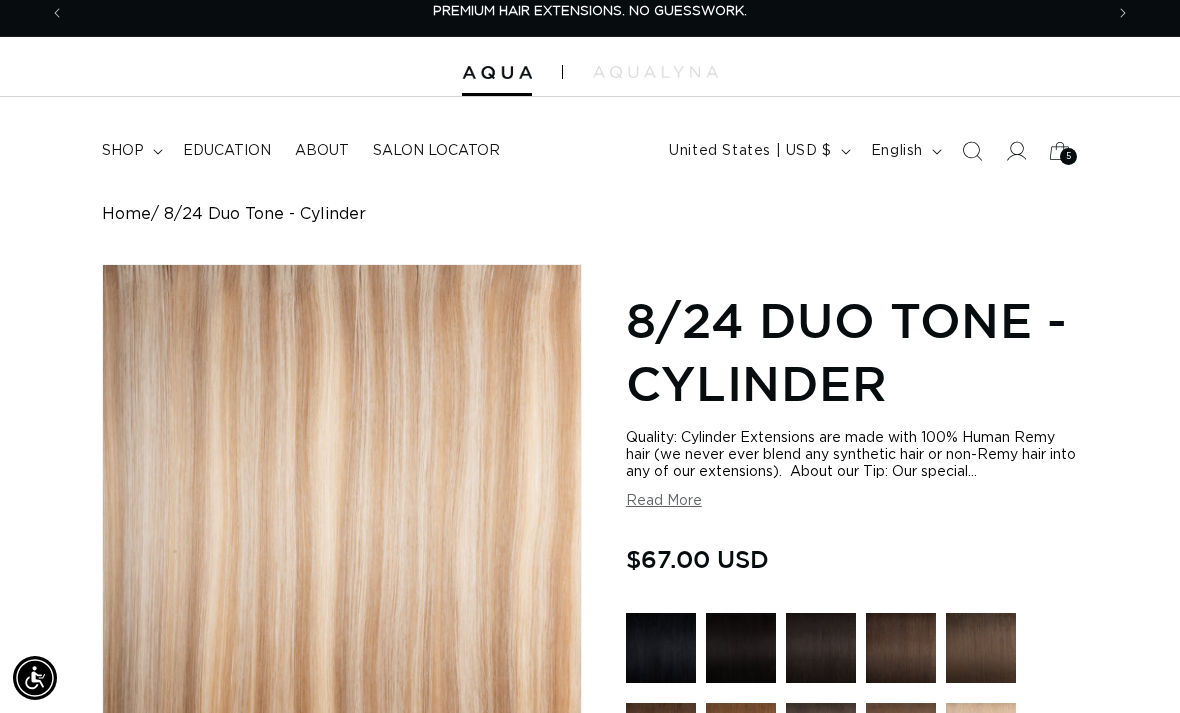 scroll, scrollTop: 0, scrollLeft: 0, axis: both 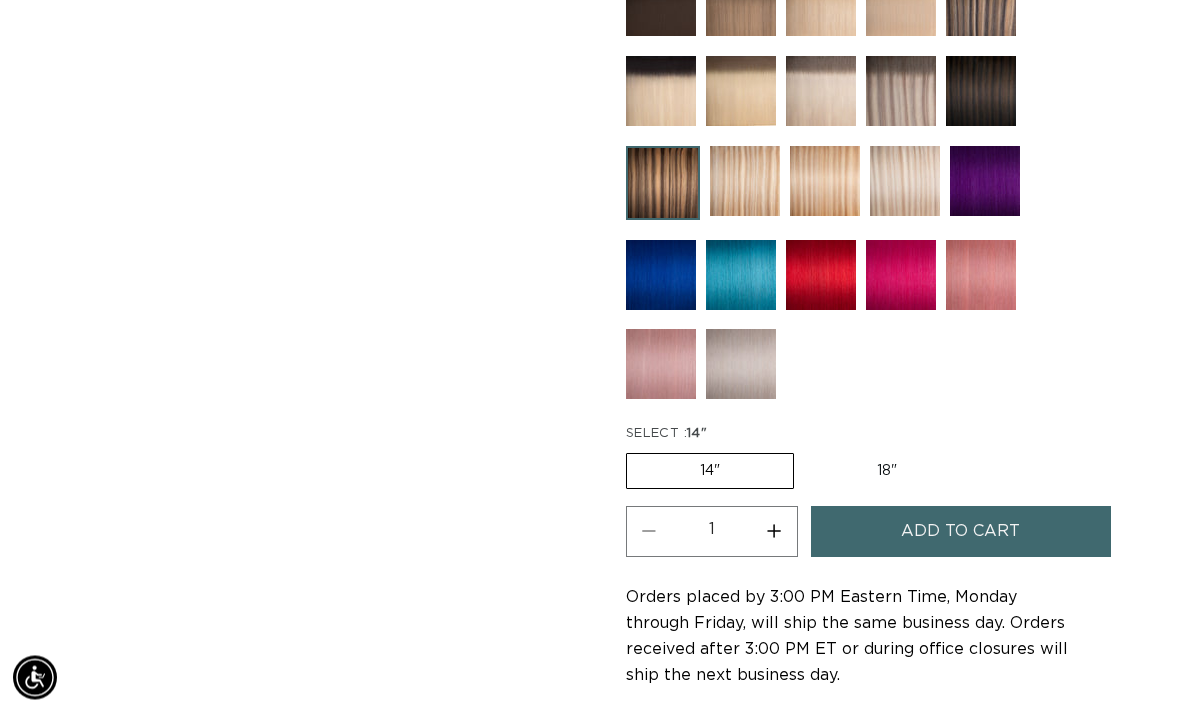 click on "18" Variant sold out or unavailable" at bounding box center [887, 472] 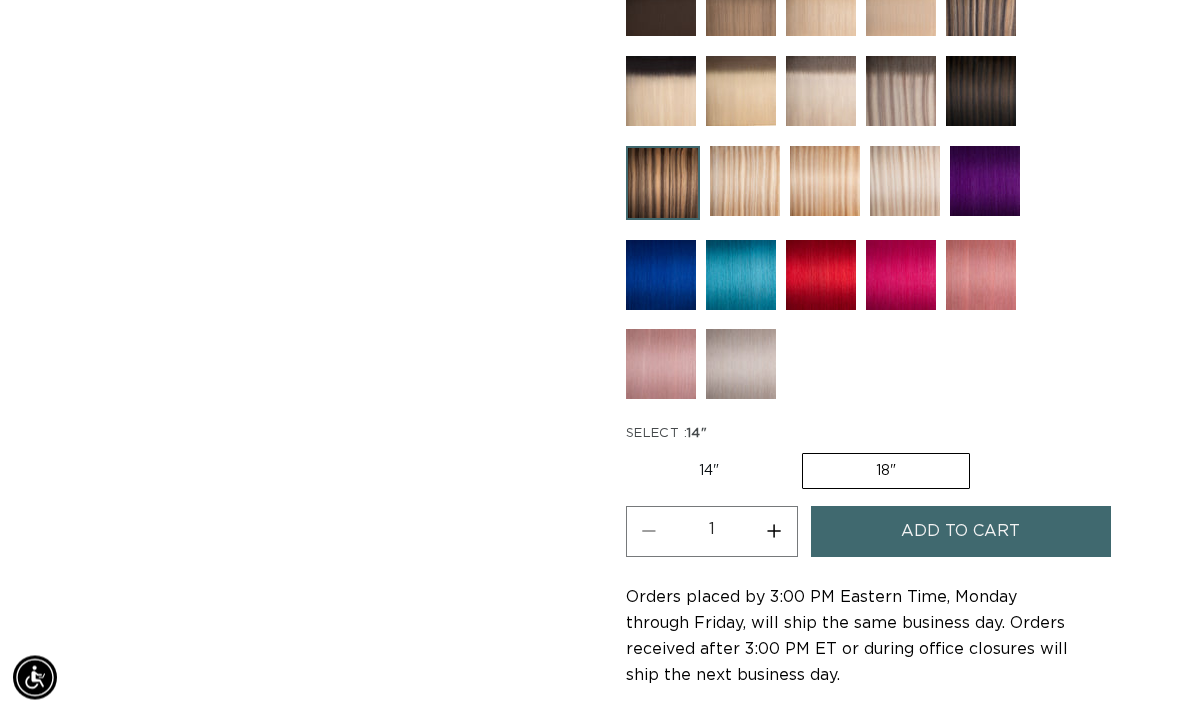 scroll, scrollTop: 1017, scrollLeft: 0, axis: vertical 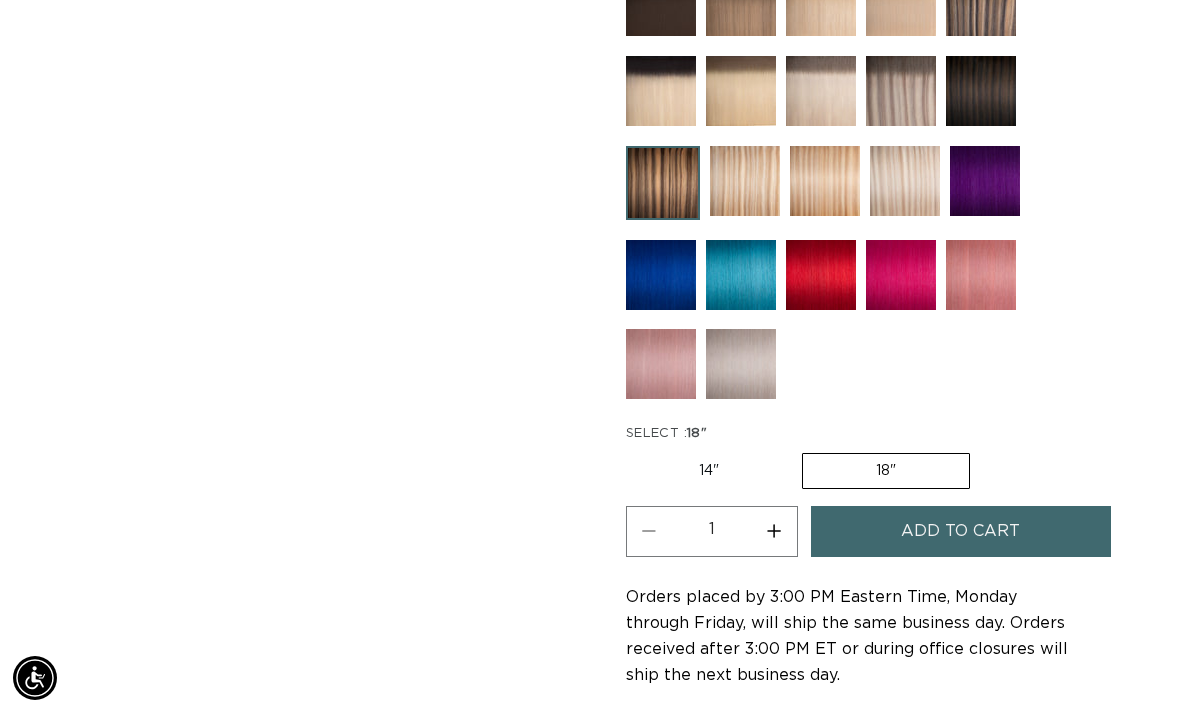 click on "Add to cart" at bounding box center [961, 531] 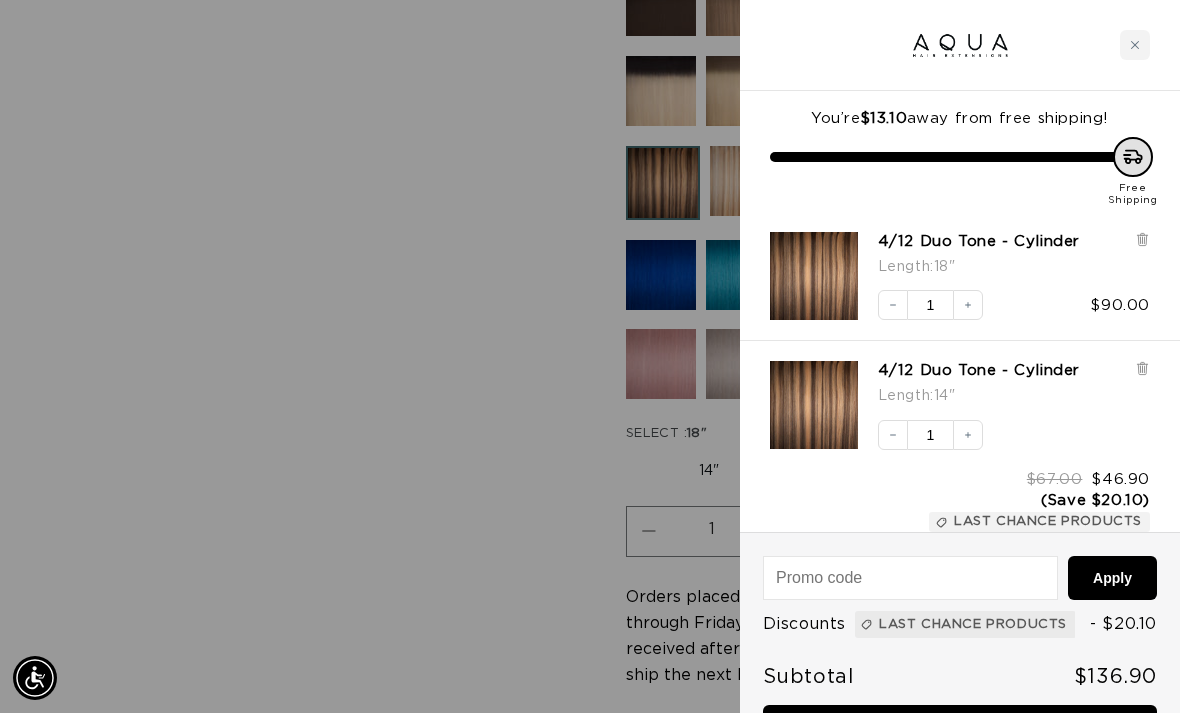 click on "Checkout • $136.90" at bounding box center (960, 730) 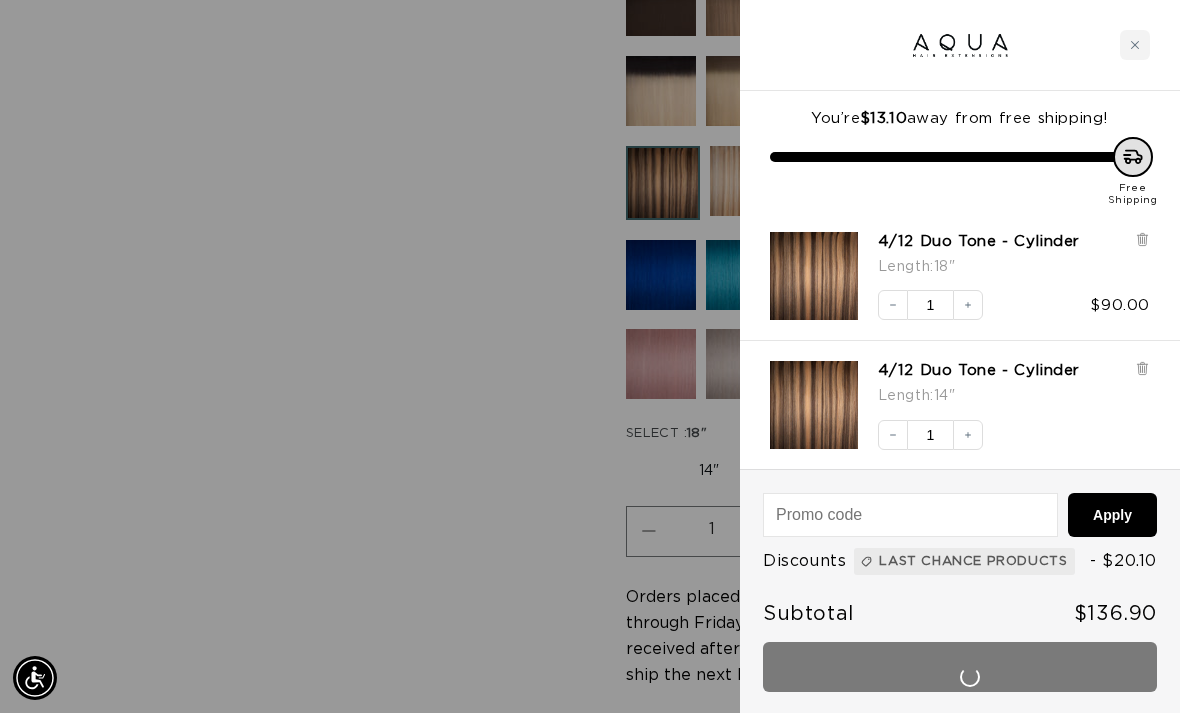 scroll, scrollTop: 1082, scrollLeft: 0, axis: vertical 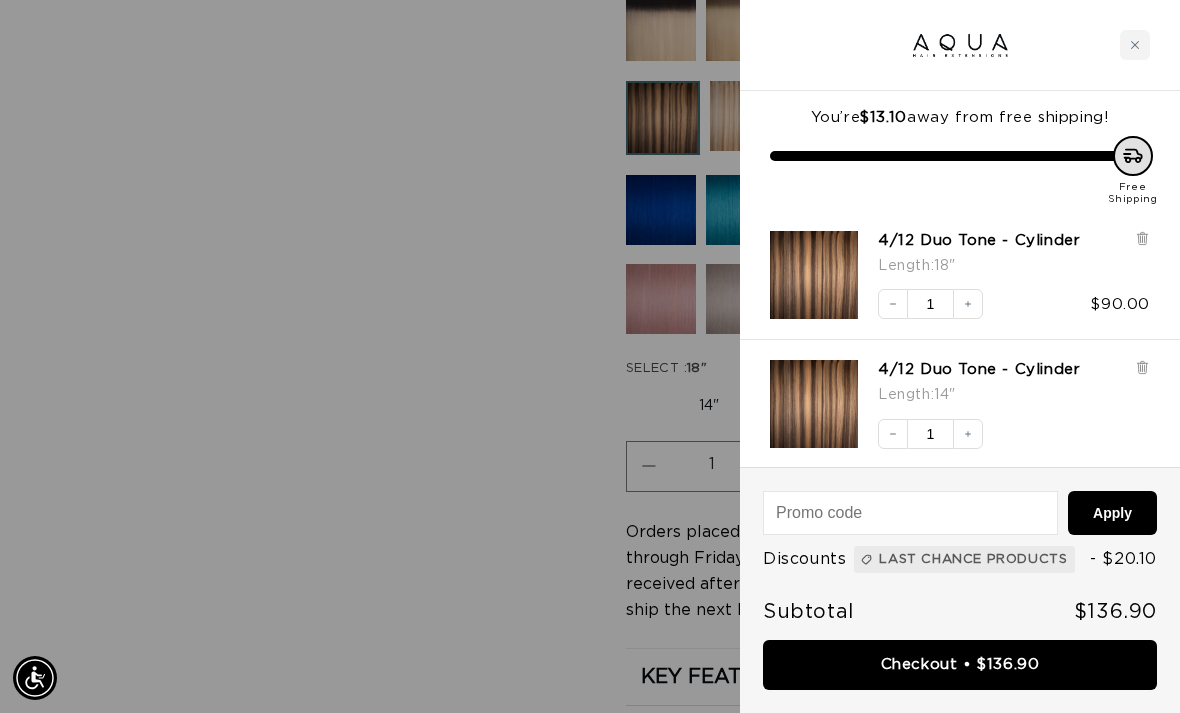 click at bounding box center [1135, 45] 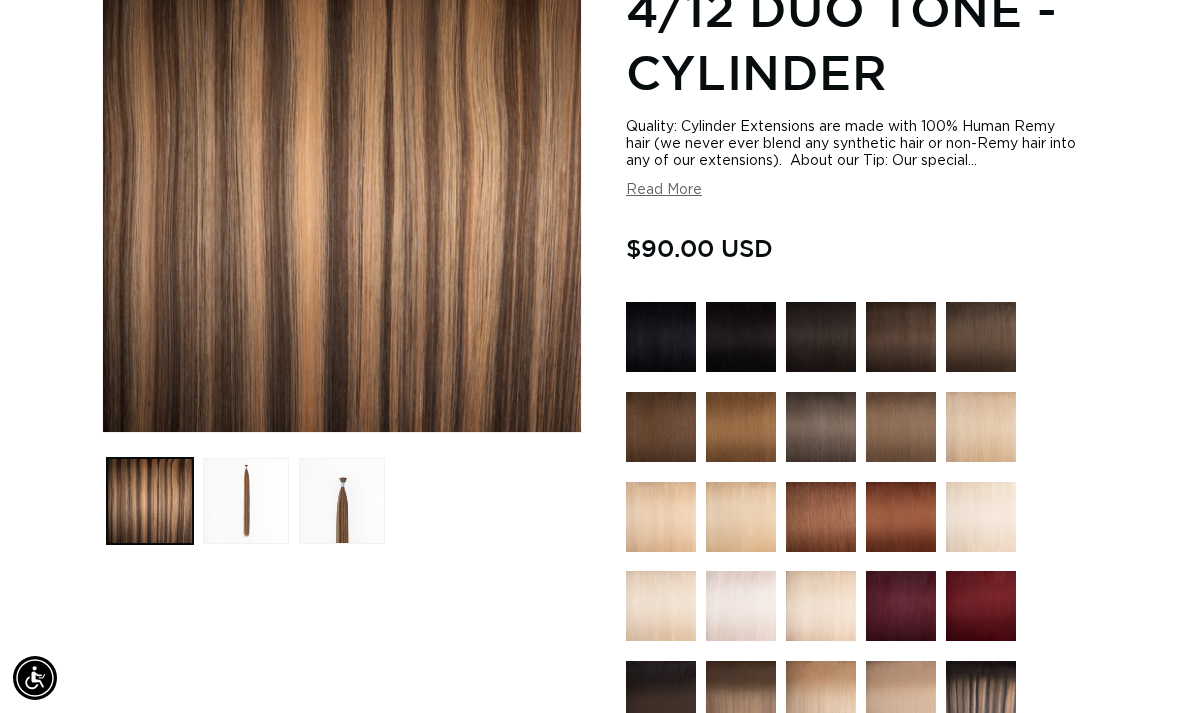 scroll, scrollTop: 0, scrollLeft: 0, axis: both 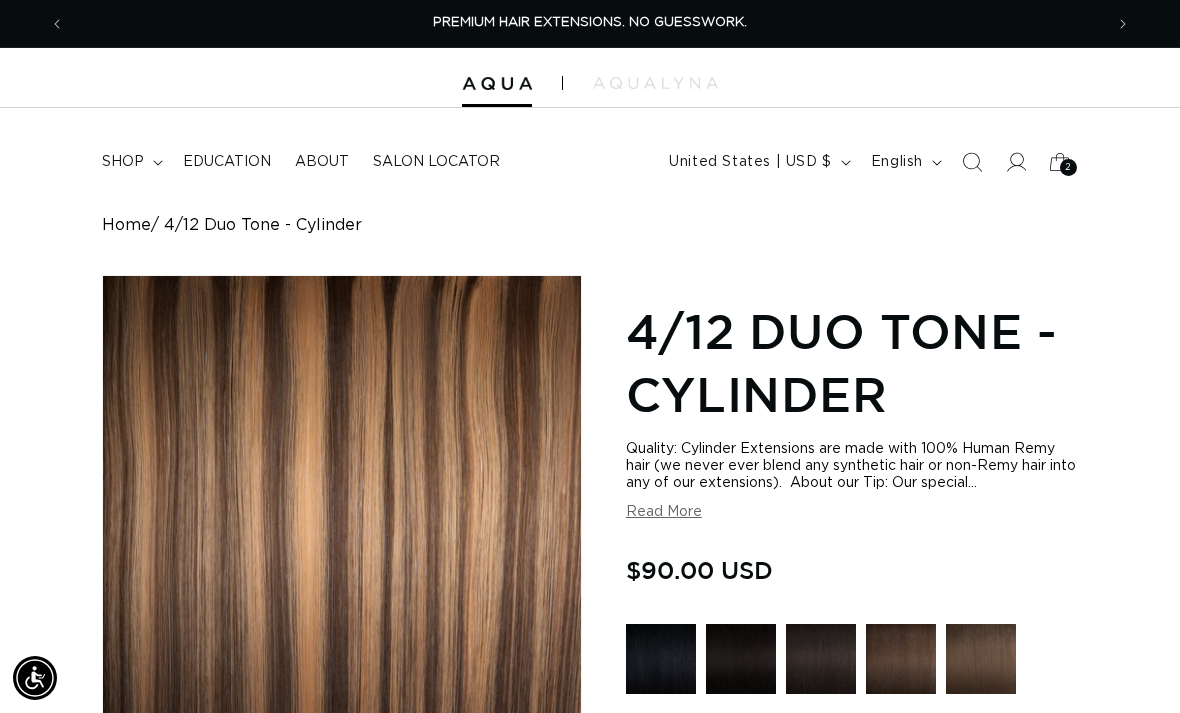 click on "2" at bounding box center [1068, 167] 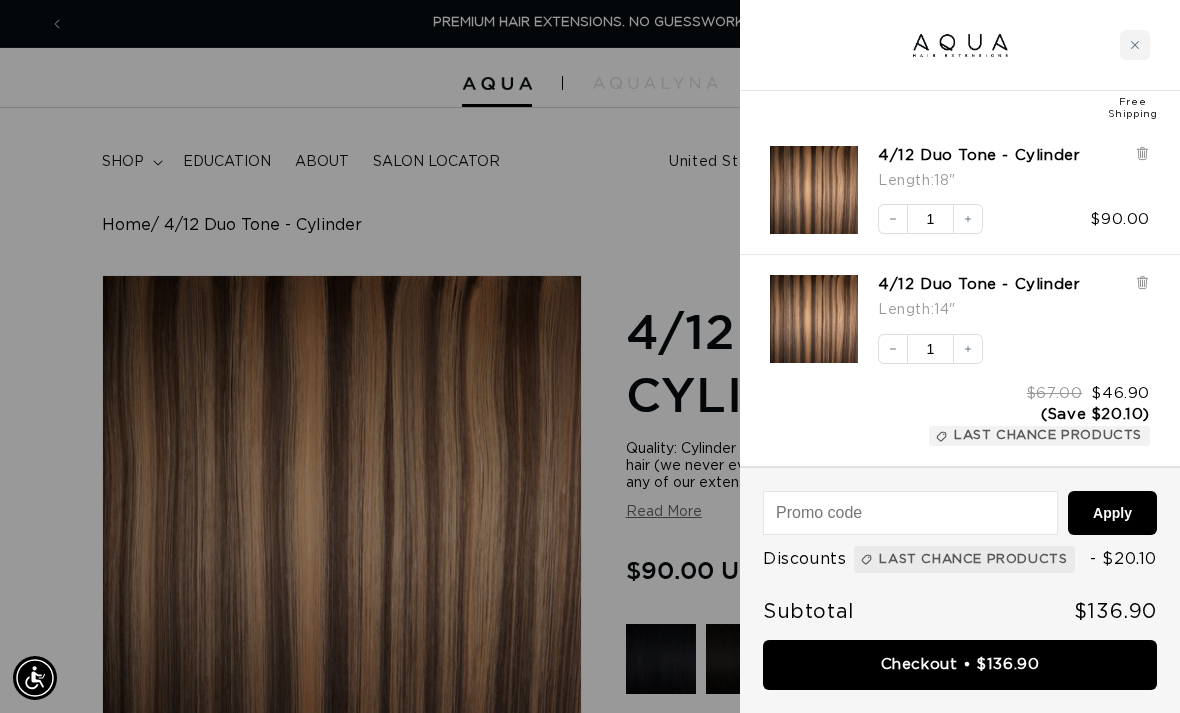 scroll, scrollTop: 104, scrollLeft: 0, axis: vertical 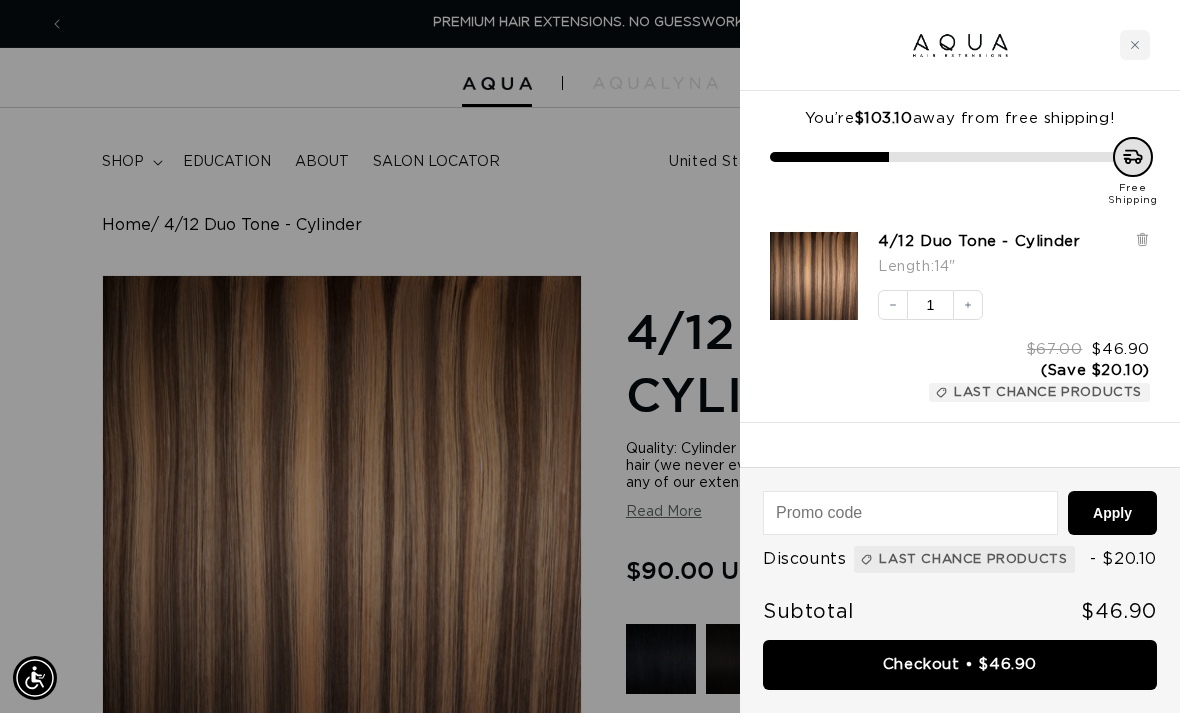 click on "Increase quantity" at bounding box center [968, 305] 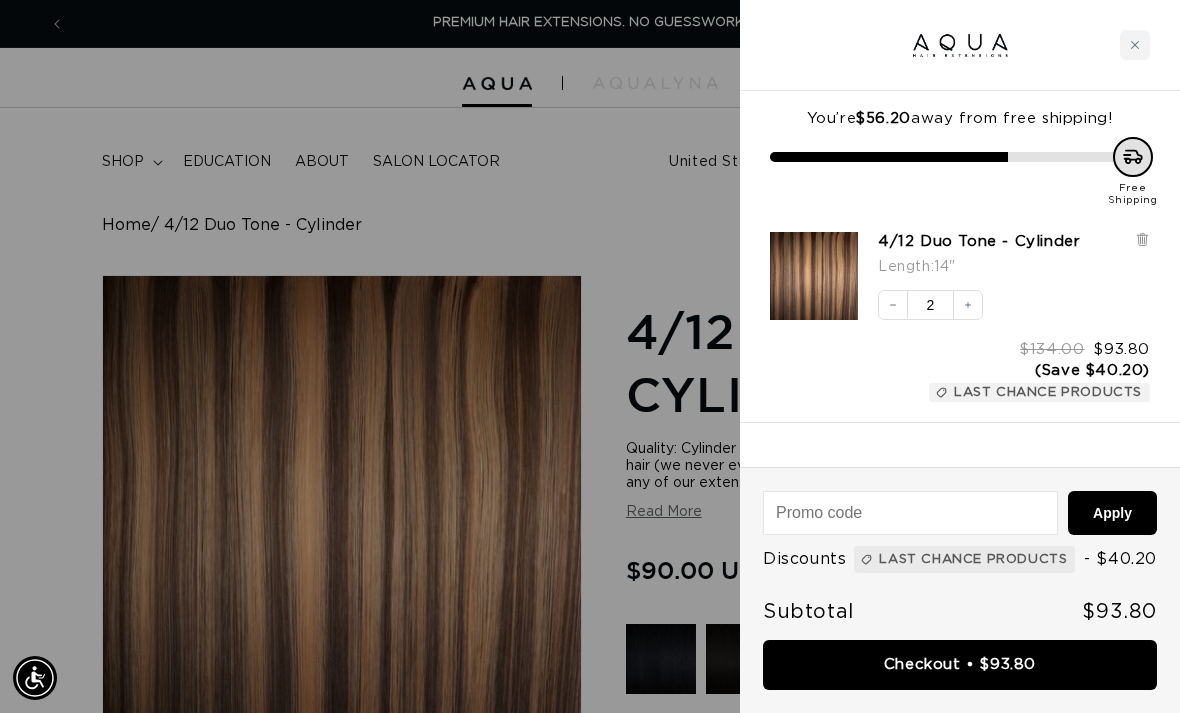 click at bounding box center [590, 356] 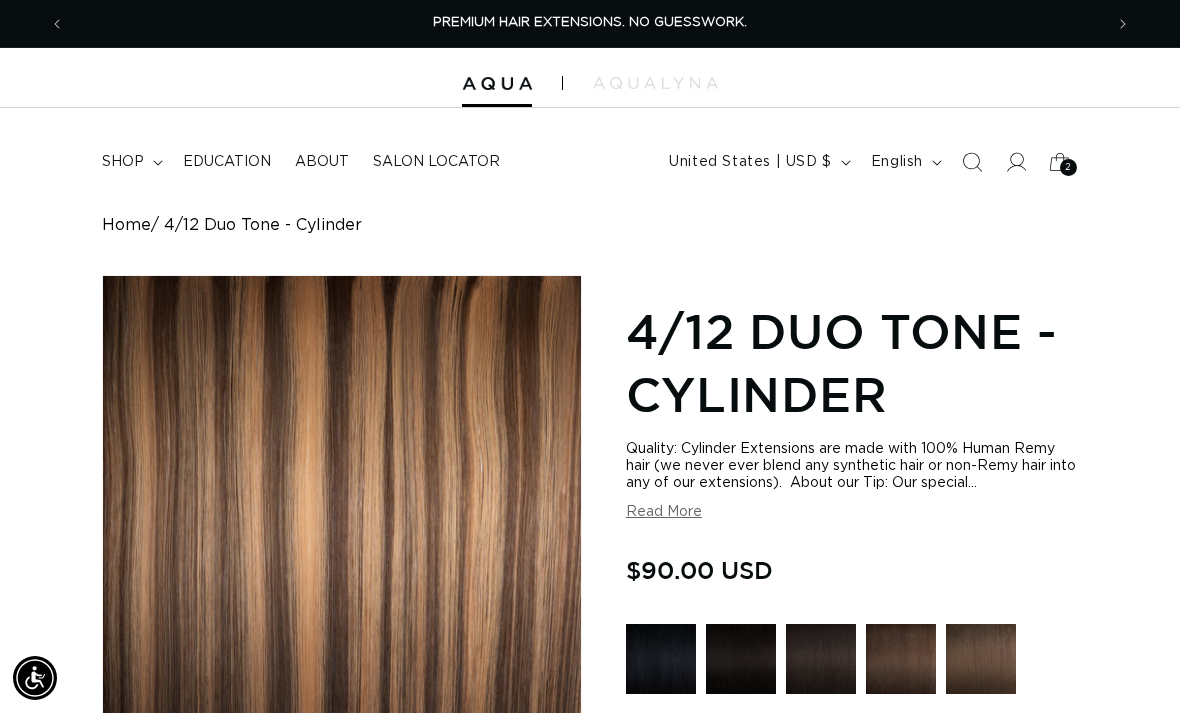 click on "shop" at bounding box center (130, 162) 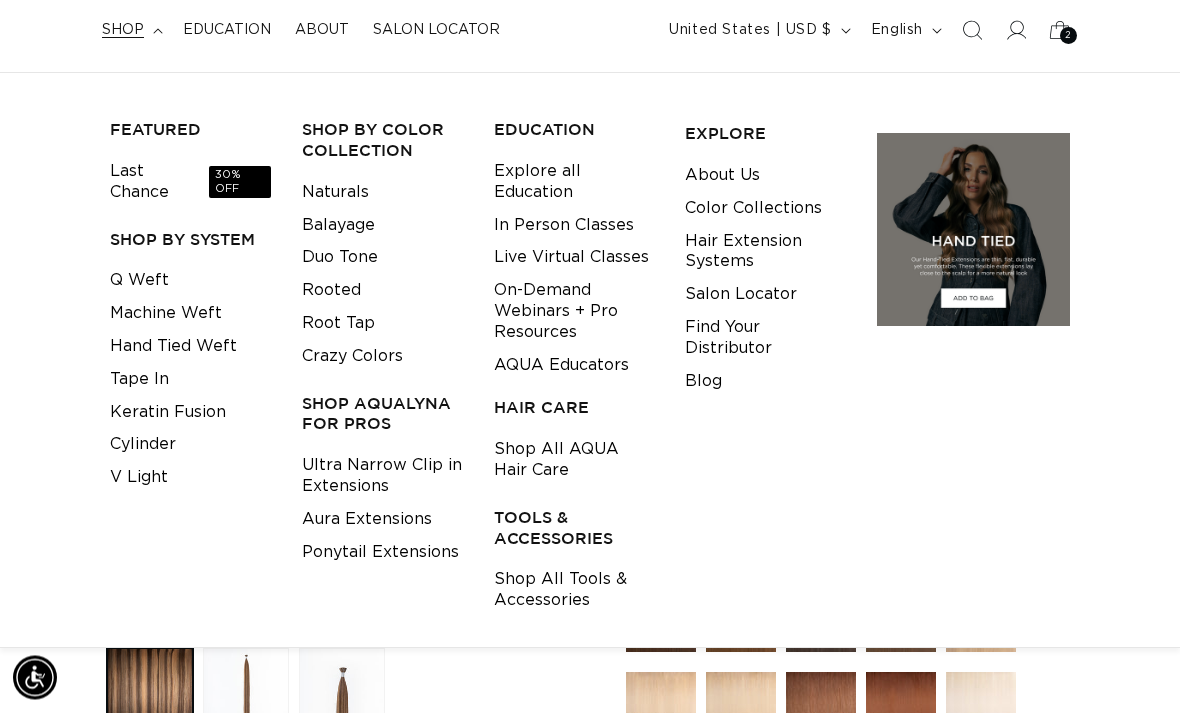 scroll, scrollTop: 137, scrollLeft: 0, axis: vertical 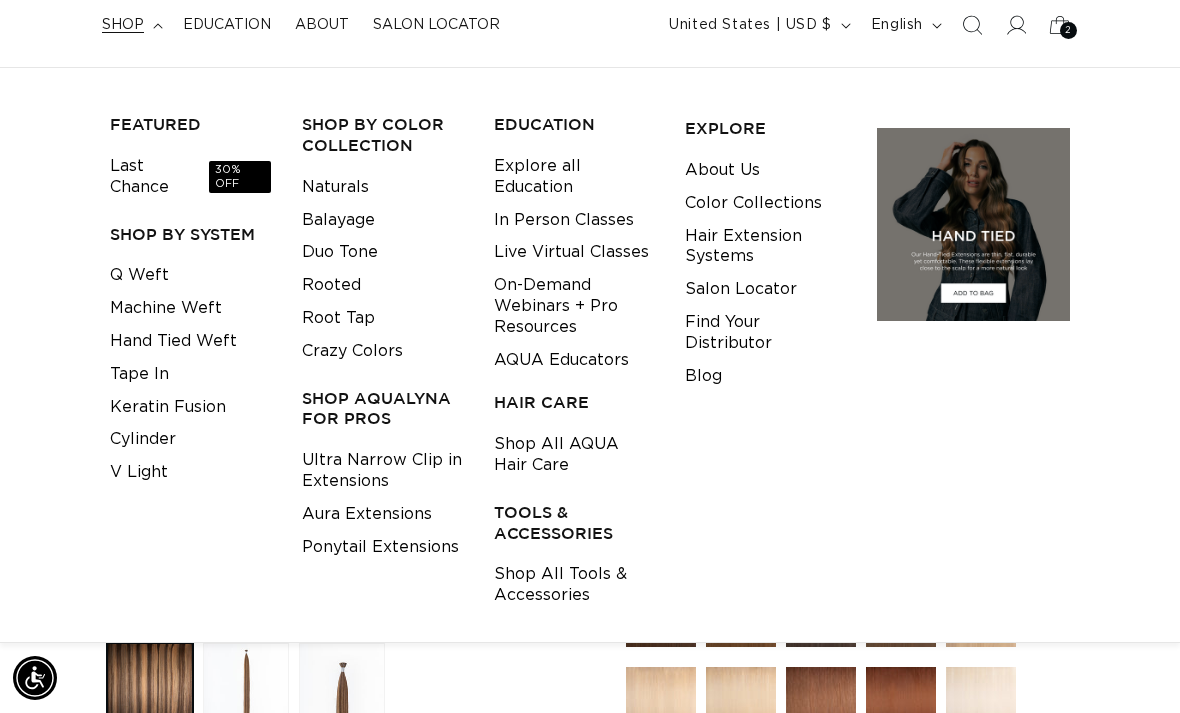 click on "Shop All Tools & Accessories" at bounding box center [574, 585] 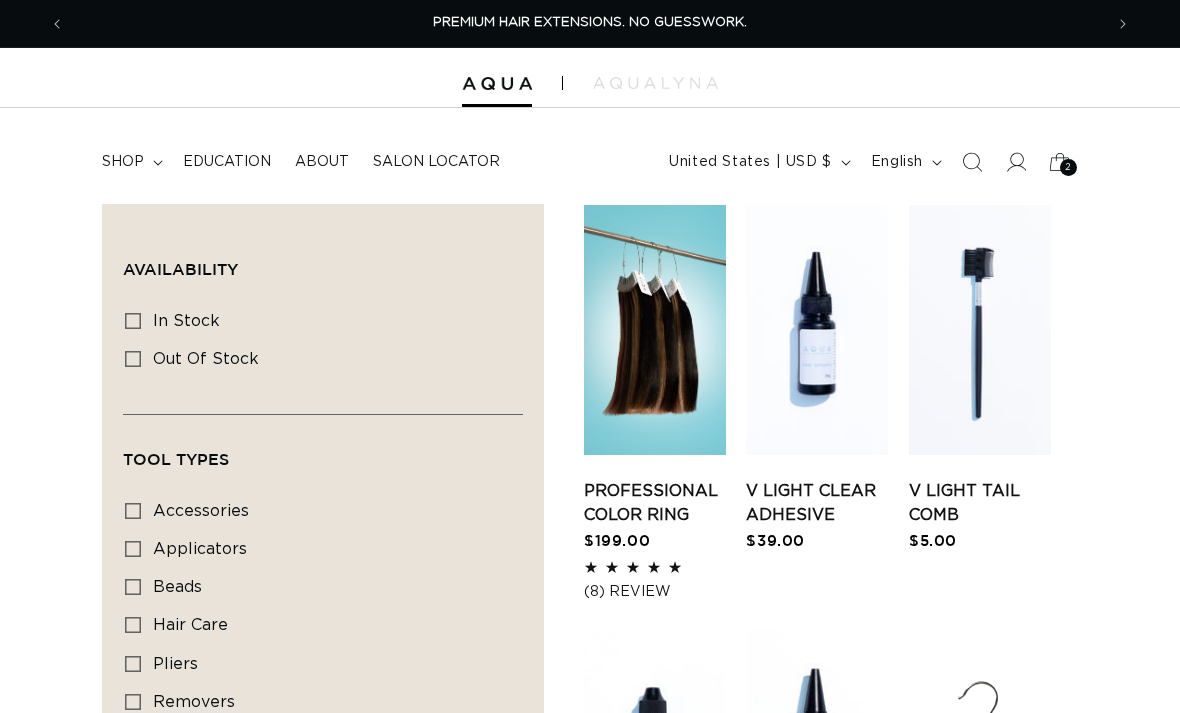 scroll, scrollTop: 0, scrollLeft: 0, axis: both 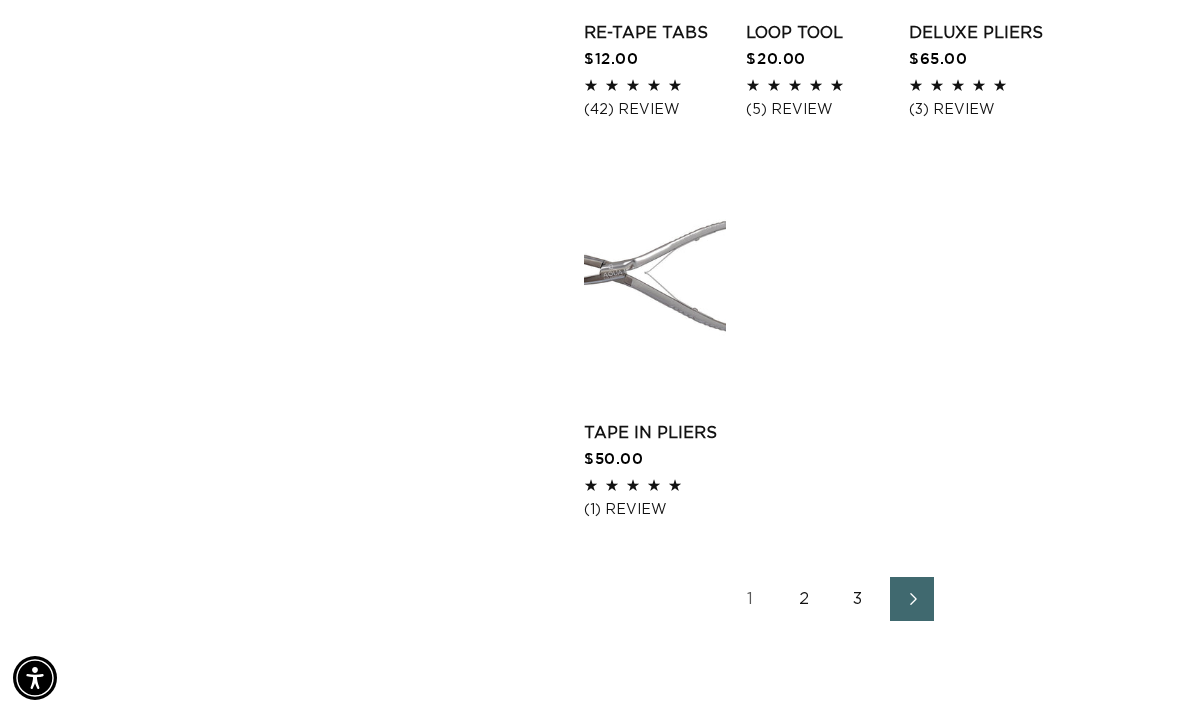 click on "2" at bounding box center [804, 599] 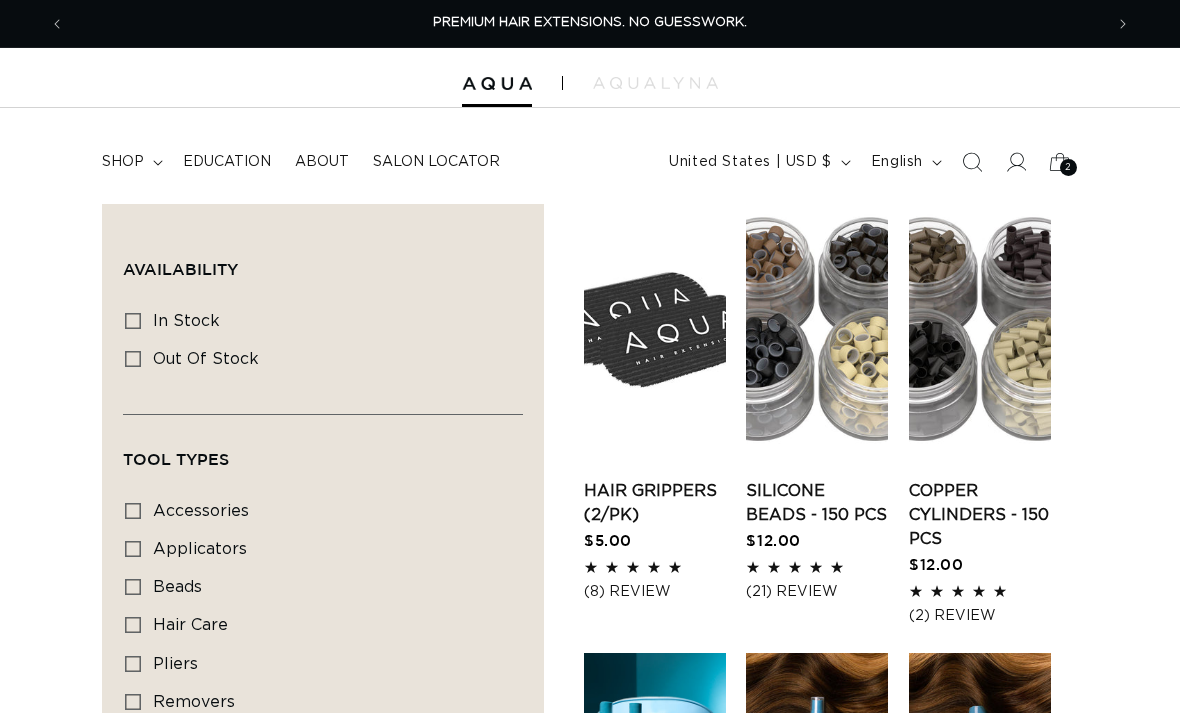 scroll, scrollTop: 0, scrollLeft: 0, axis: both 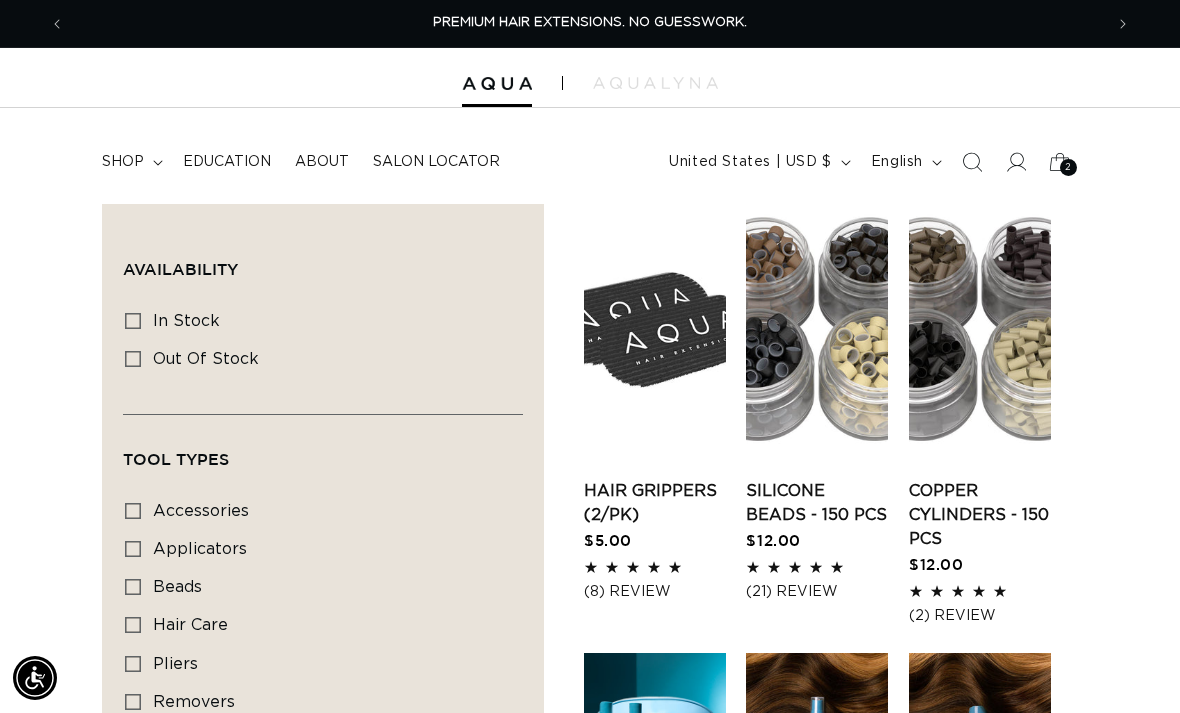 click on "Copper Cylinders - 150 pcs" at bounding box center (980, 515) 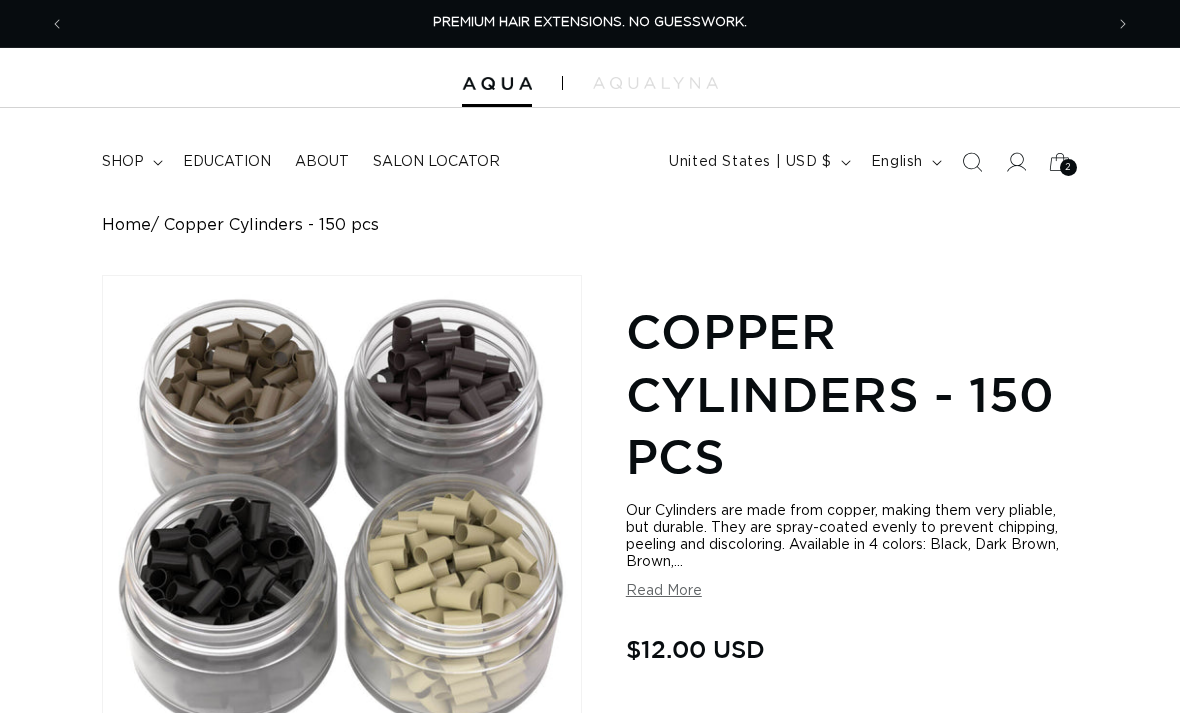 scroll, scrollTop: 0, scrollLeft: 0, axis: both 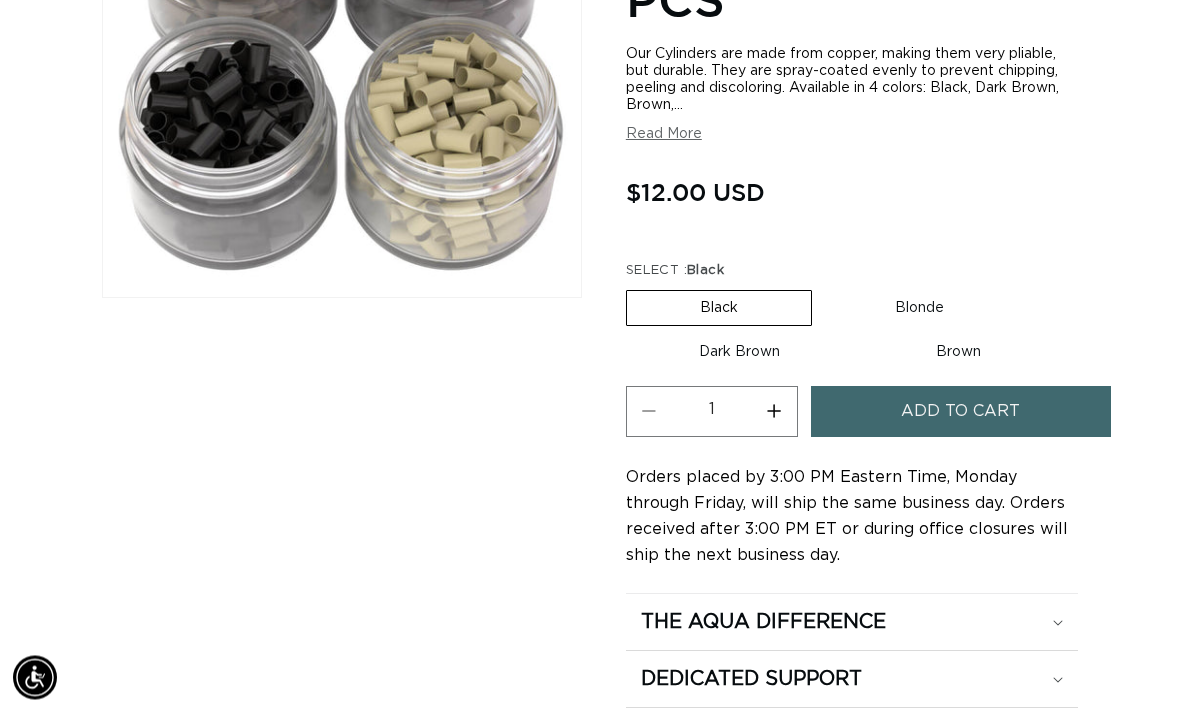 click on "Brown Variant sold out or unavailable" at bounding box center [958, 353] 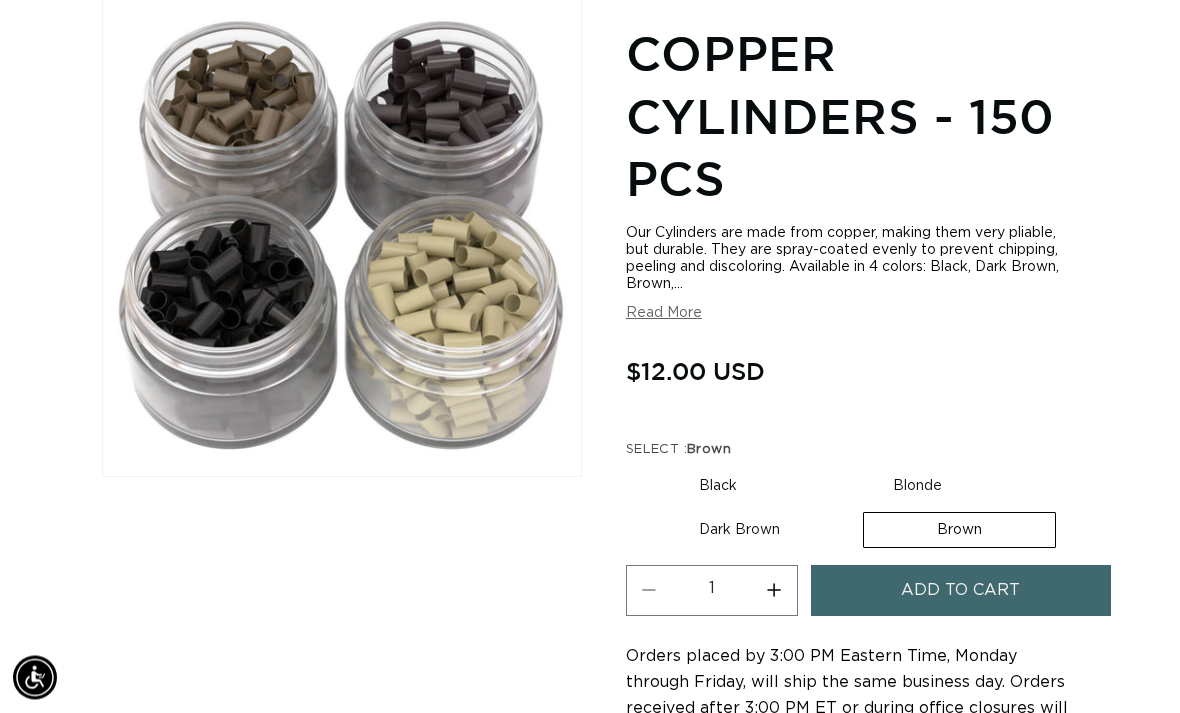 scroll, scrollTop: 274, scrollLeft: 0, axis: vertical 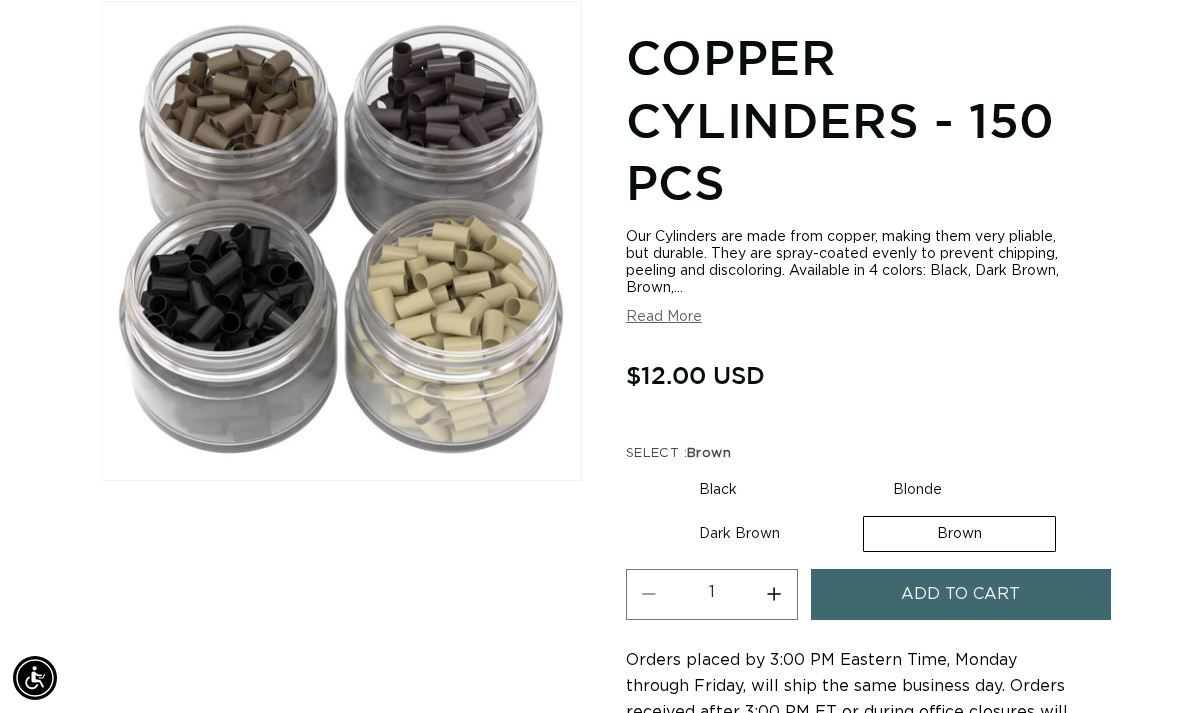 click on "Add to cart" at bounding box center [961, 594] 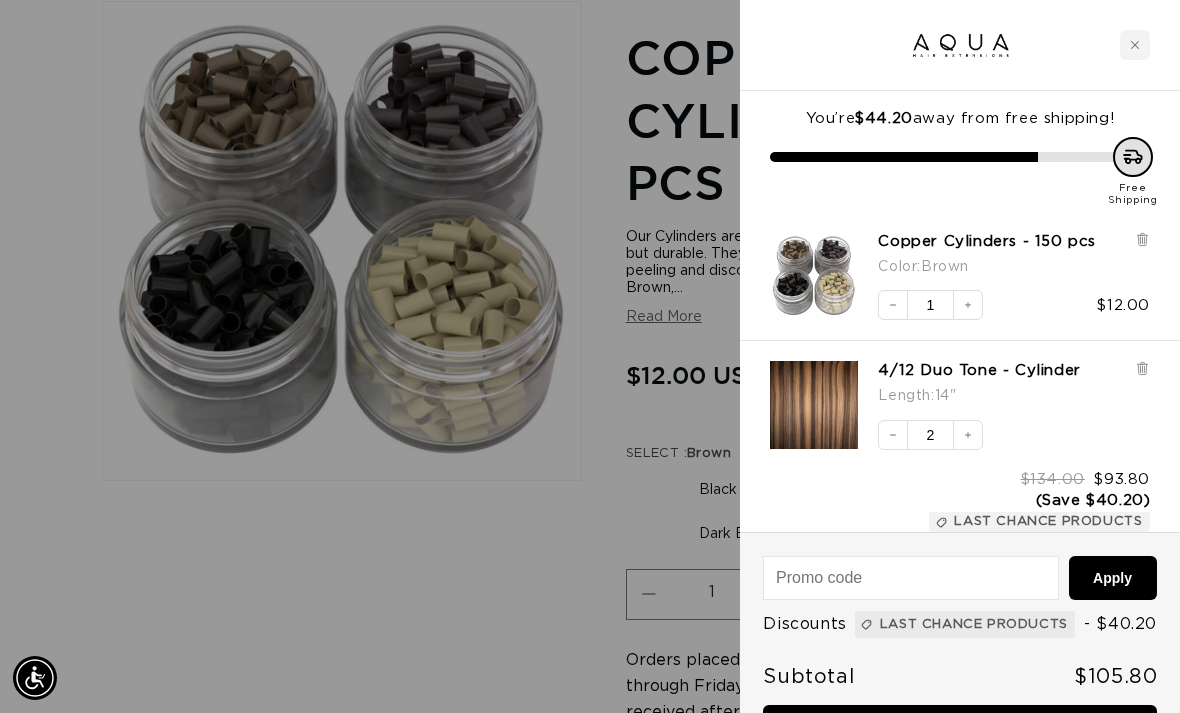 click on "Checkout • $105.80" at bounding box center (960, 730) 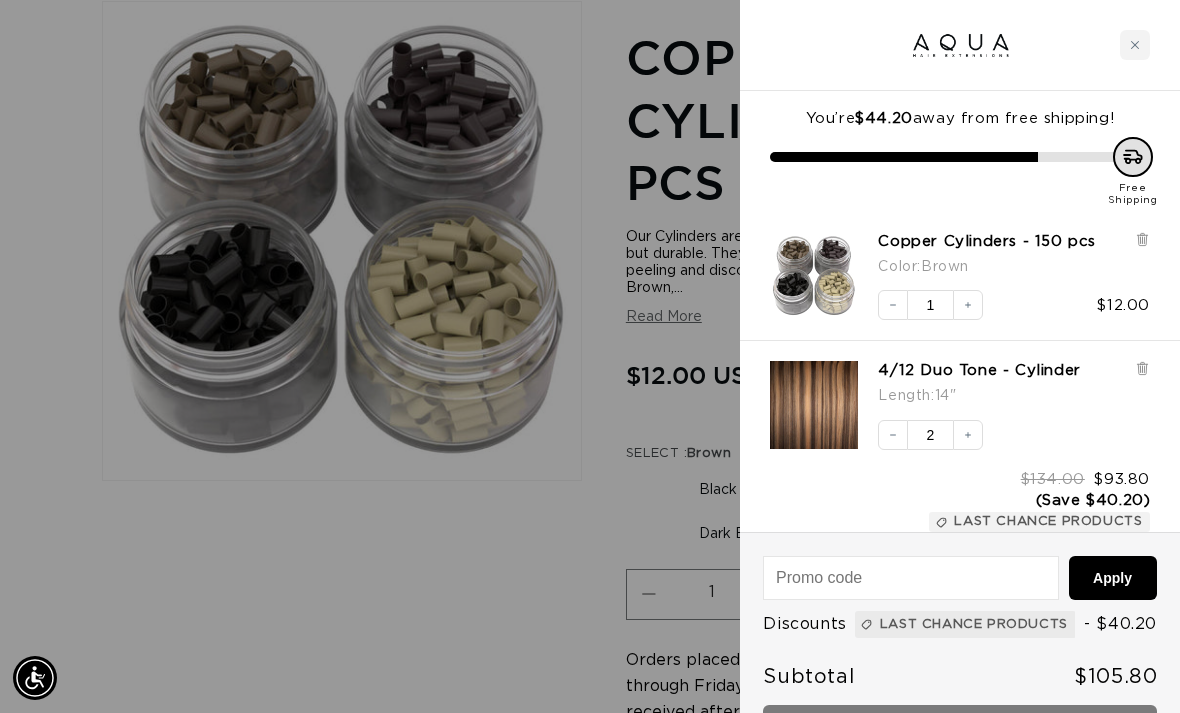 scroll, scrollTop: 339, scrollLeft: 0, axis: vertical 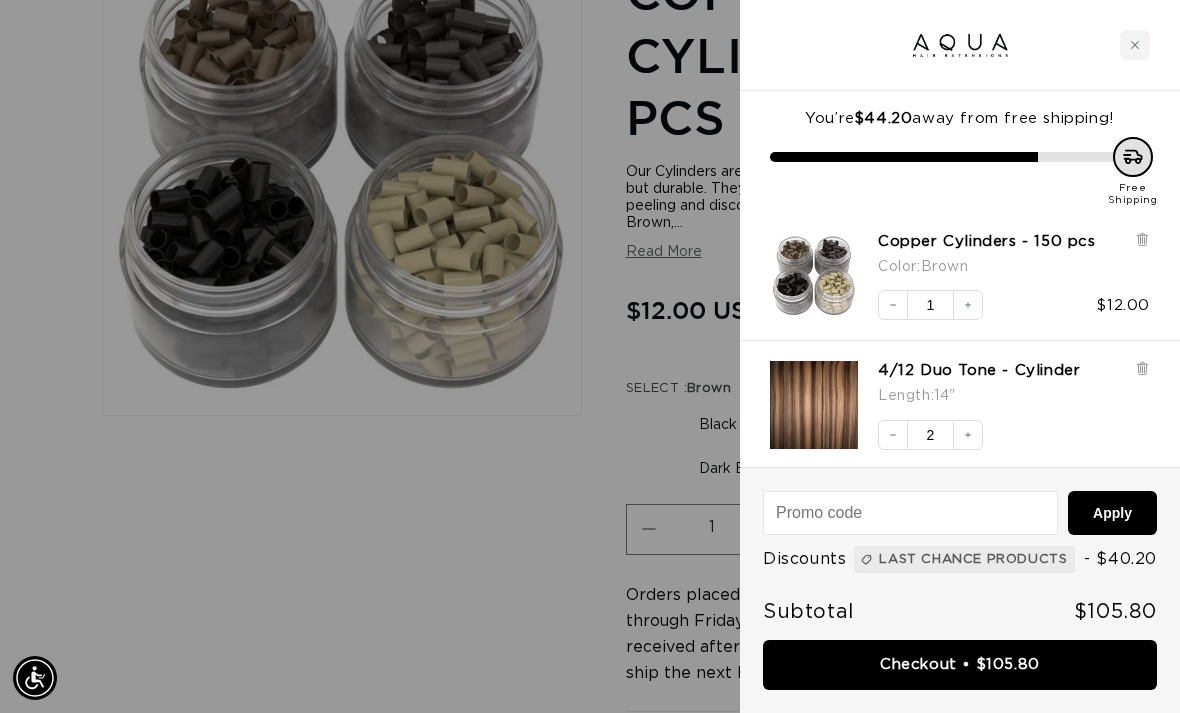 click on "Decrease quantity" at bounding box center (893, 435) 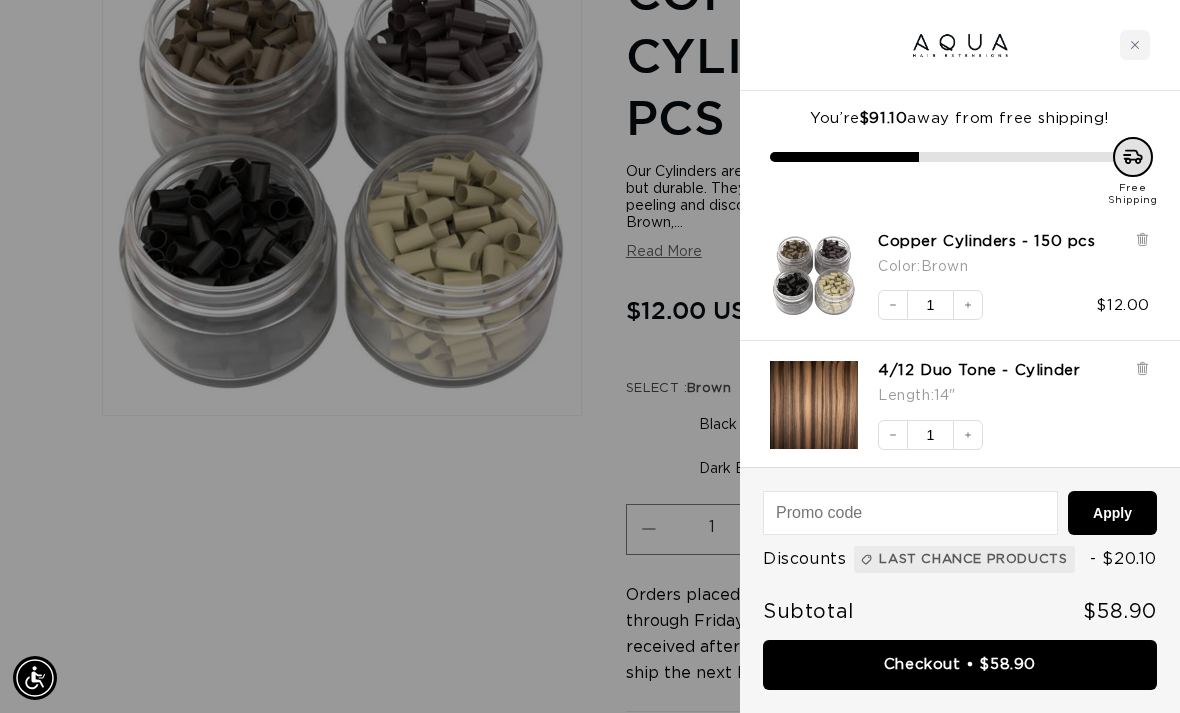 click 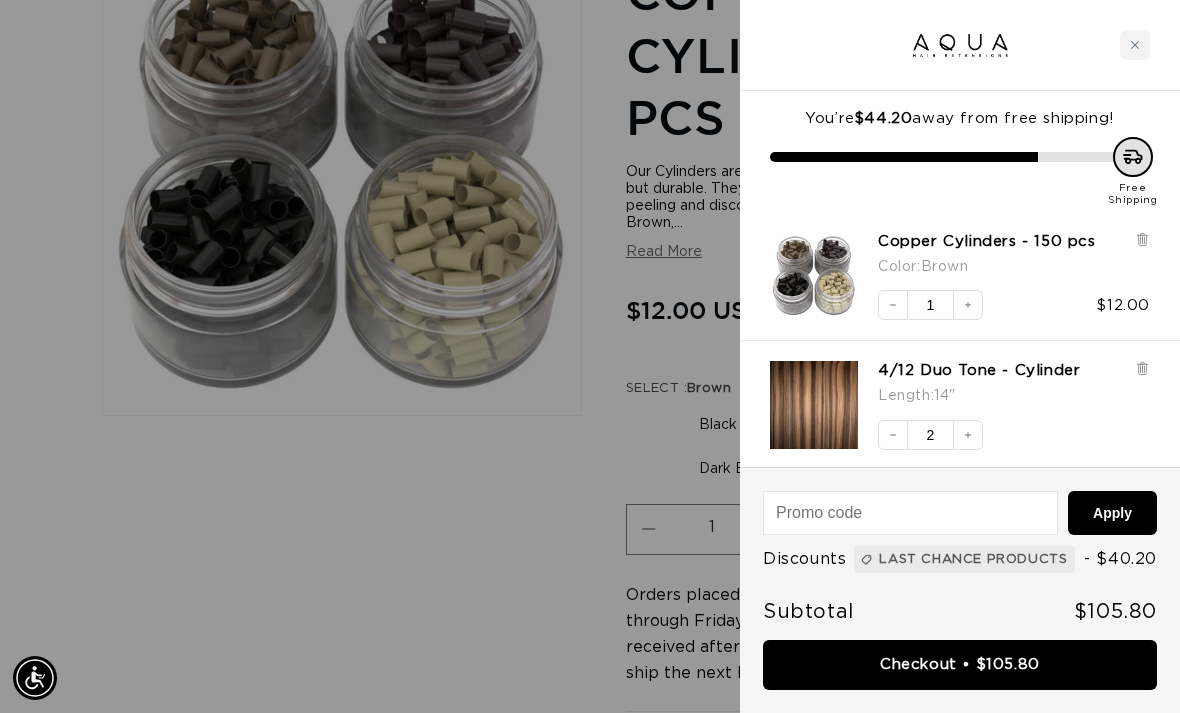 click on "Checkout • $105.80" at bounding box center (960, 665) 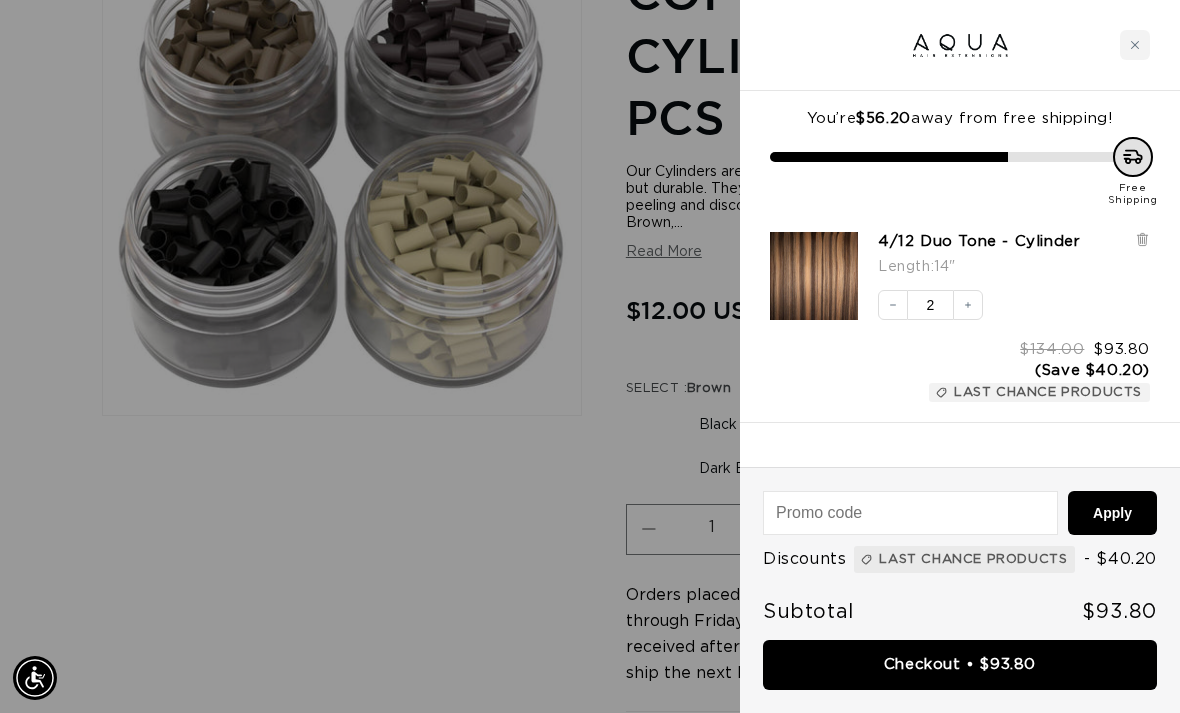 click on "Checkout • $93.80" at bounding box center (960, 665) 